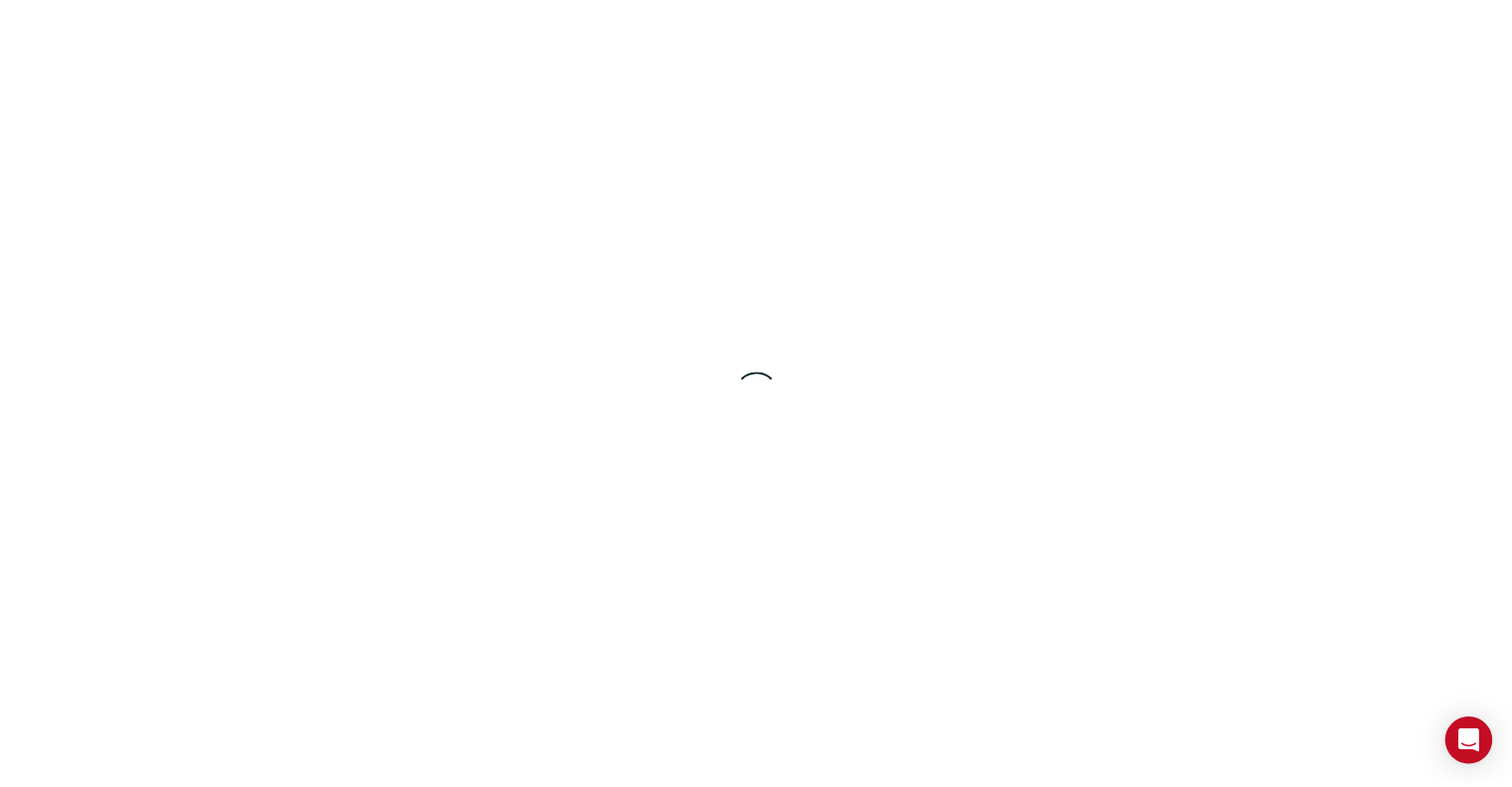 scroll, scrollTop: 0, scrollLeft: 0, axis: both 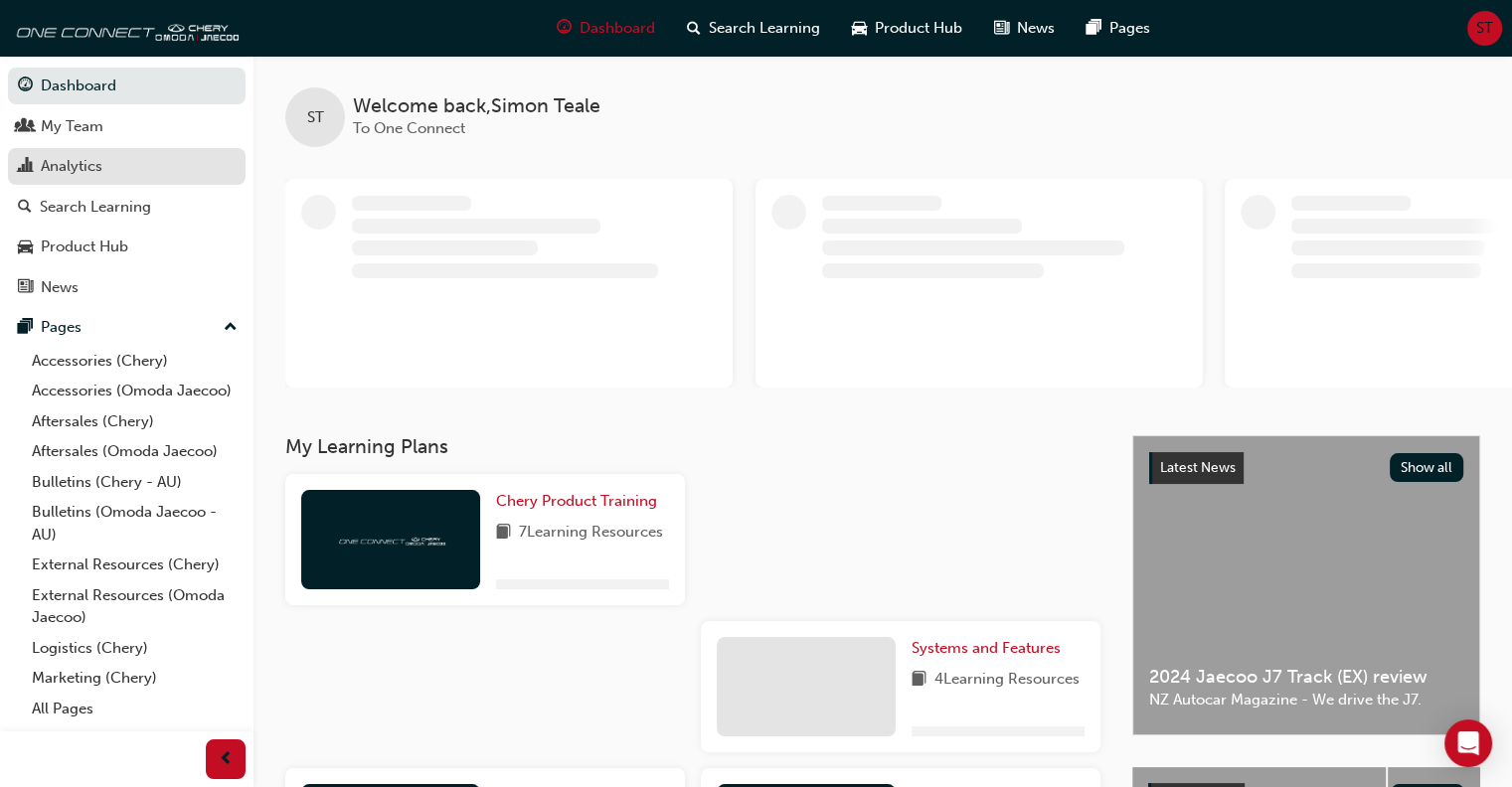 click on "Analytics" at bounding box center (72, 166) 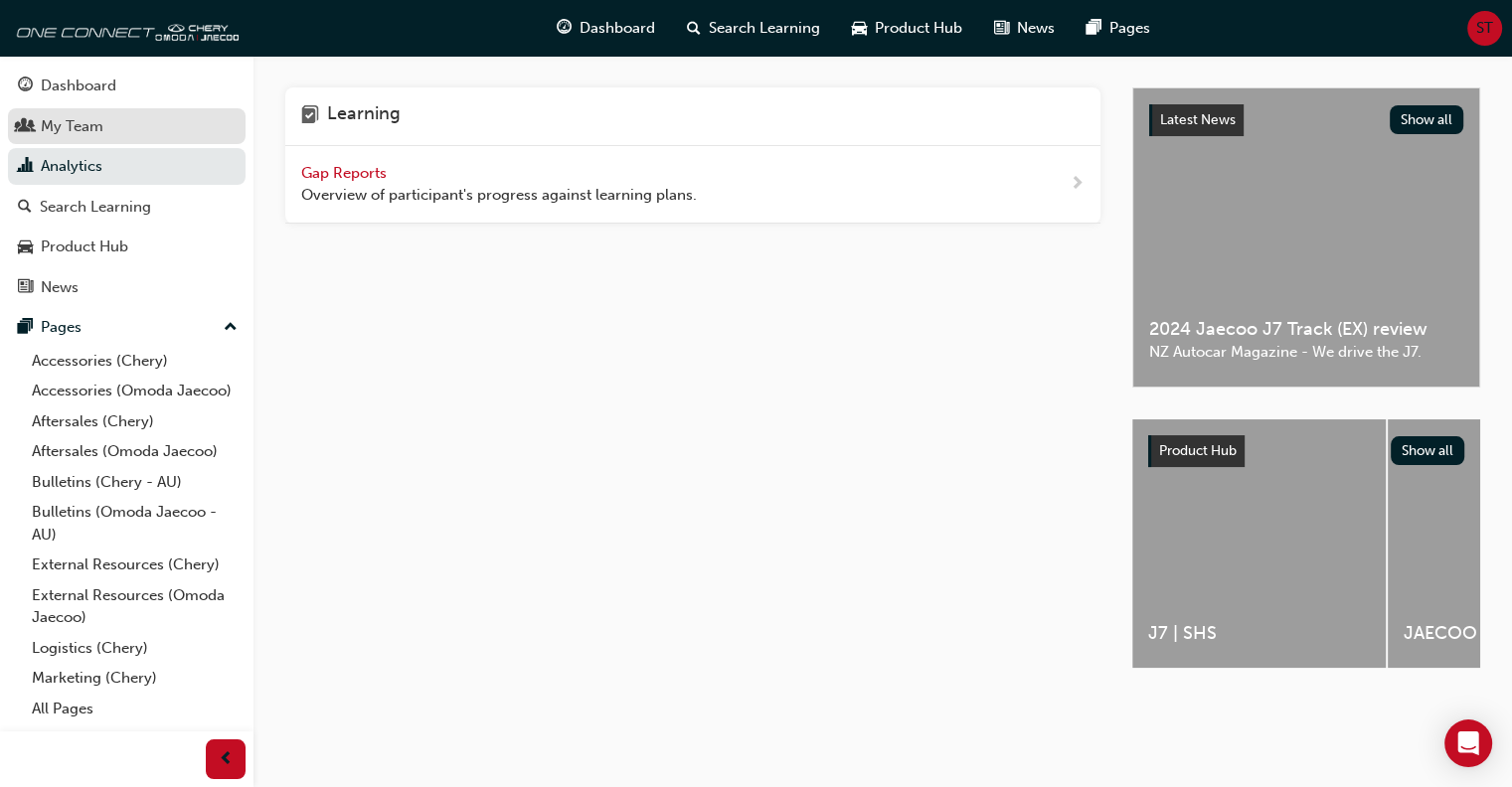 click on "My Team" at bounding box center (126, 126) 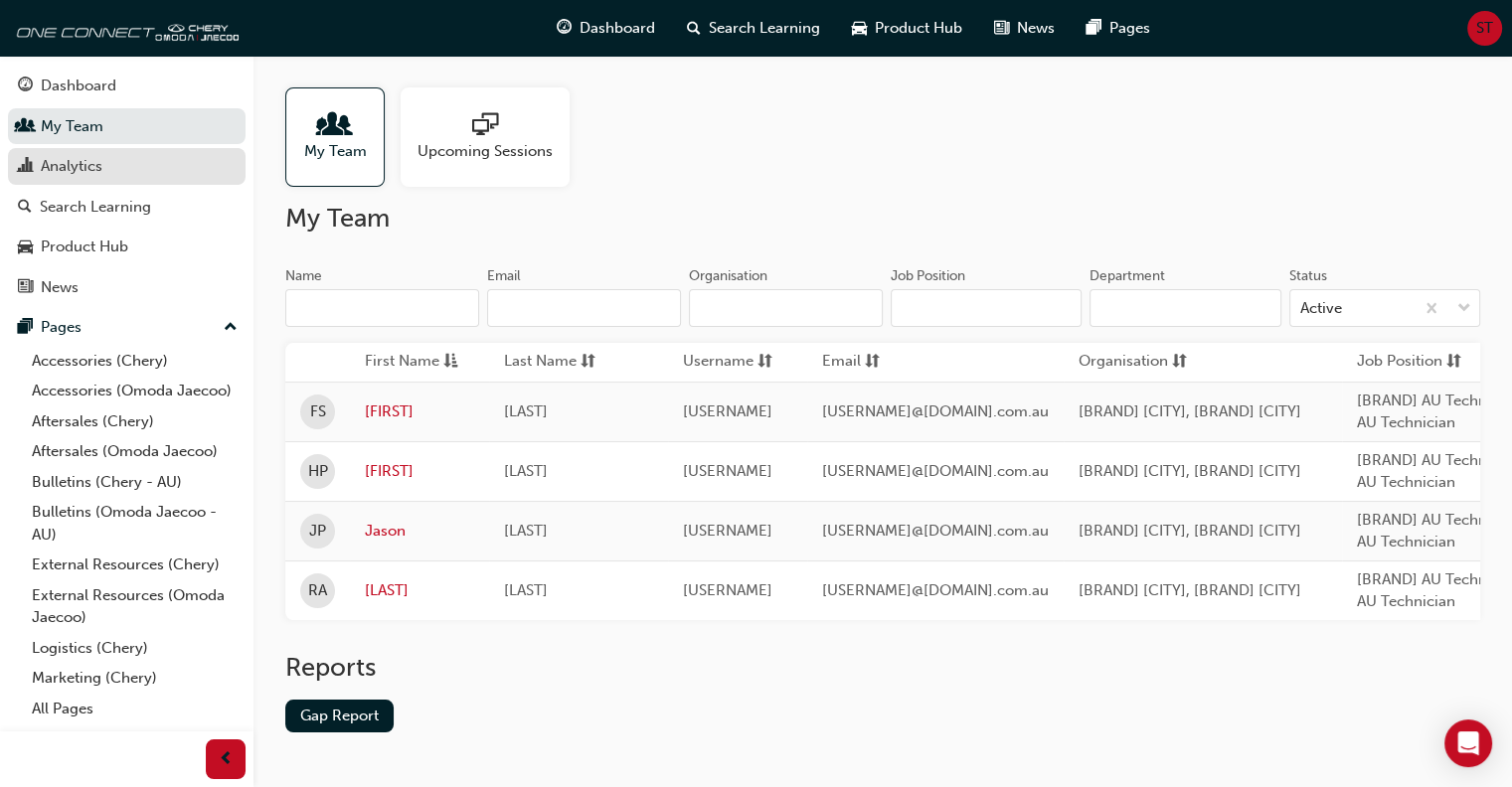 click on "Analytics" at bounding box center [72, 166] 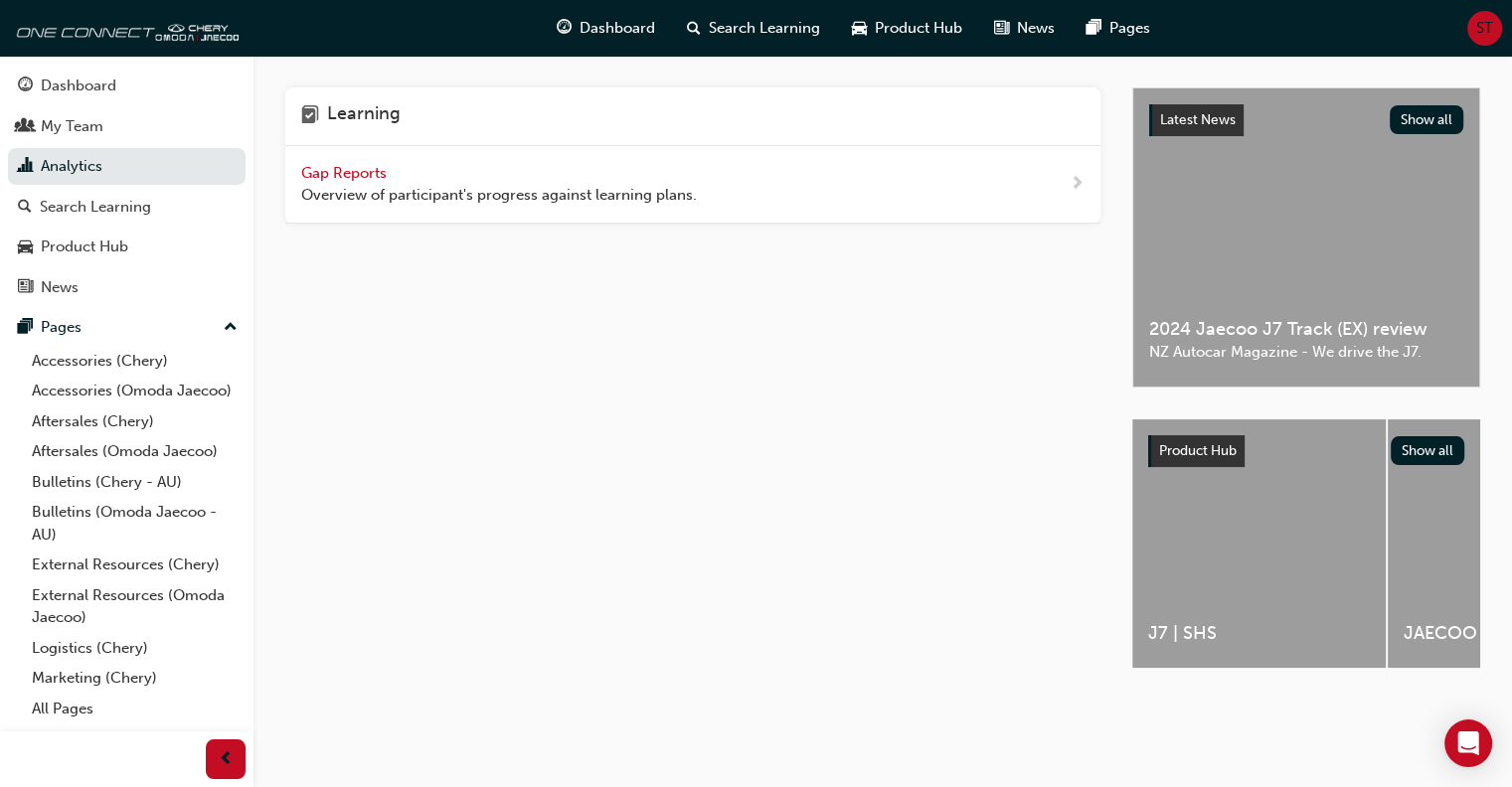 click on "Gap Reports" at bounding box center (346, 173) 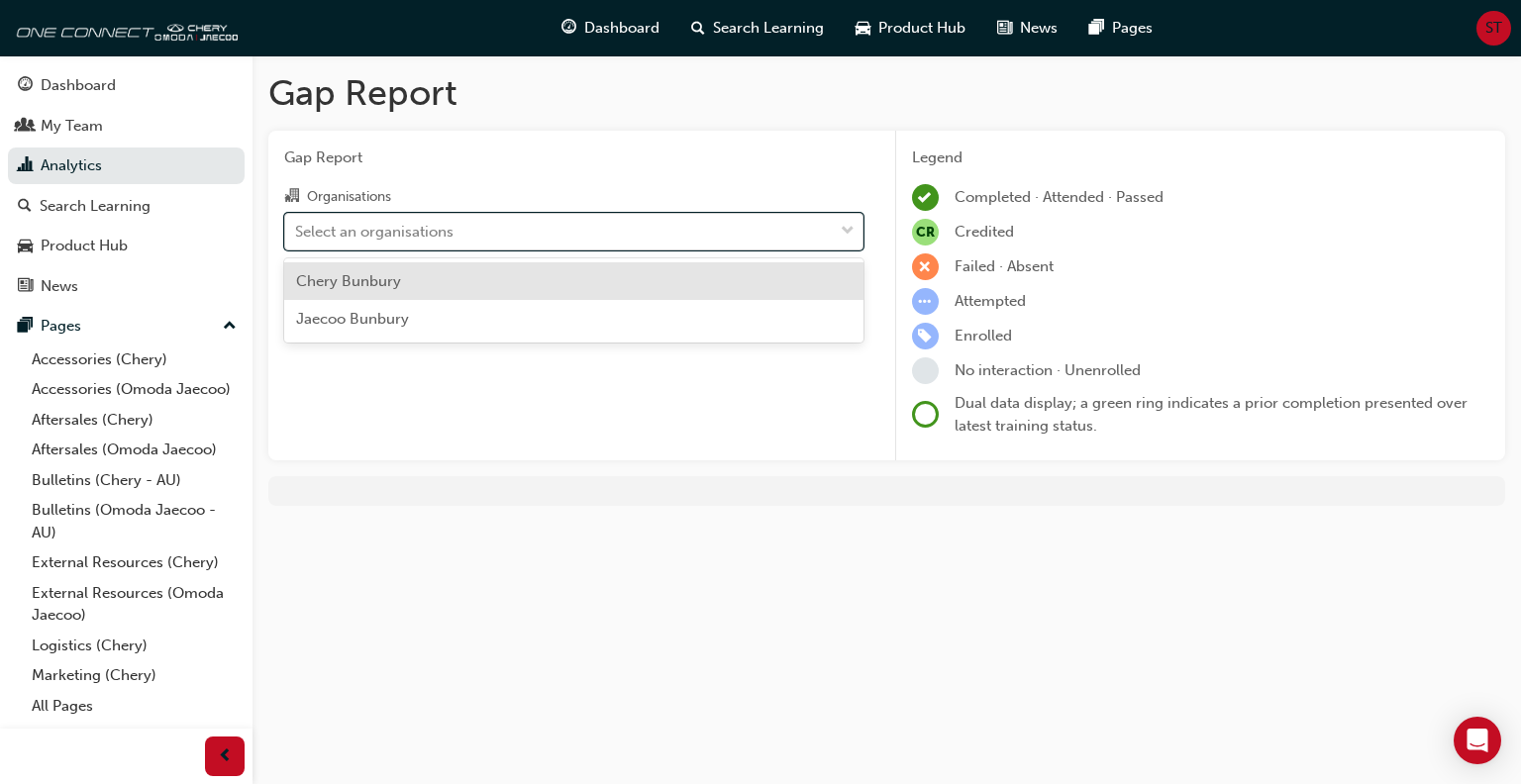 click on "Select an organisations" at bounding box center (374, 231) 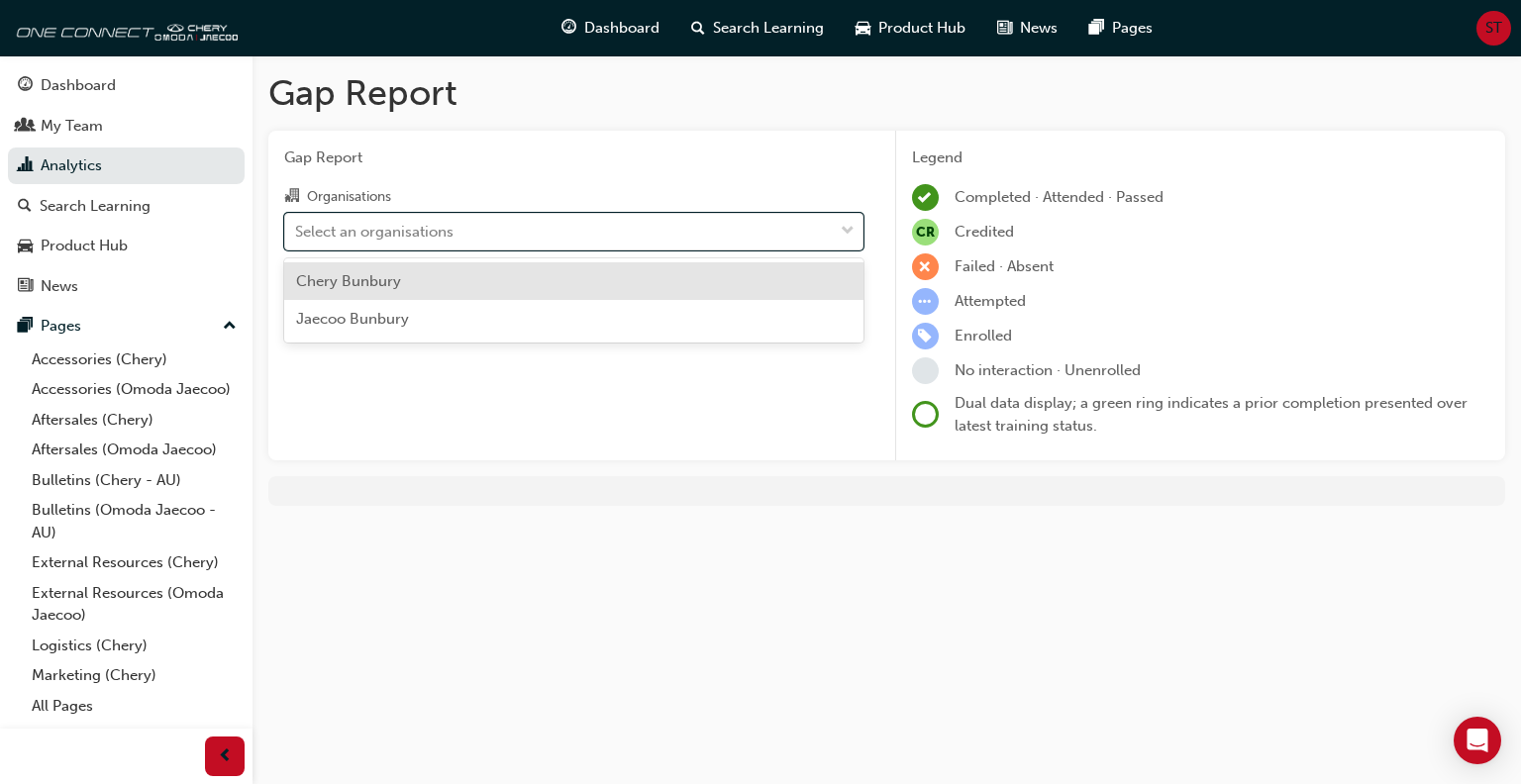 click on "Chery Bunbury" at bounding box center [349, 281] 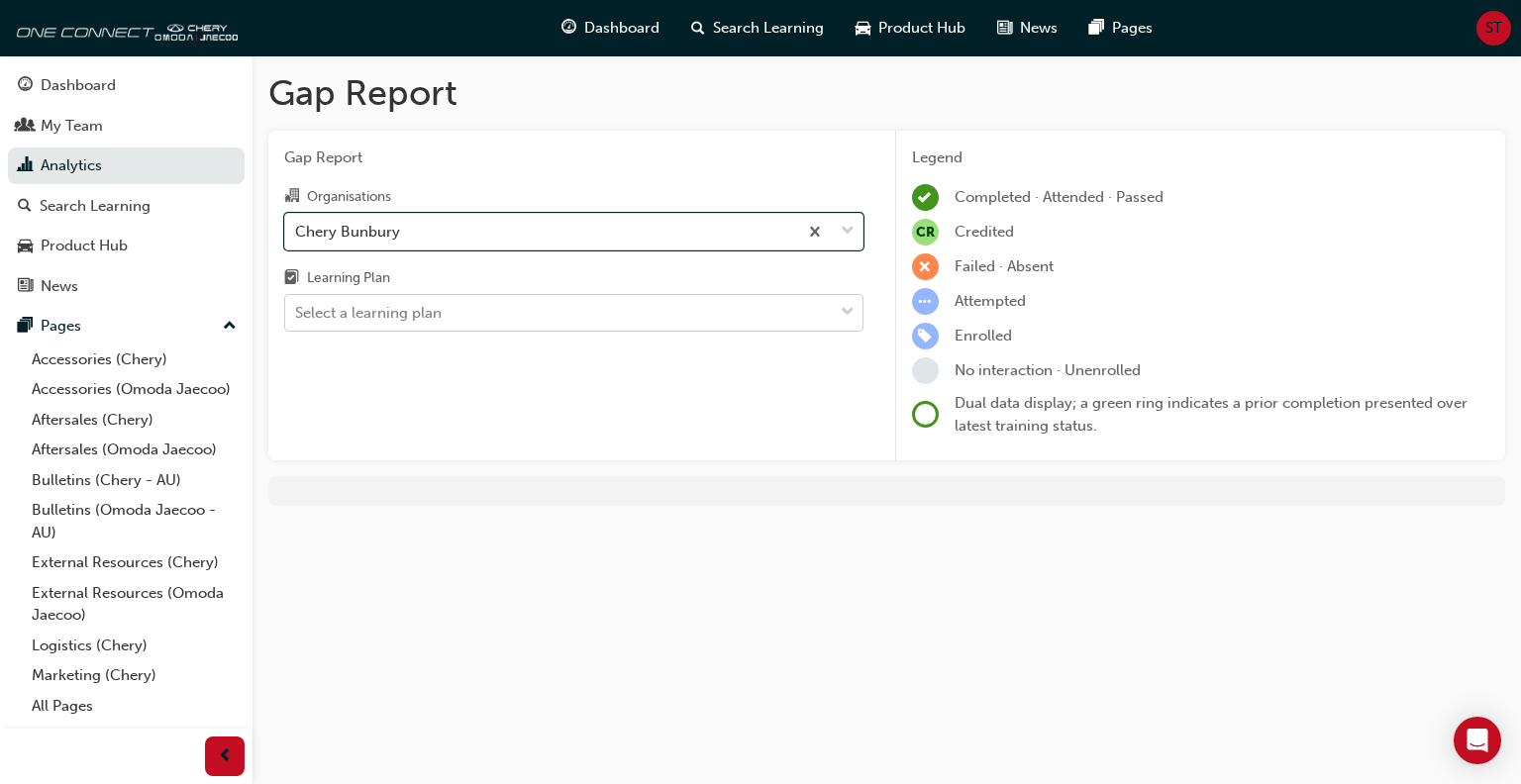 click on "Select a learning plan" at bounding box center [368, 313] 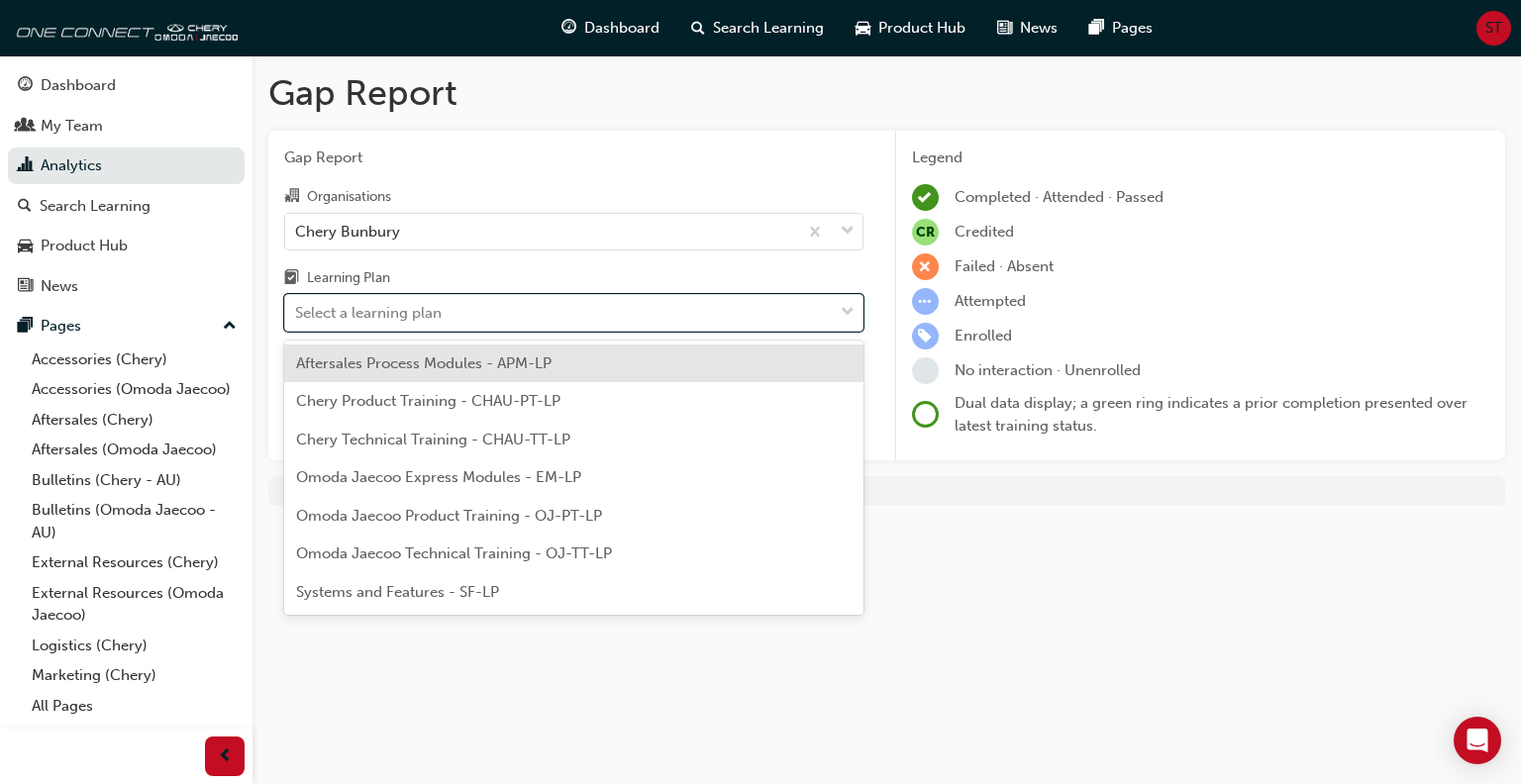 click on "Aftersales Process Modules - APM-LP" at bounding box center [424, 363] 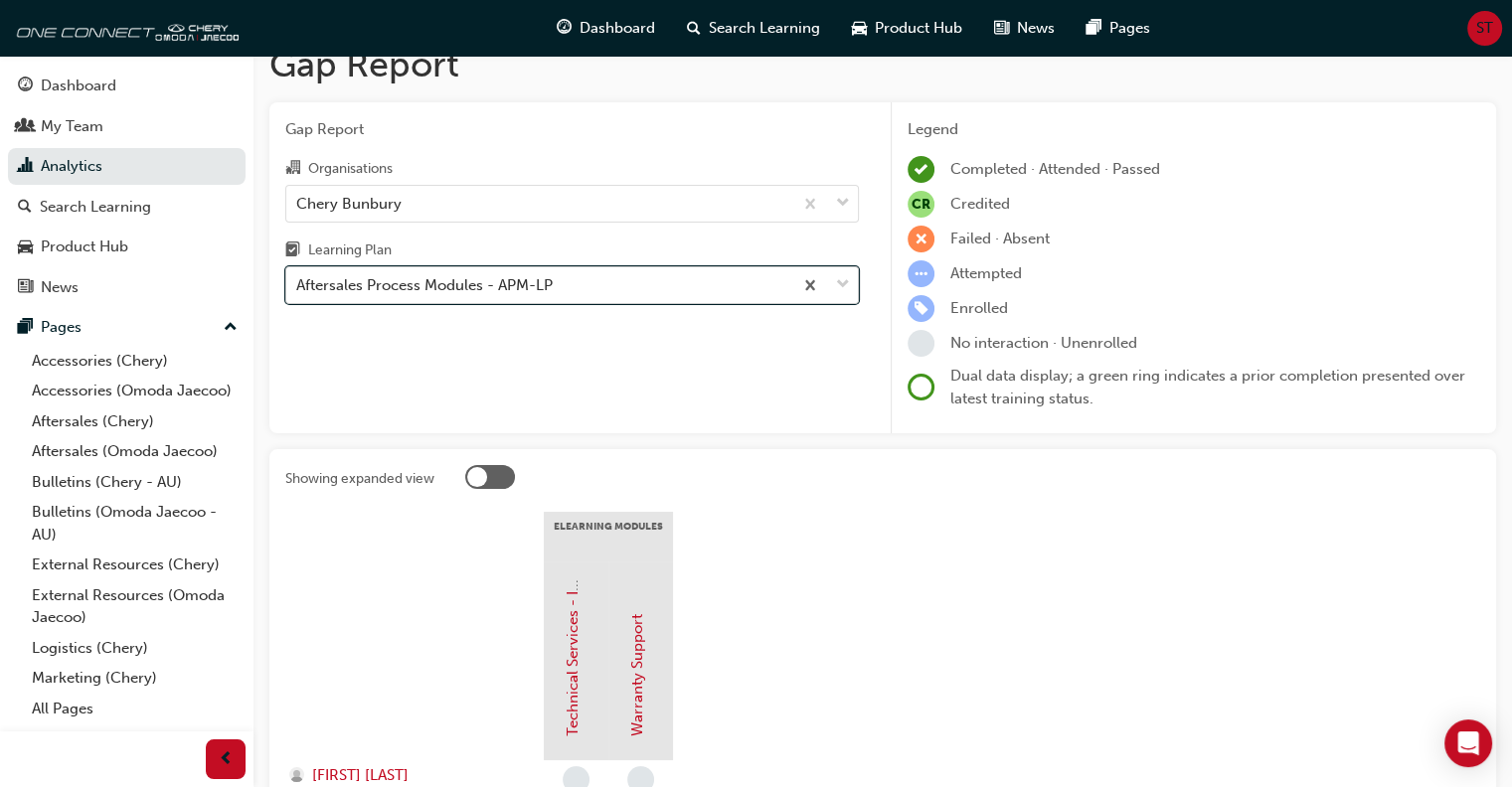scroll, scrollTop: 0, scrollLeft: 0, axis: both 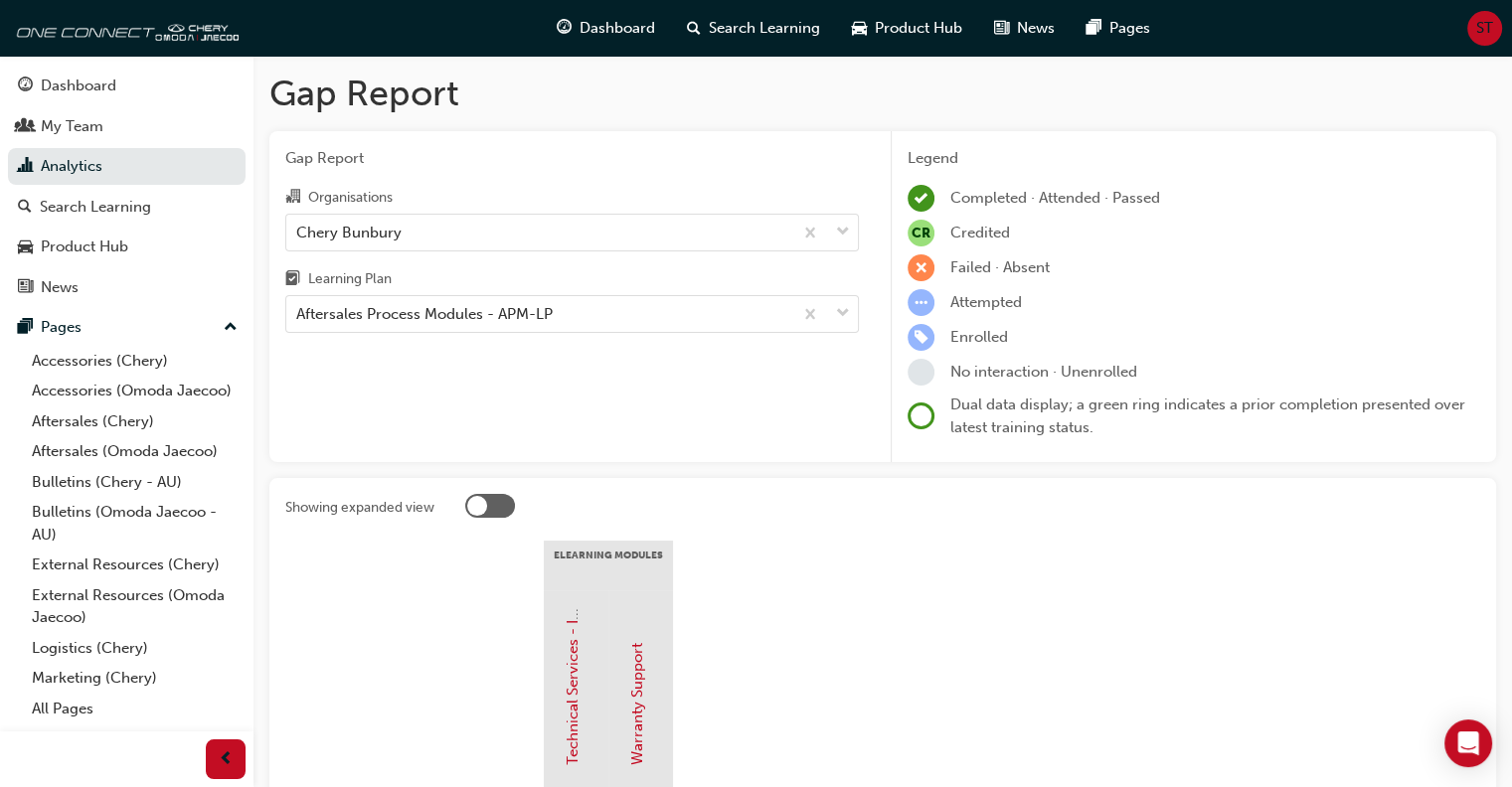 click on "Learning Plan" at bounding box center (350, 279) 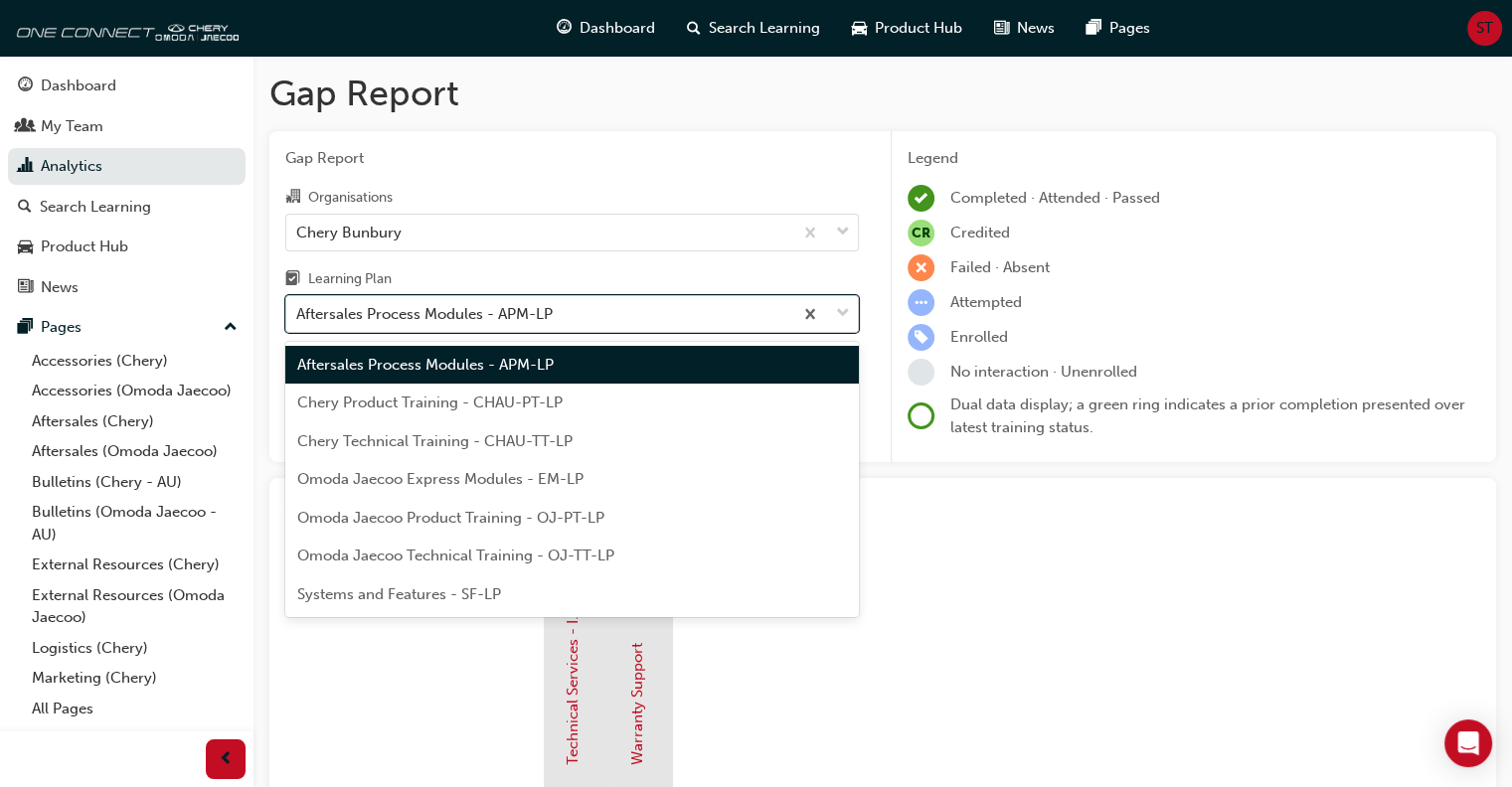 click on "Aftersales Process Modules - APM-LP" at bounding box center [424, 314] 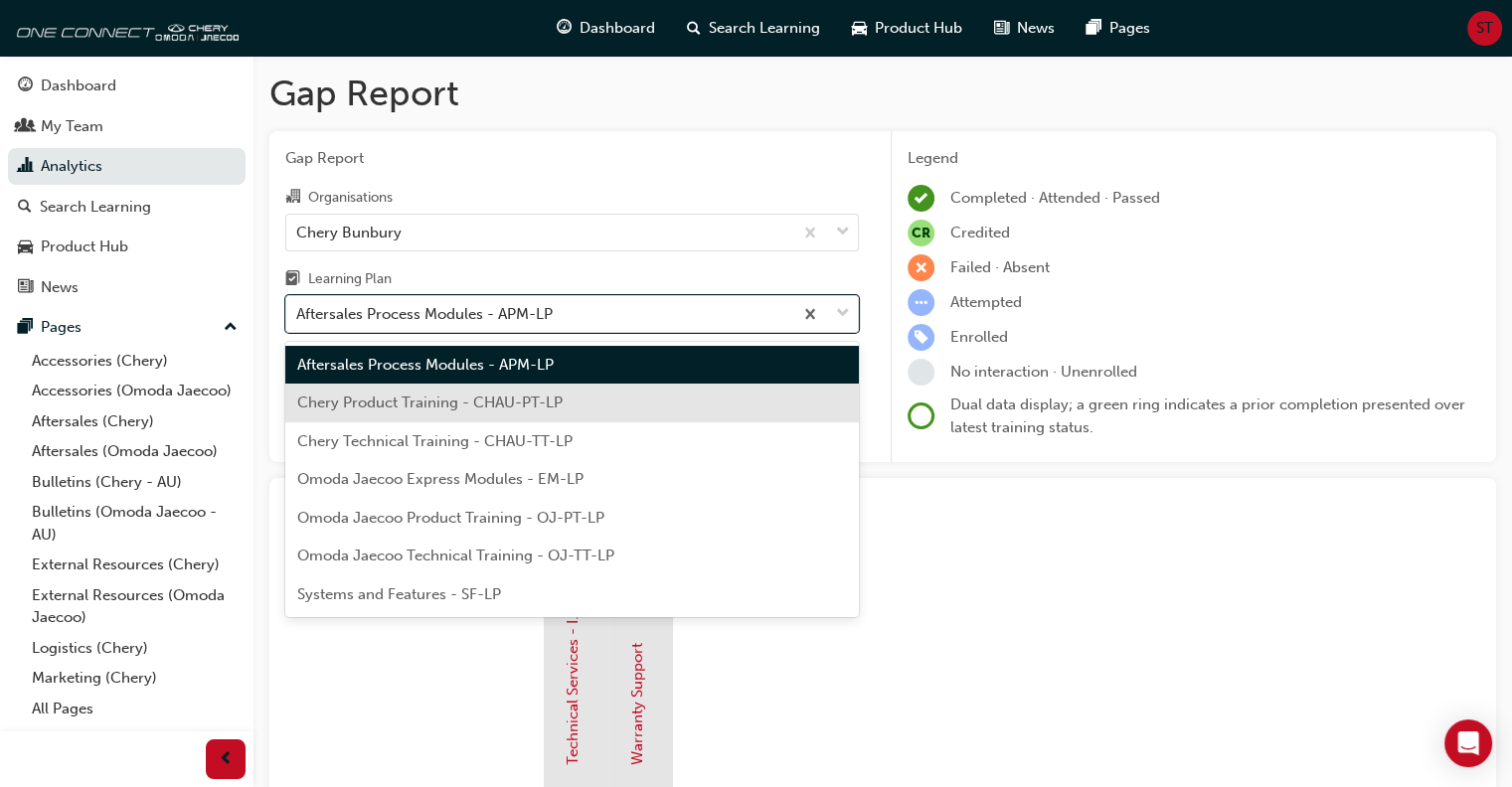 click on "Chery Product Training - CHAU-PT-LP" at bounding box center [429, 402] 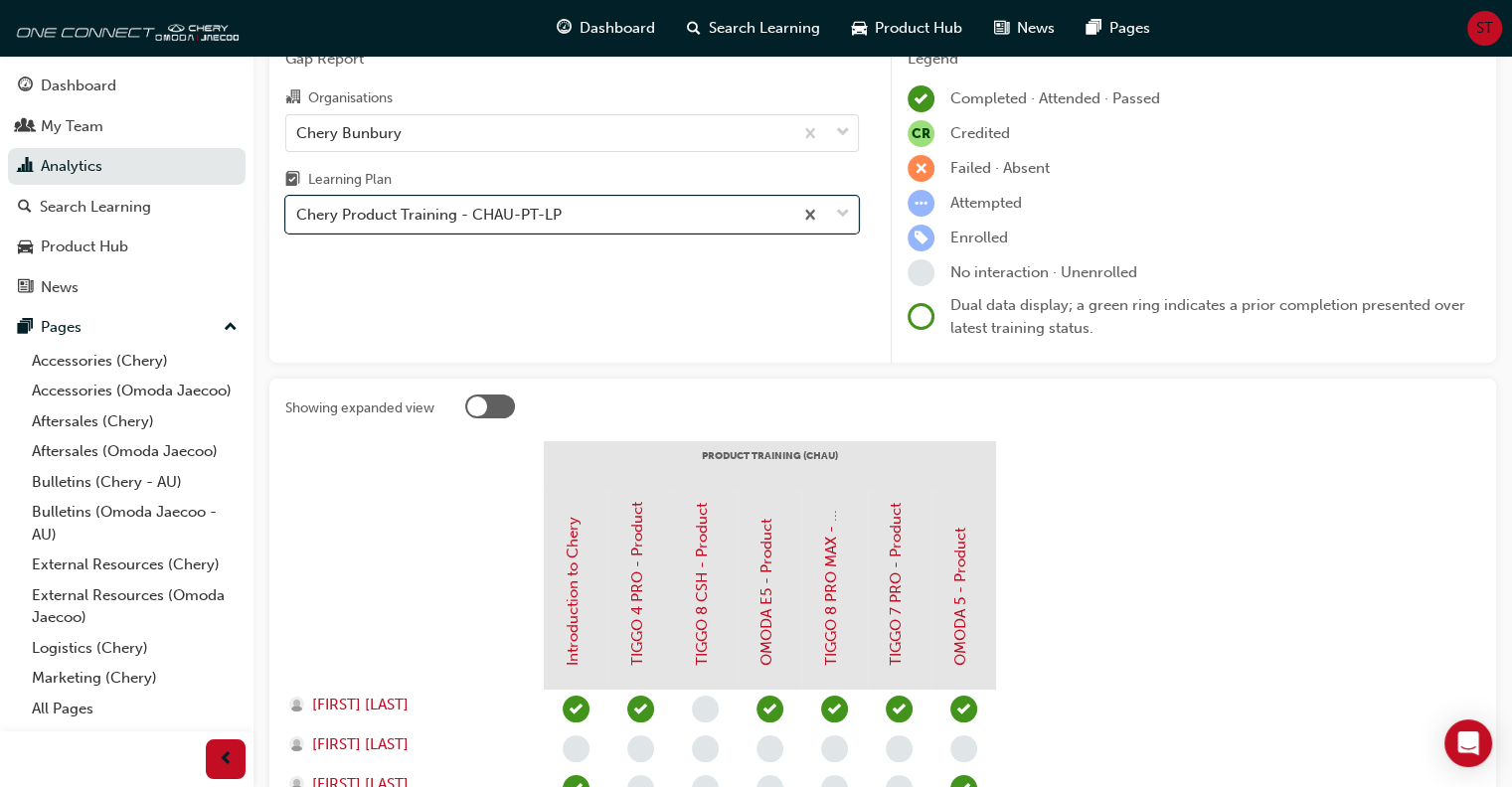 scroll, scrollTop: 0, scrollLeft: 0, axis: both 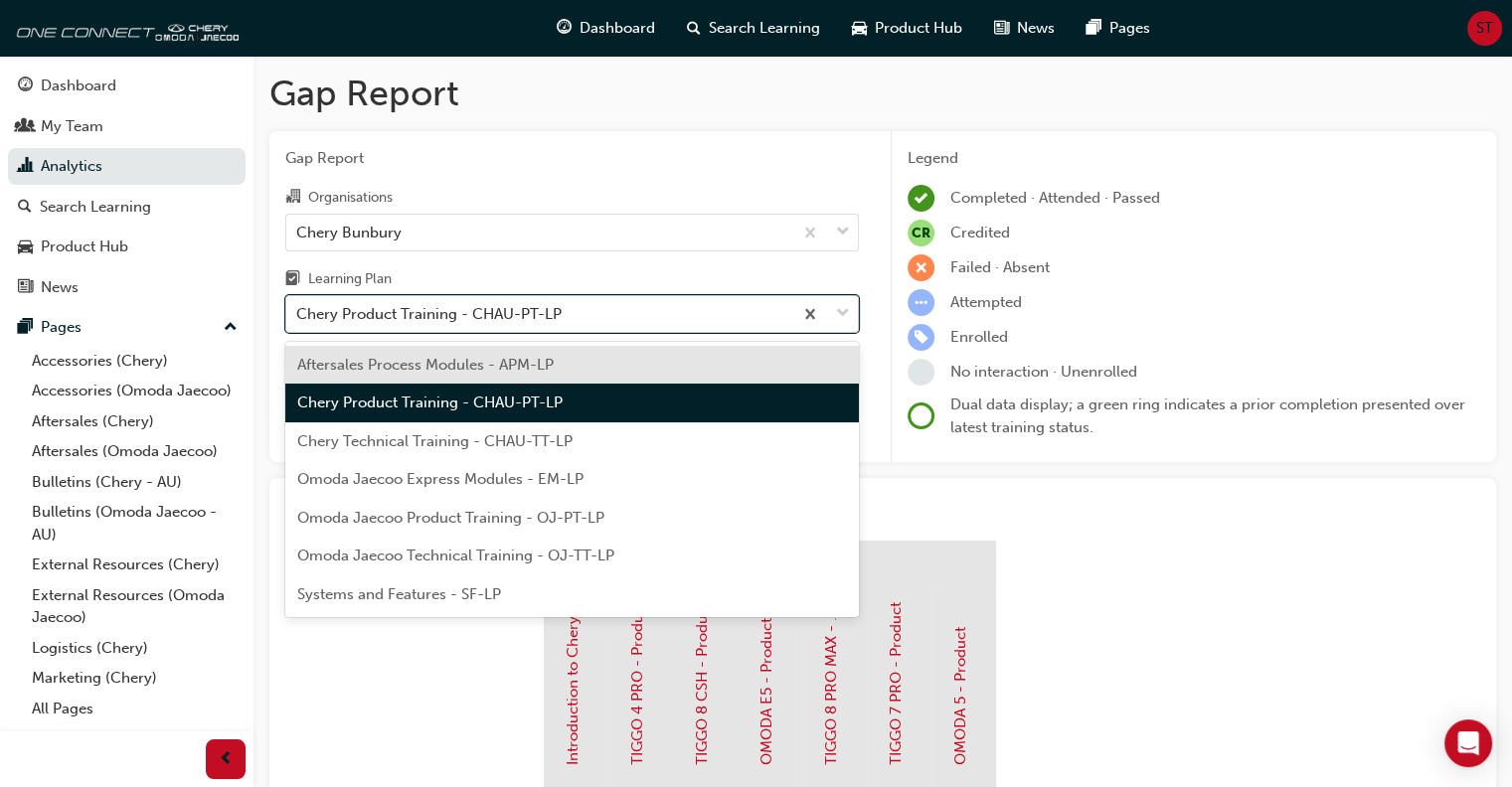 click on "Chery Product Training - CHAU-PT-LP" at bounding box center (428, 314) 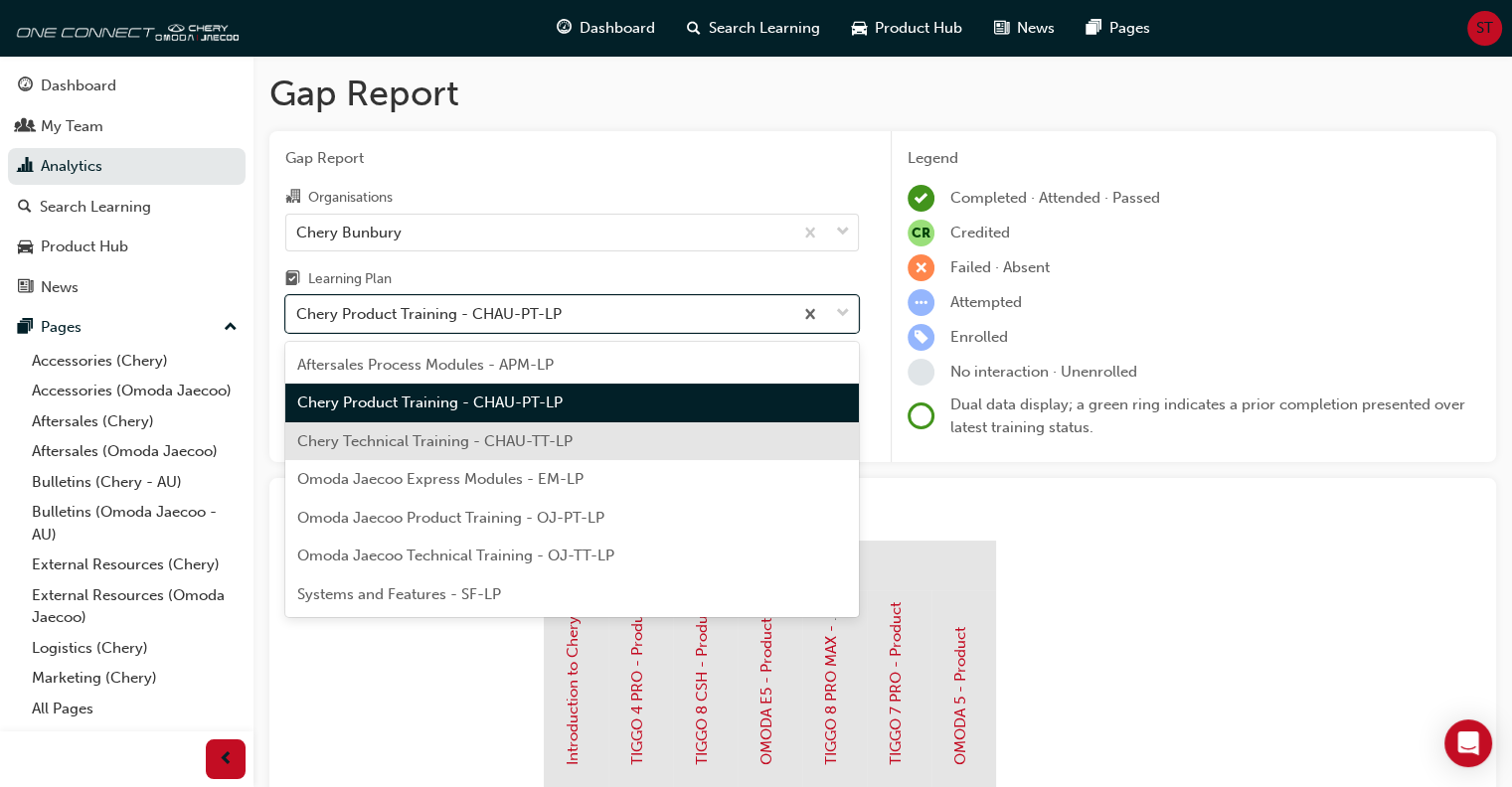 click on "Chery Technical Training - CHAU-TT-LP" at bounding box center (434, 441) 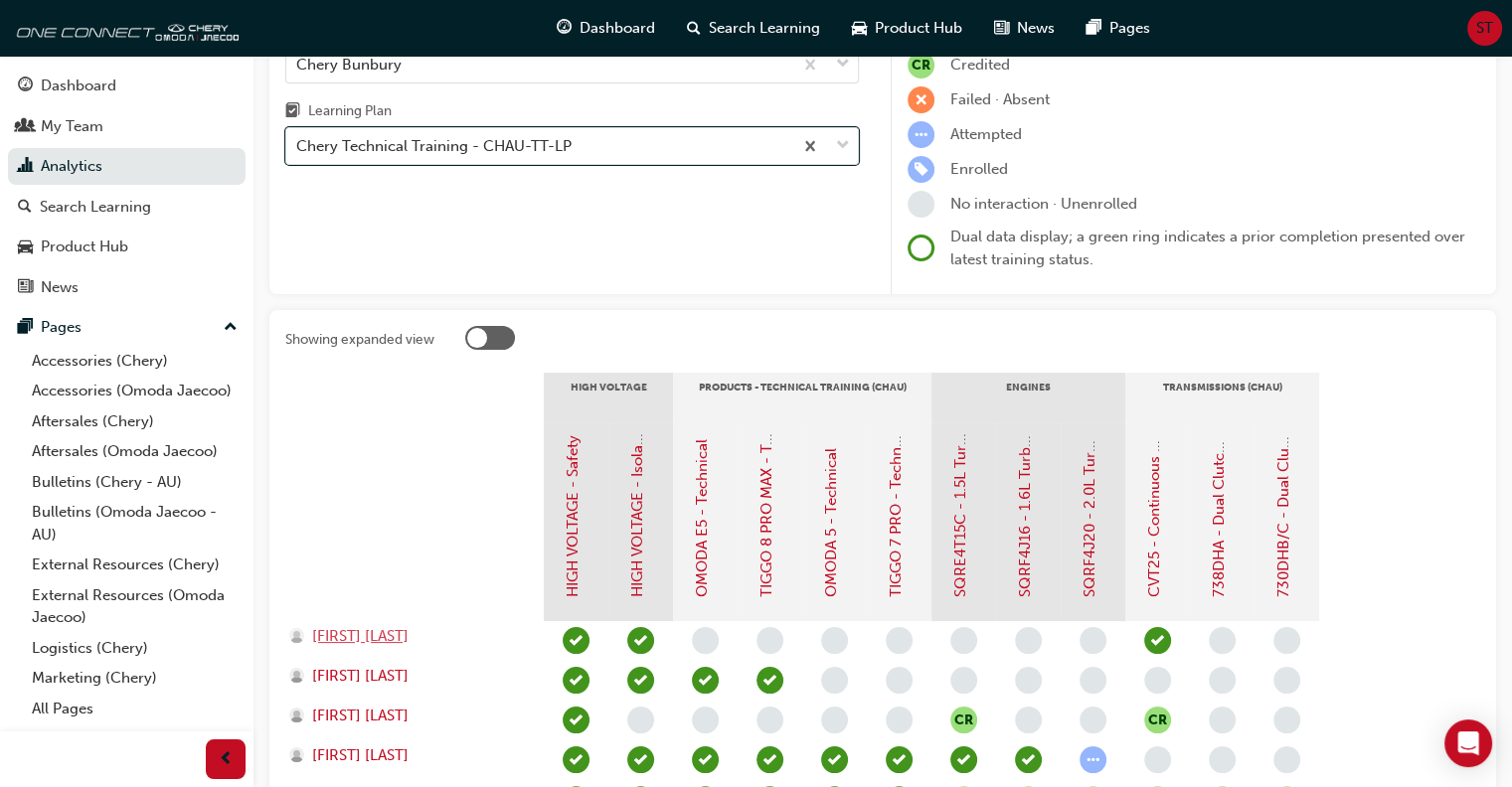 scroll, scrollTop: 0, scrollLeft: 0, axis: both 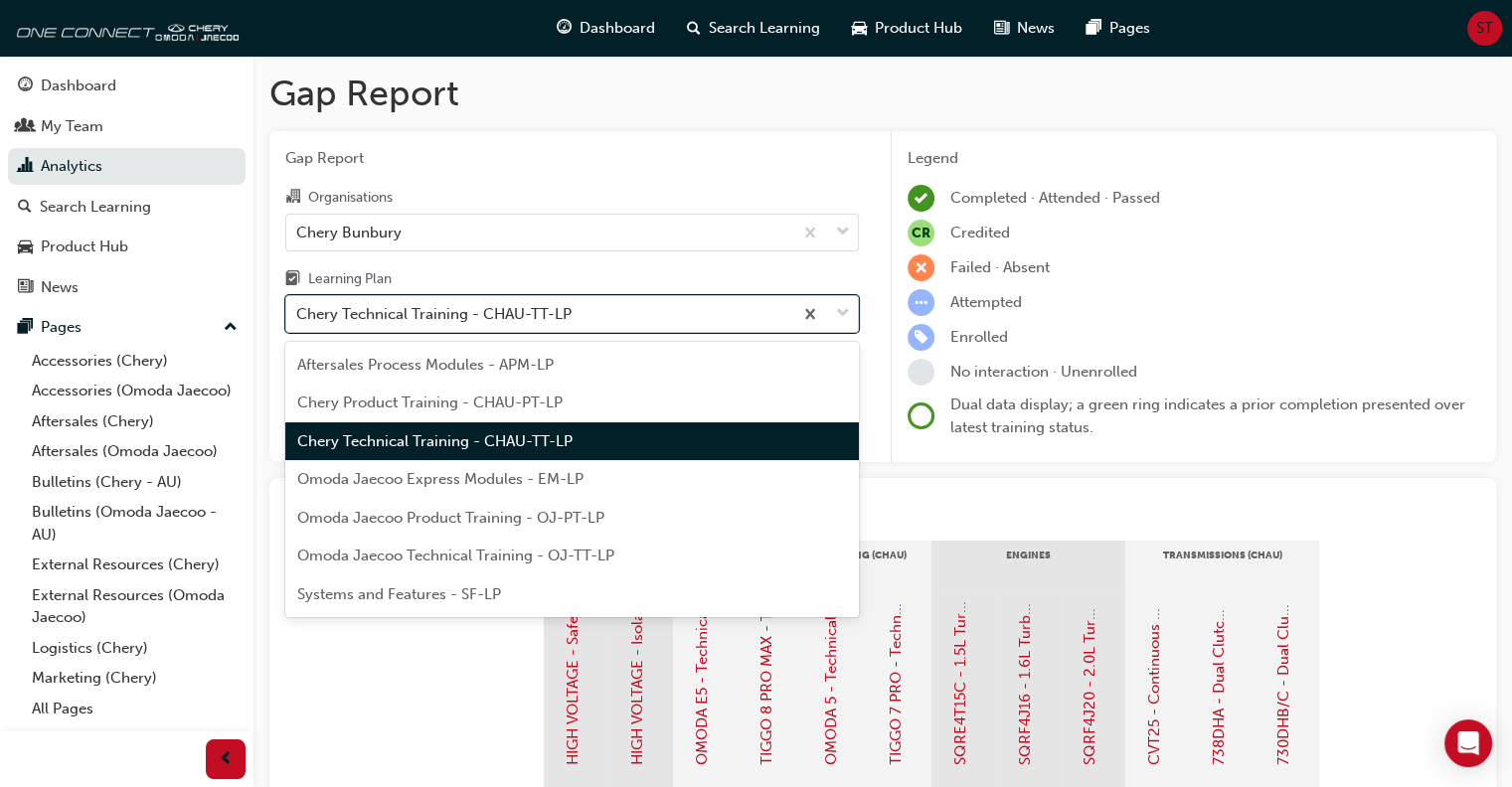 click on "Chery Technical Training - CHAU-TT-LP" at bounding box center [433, 314] 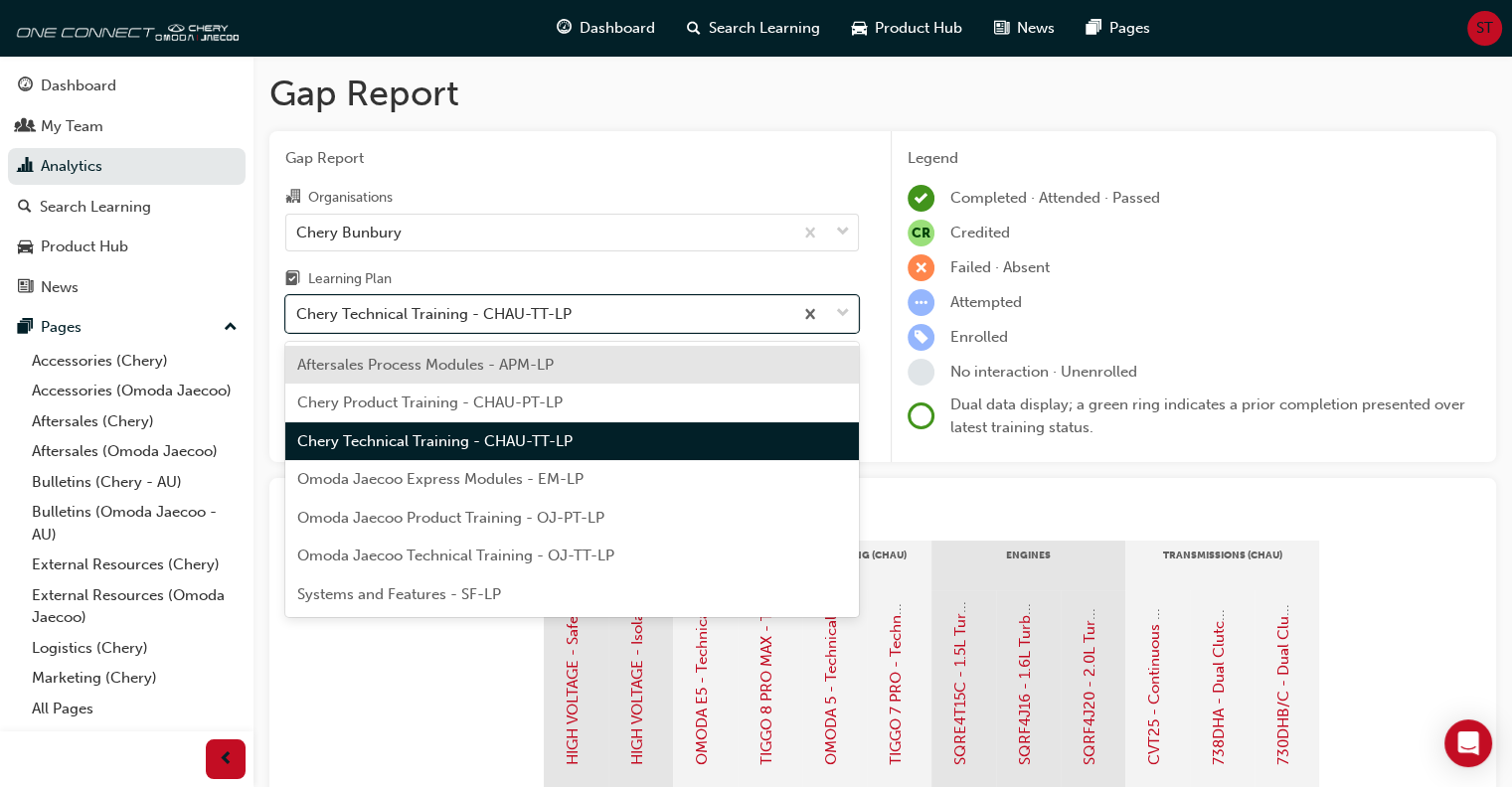 click on "Omoda Jaecoo Express Modules - EM-LP" at bounding box center [440, 479] 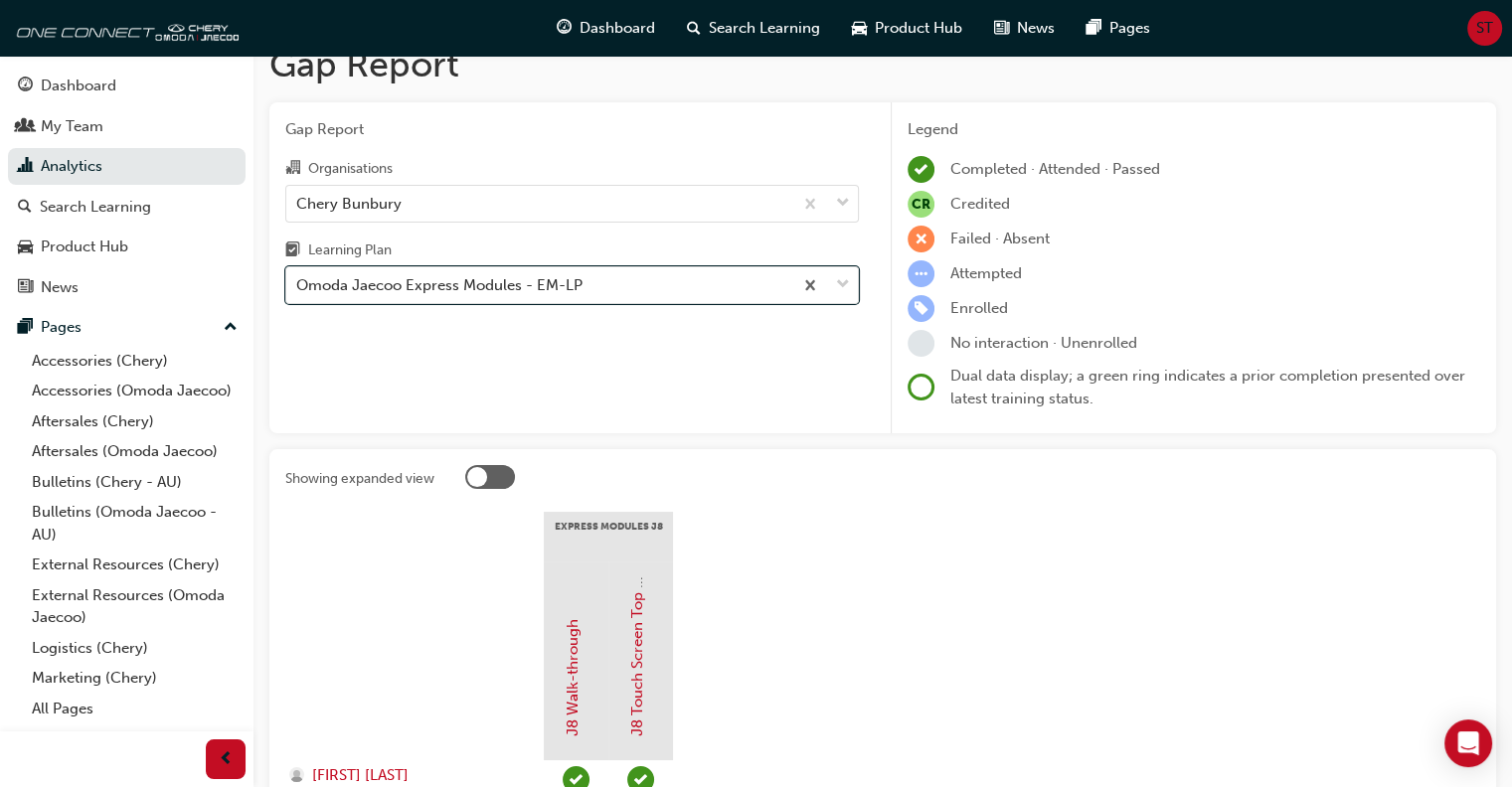 scroll, scrollTop: 0, scrollLeft: 0, axis: both 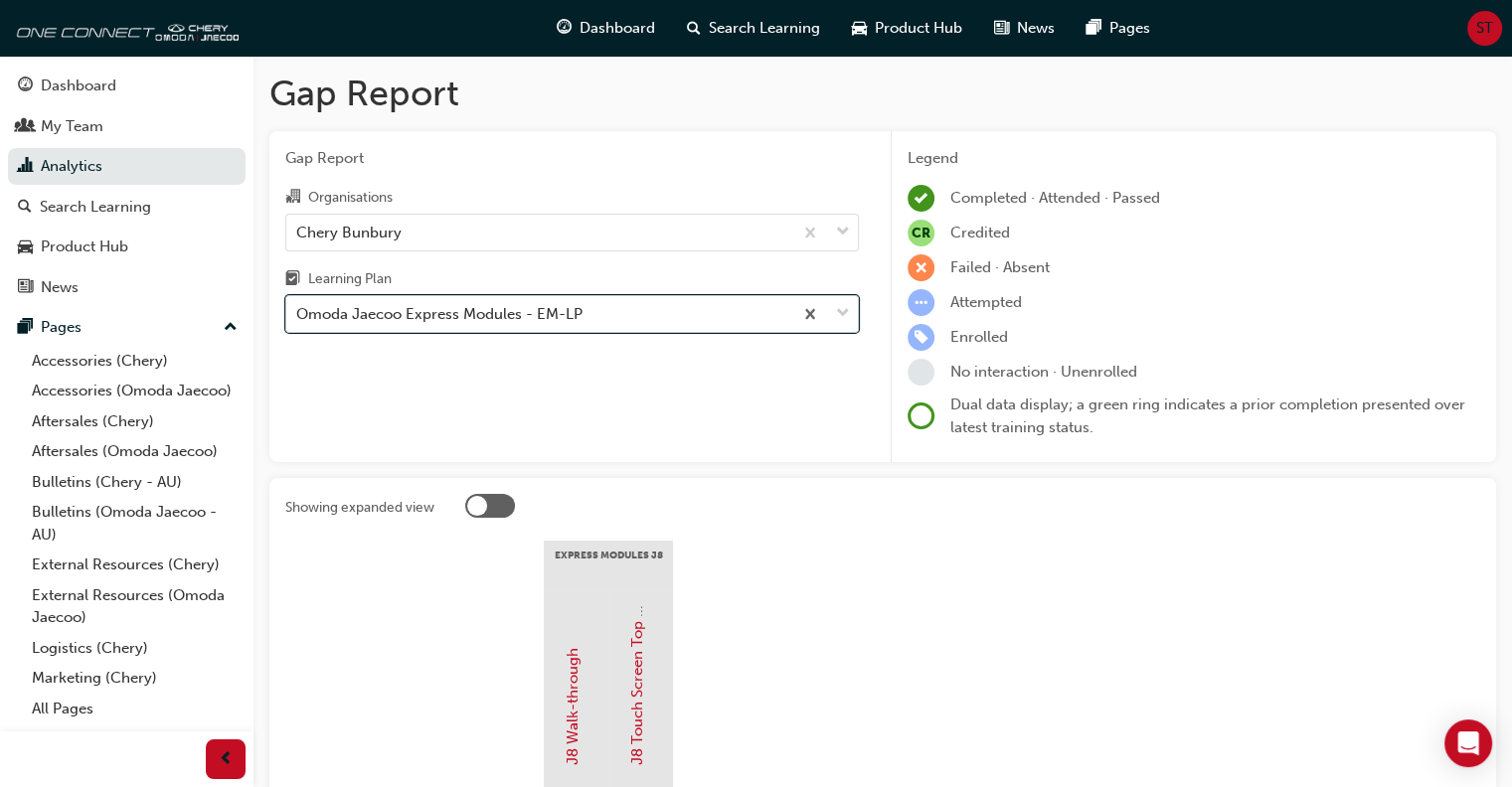 click on "Omoda Jaecoo Express Modules - EM-LP" at bounding box center [439, 314] 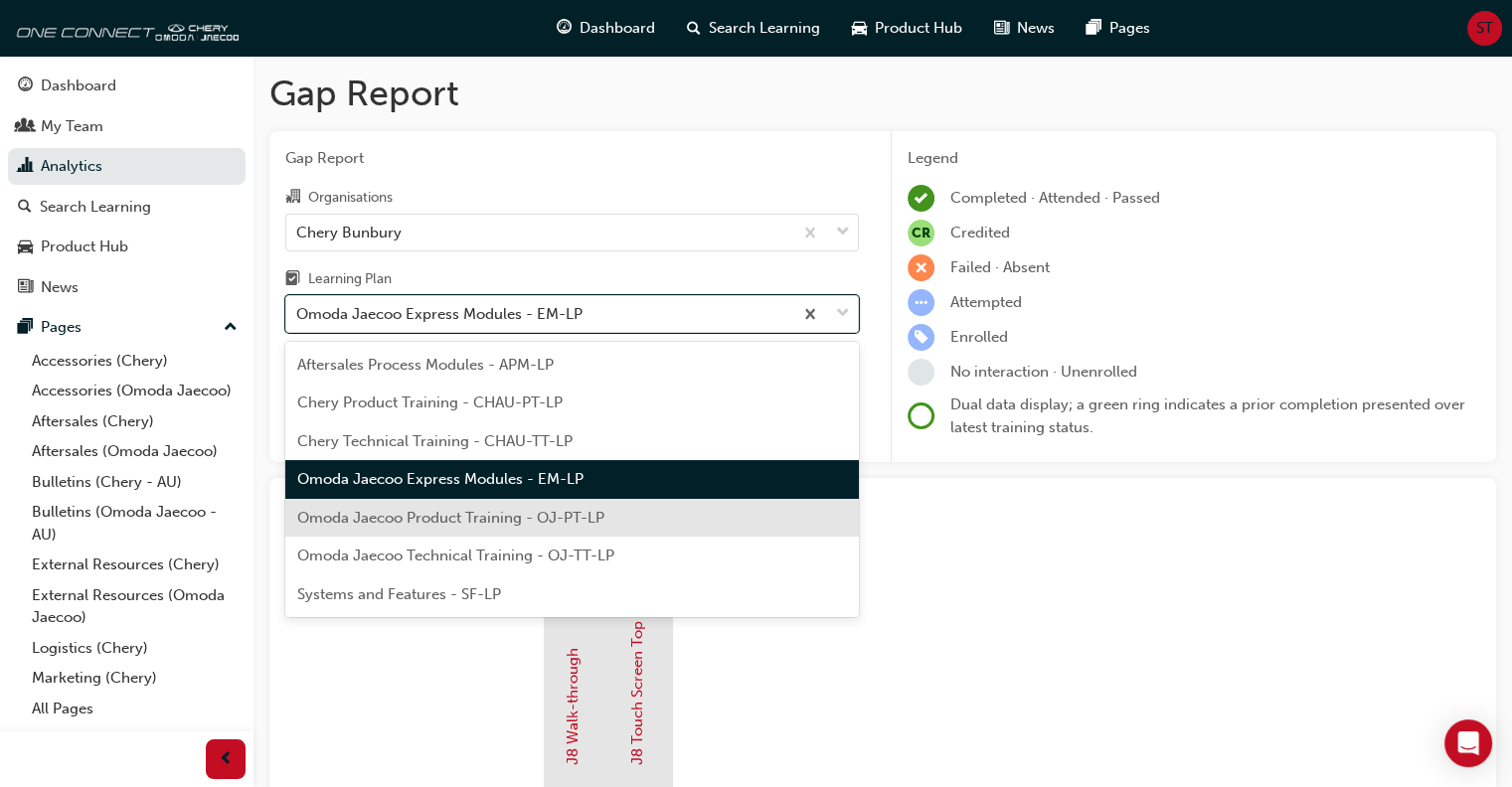 click on "Omoda Jaecoo Product Training - OJ-PT-LP" at bounding box center (450, 518) 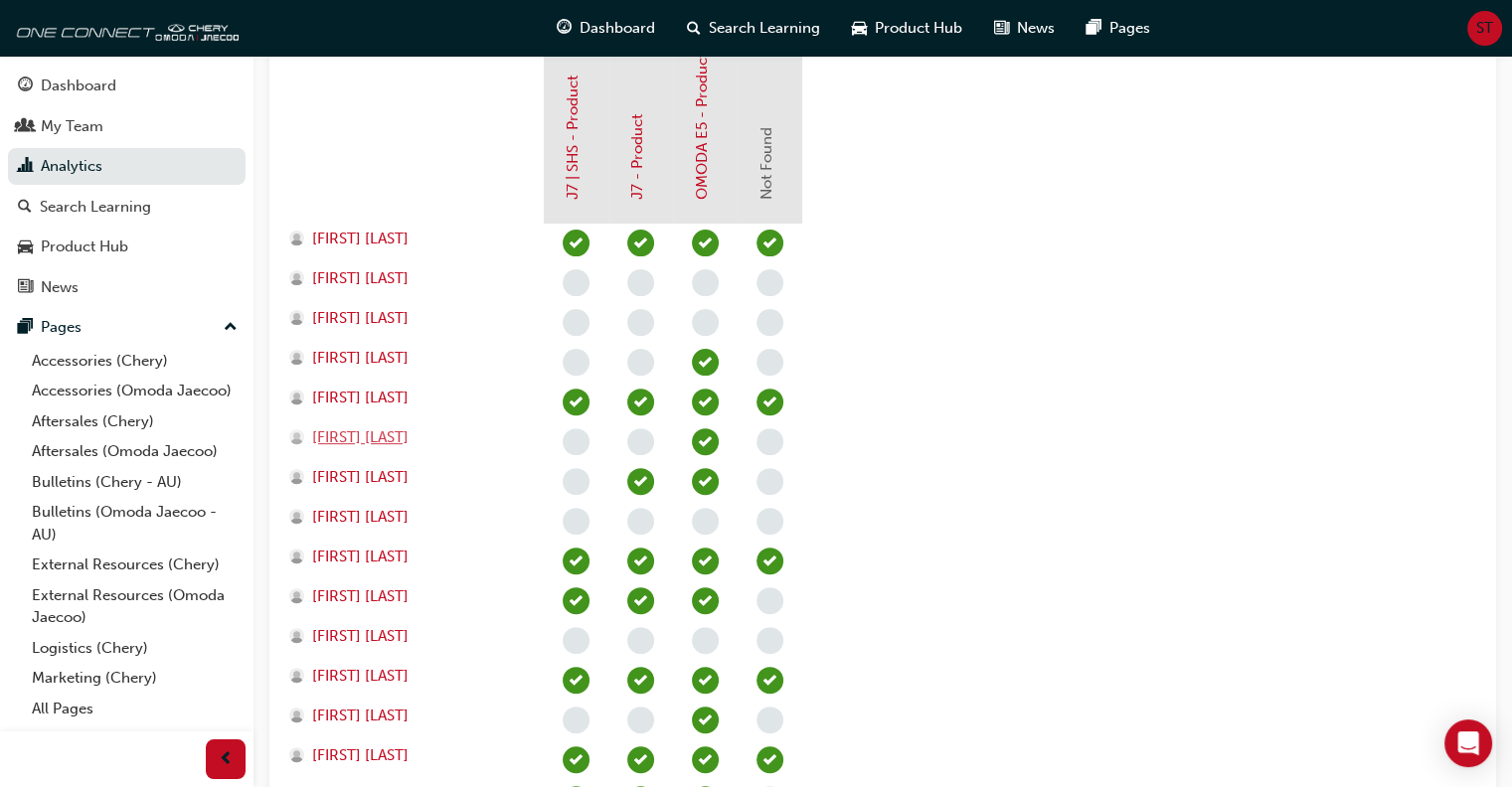 scroll, scrollTop: 466, scrollLeft: 0, axis: vertical 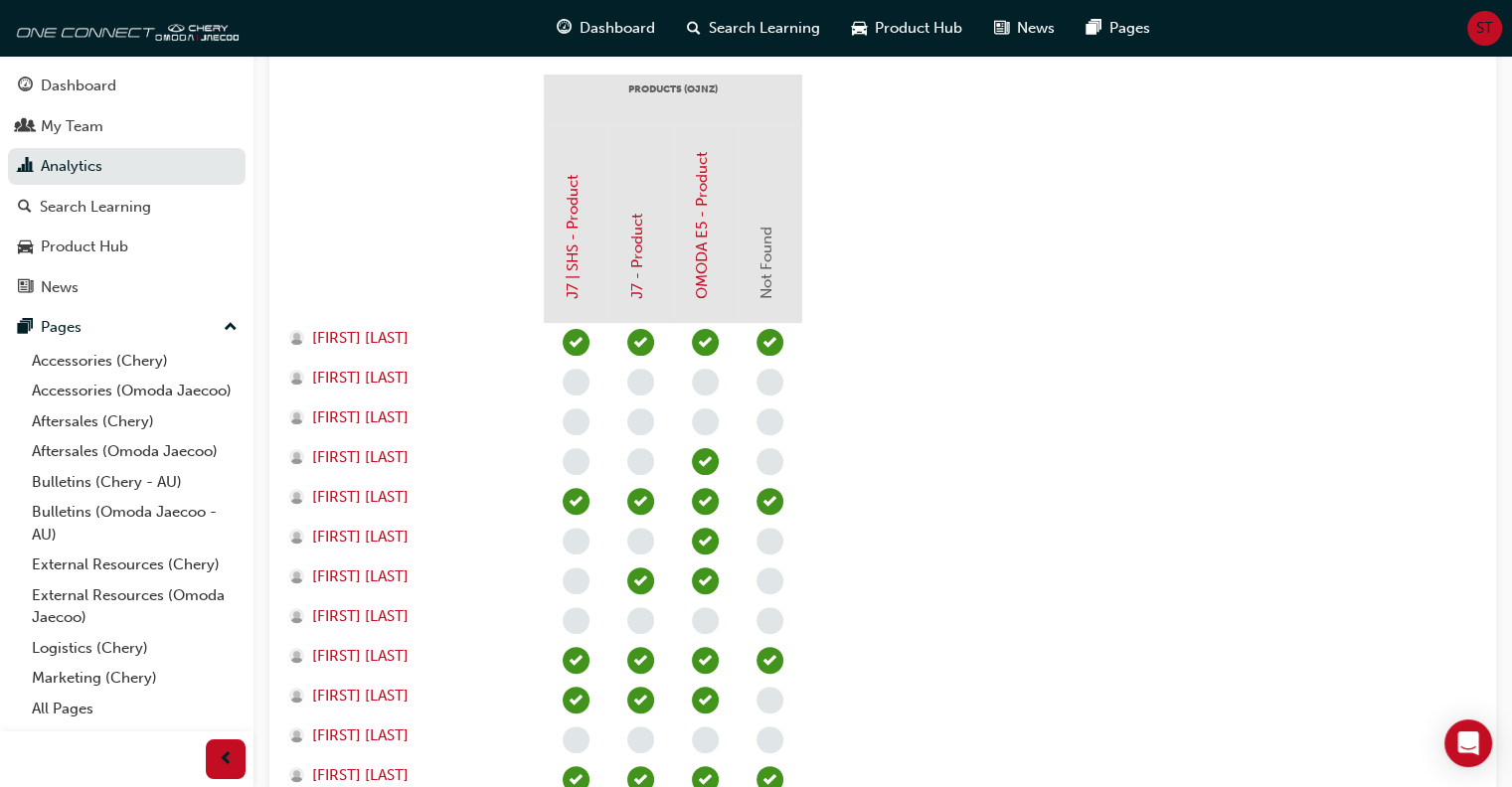 click on "Not Found" at bounding box center (766, 262) 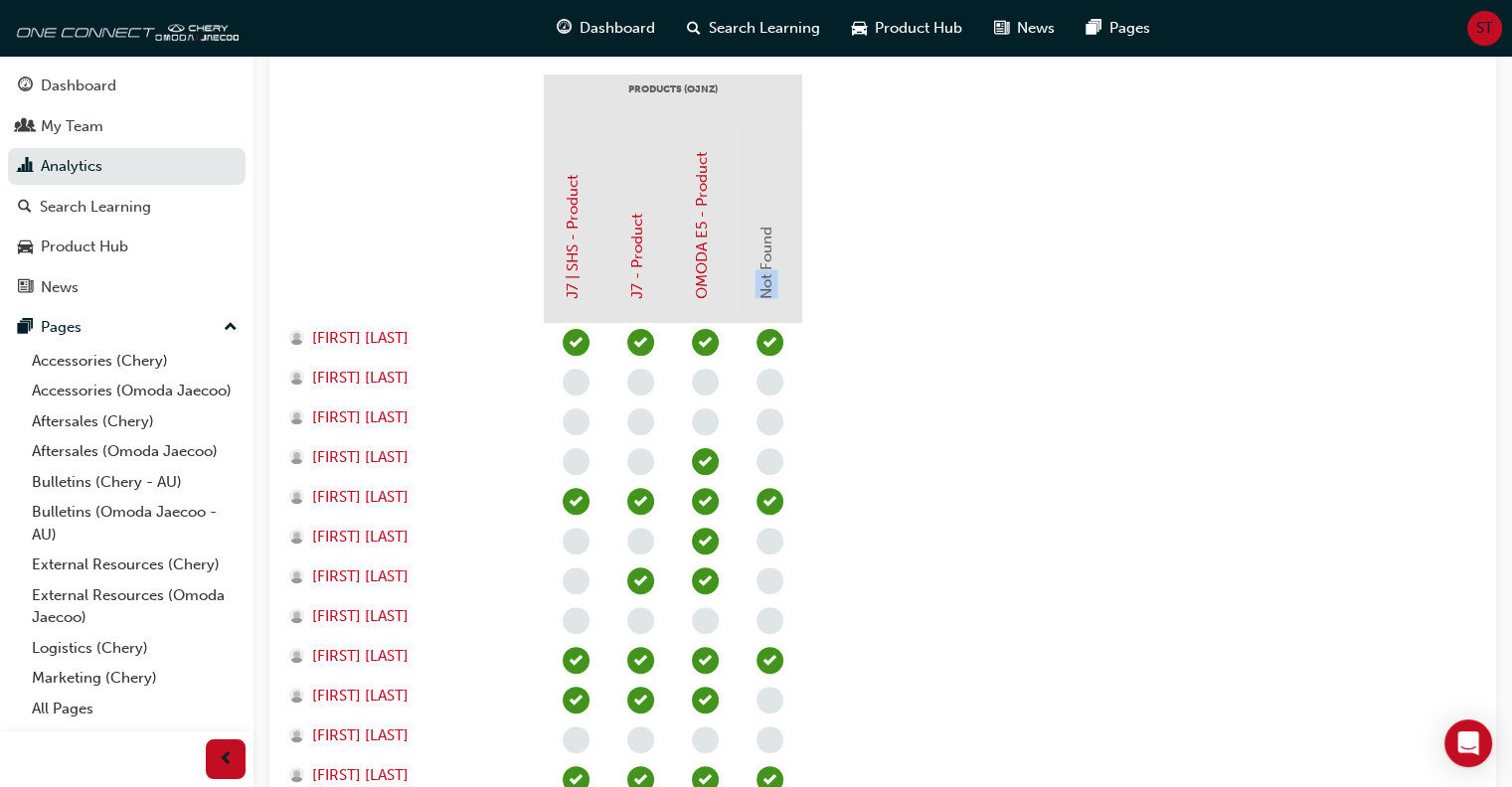 click on "Not Found" at bounding box center [766, 262] 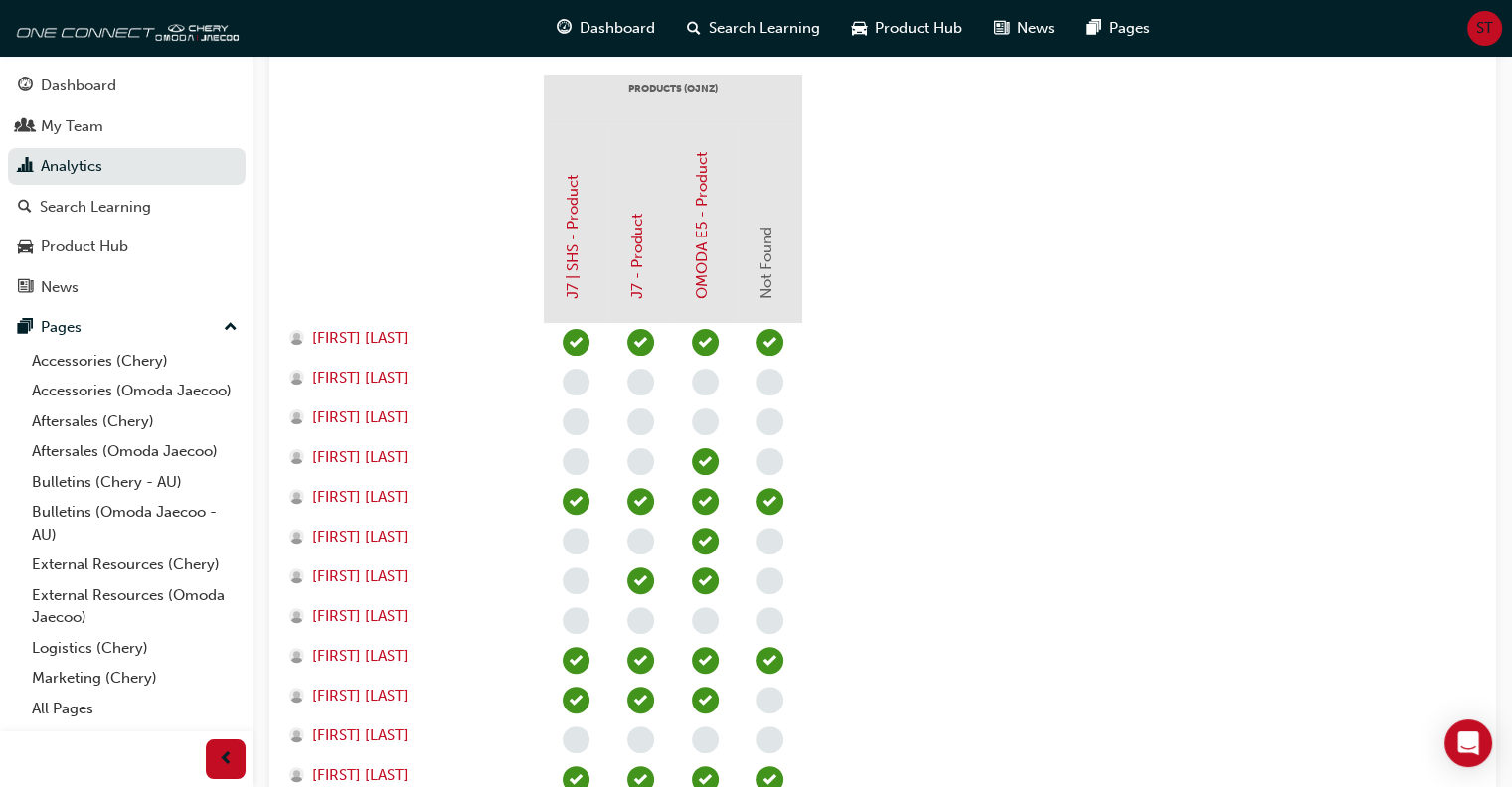 drag, startPoint x: 766, startPoint y: 280, endPoint x: 756, endPoint y: 179, distance: 101.49384 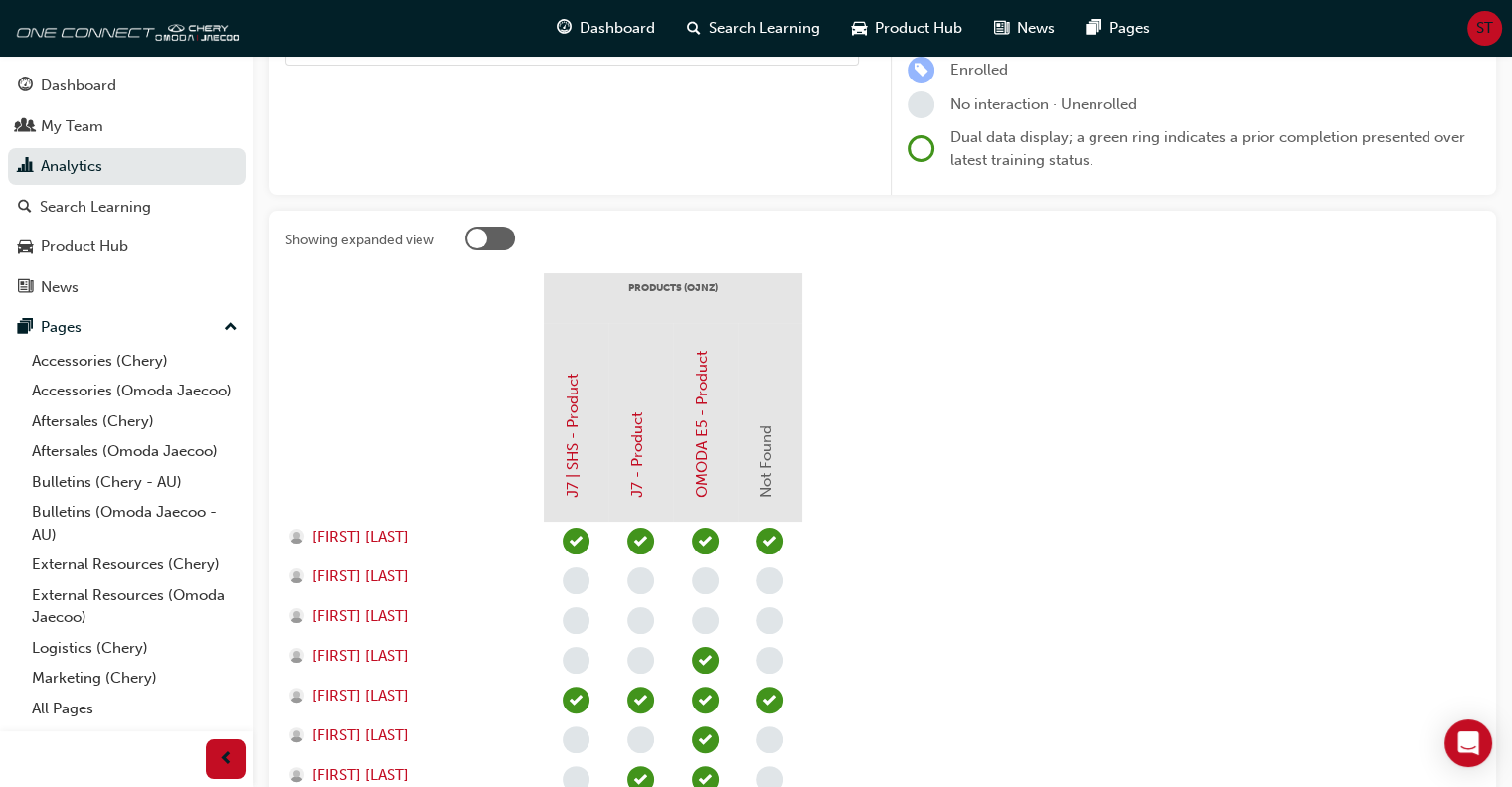 scroll, scrollTop: 0, scrollLeft: 0, axis: both 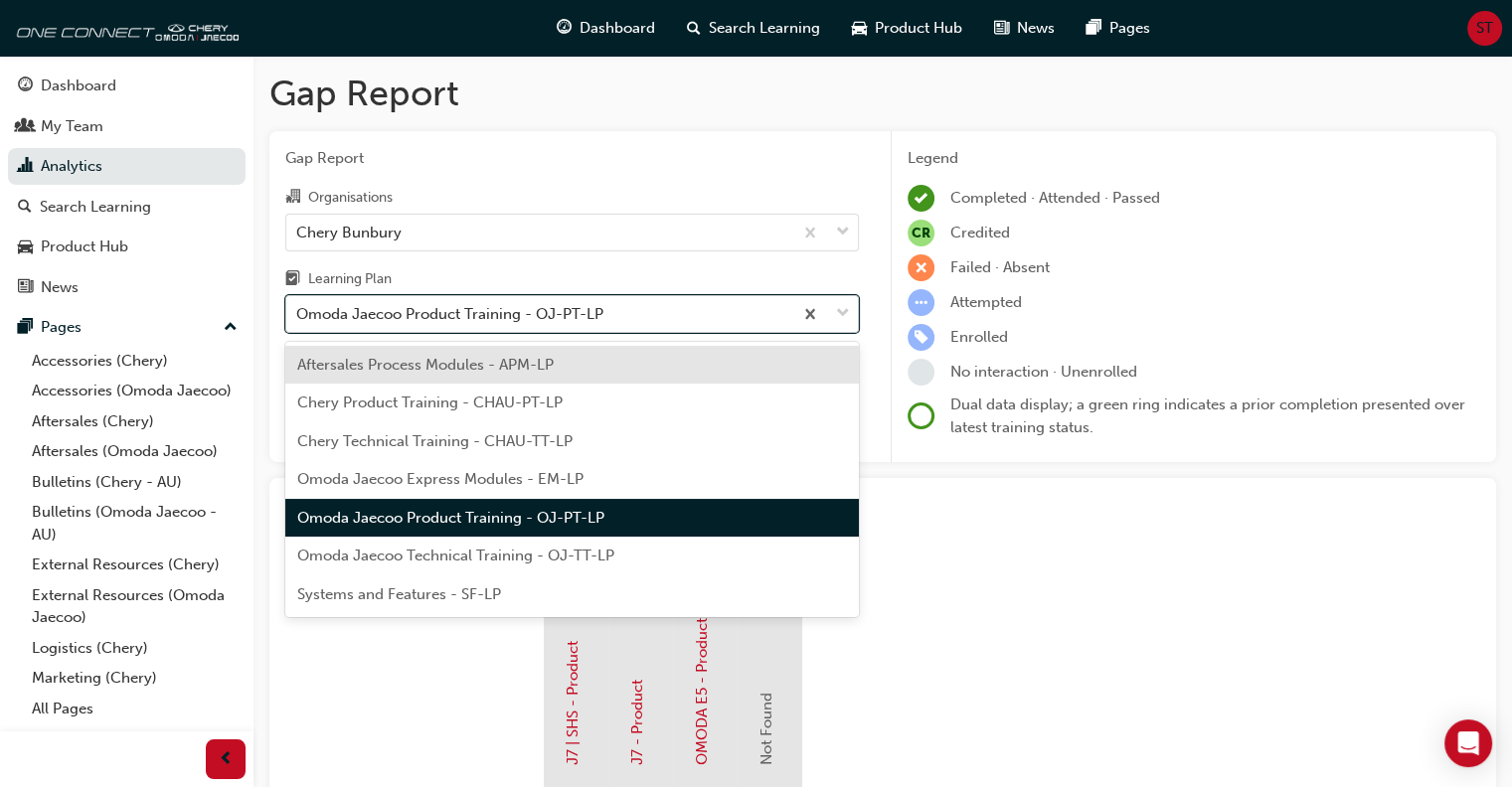 click on "Omoda Jaecoo Product Training - OJ-PT-LP" at bounding box center [449, 314] 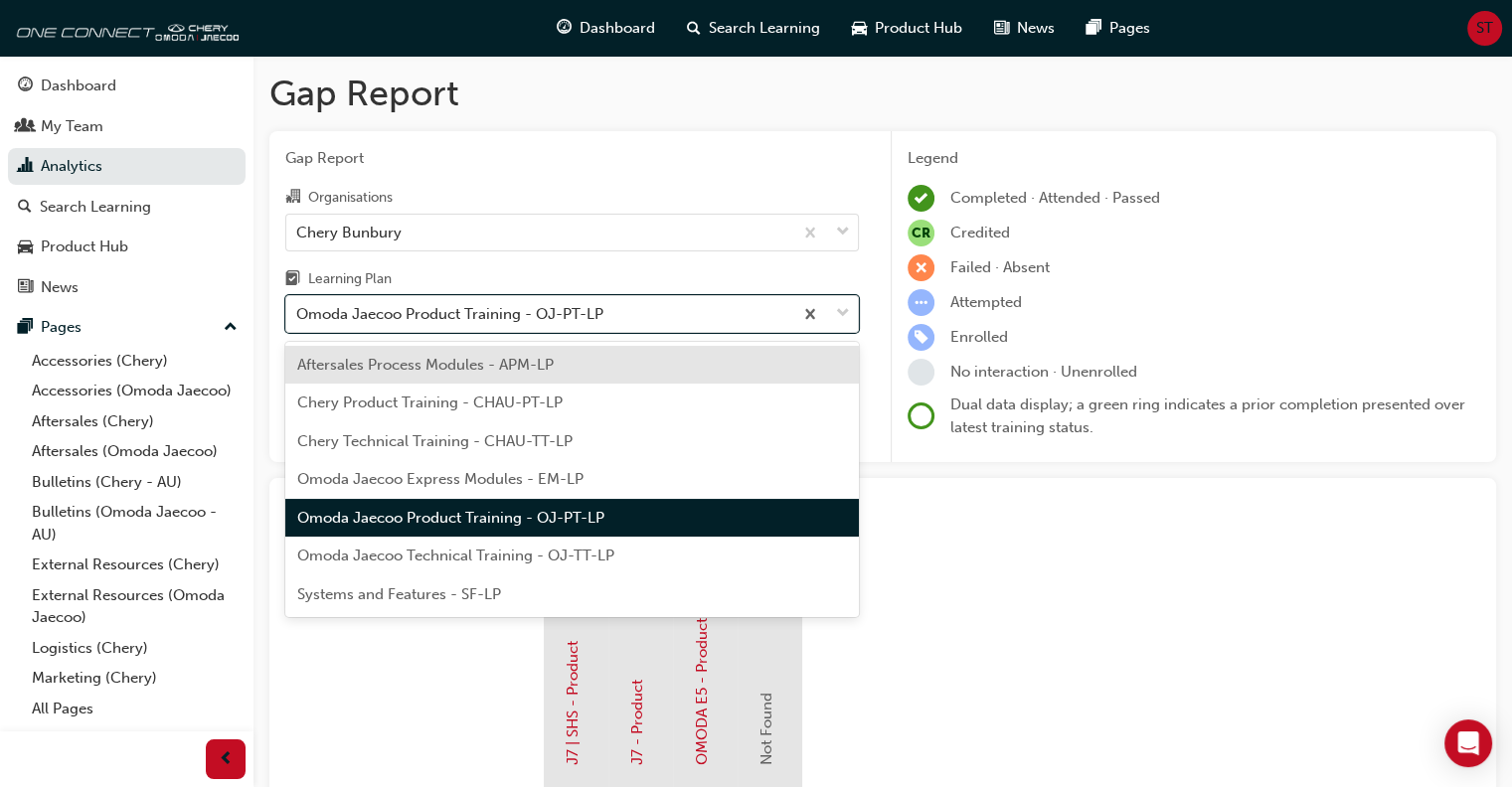 click on "Omoda Jaecoo Technical Training - OJ-TT-LP" at bounding box center (455, 555) 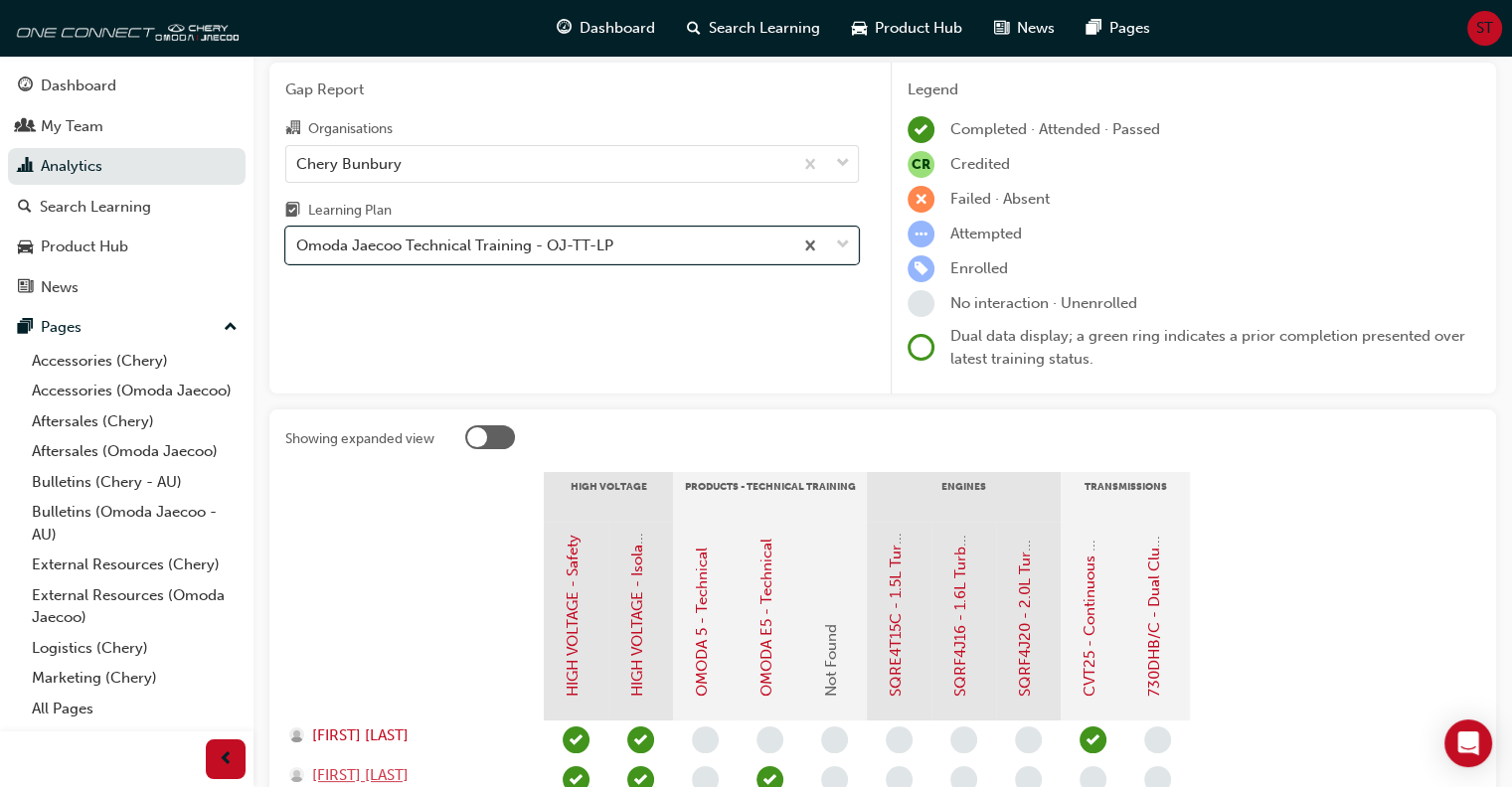 scroll, scrollTop: 0, scrollLeft: 0, axis: both 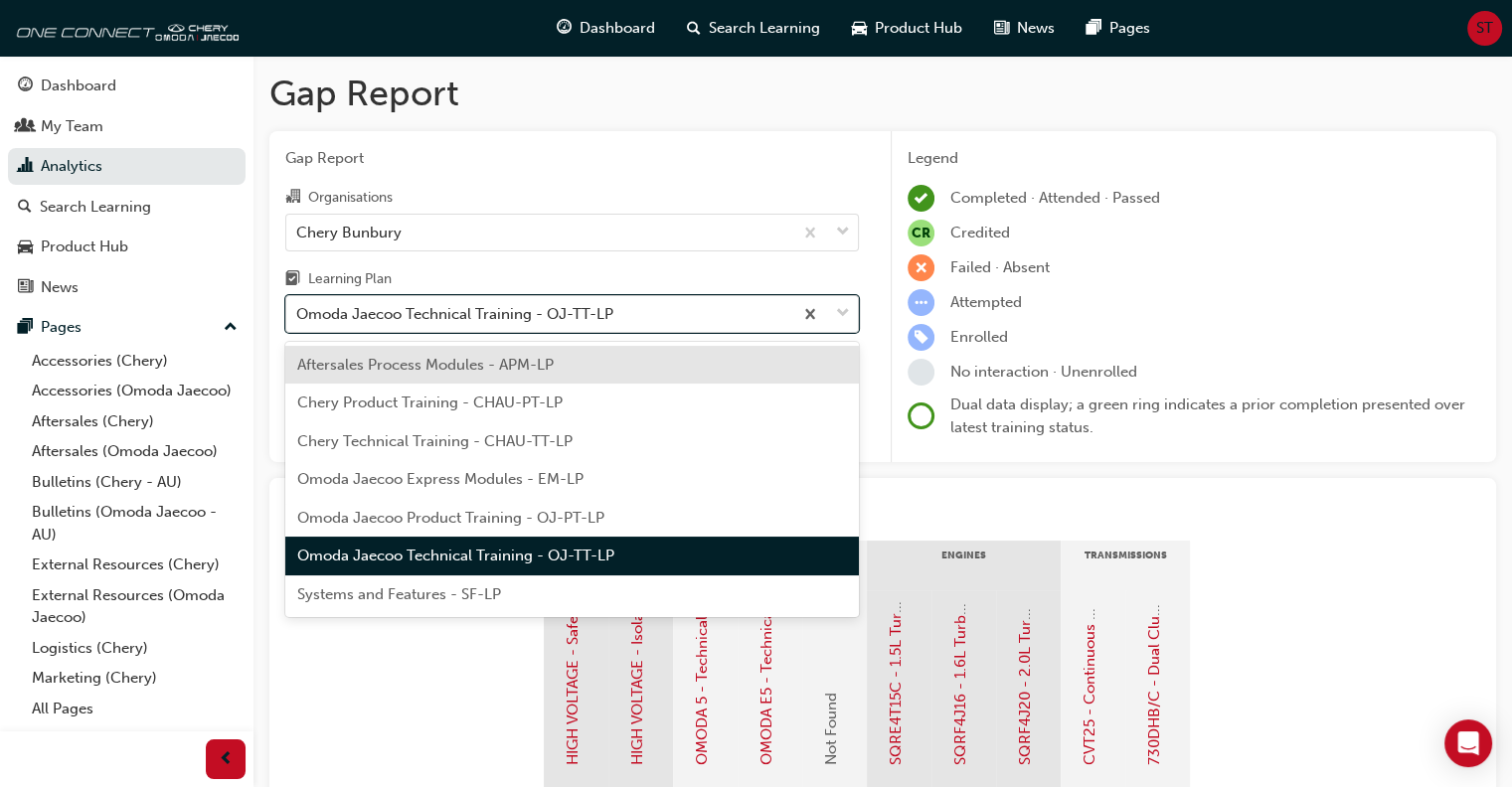 click on "Omoda Jaecoo Technical Training - OJ-TT-LP" at bounding box center (454, 314) 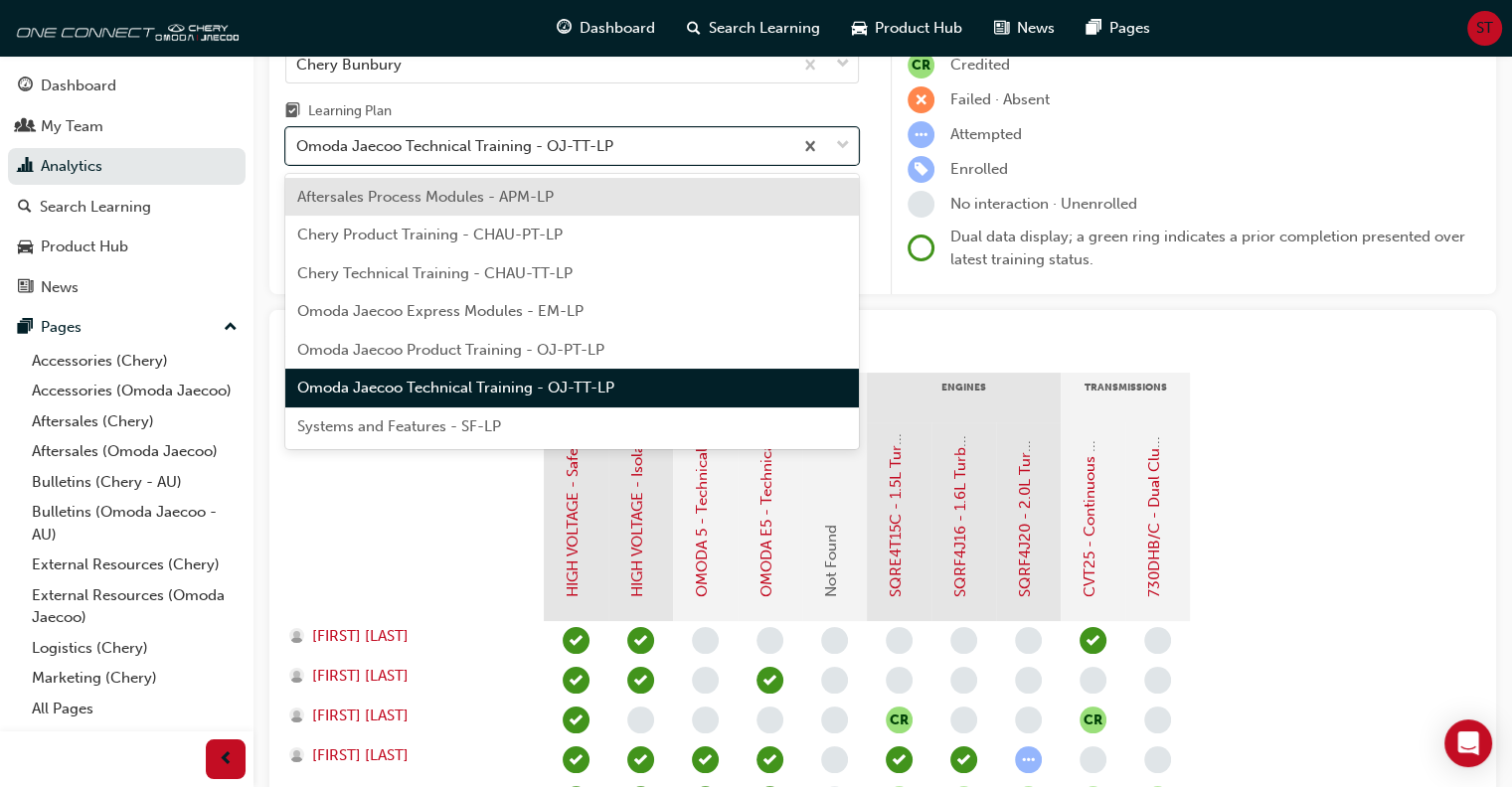 scroll, scrollTop: 69, scrollLeft: 0, axis: vertical 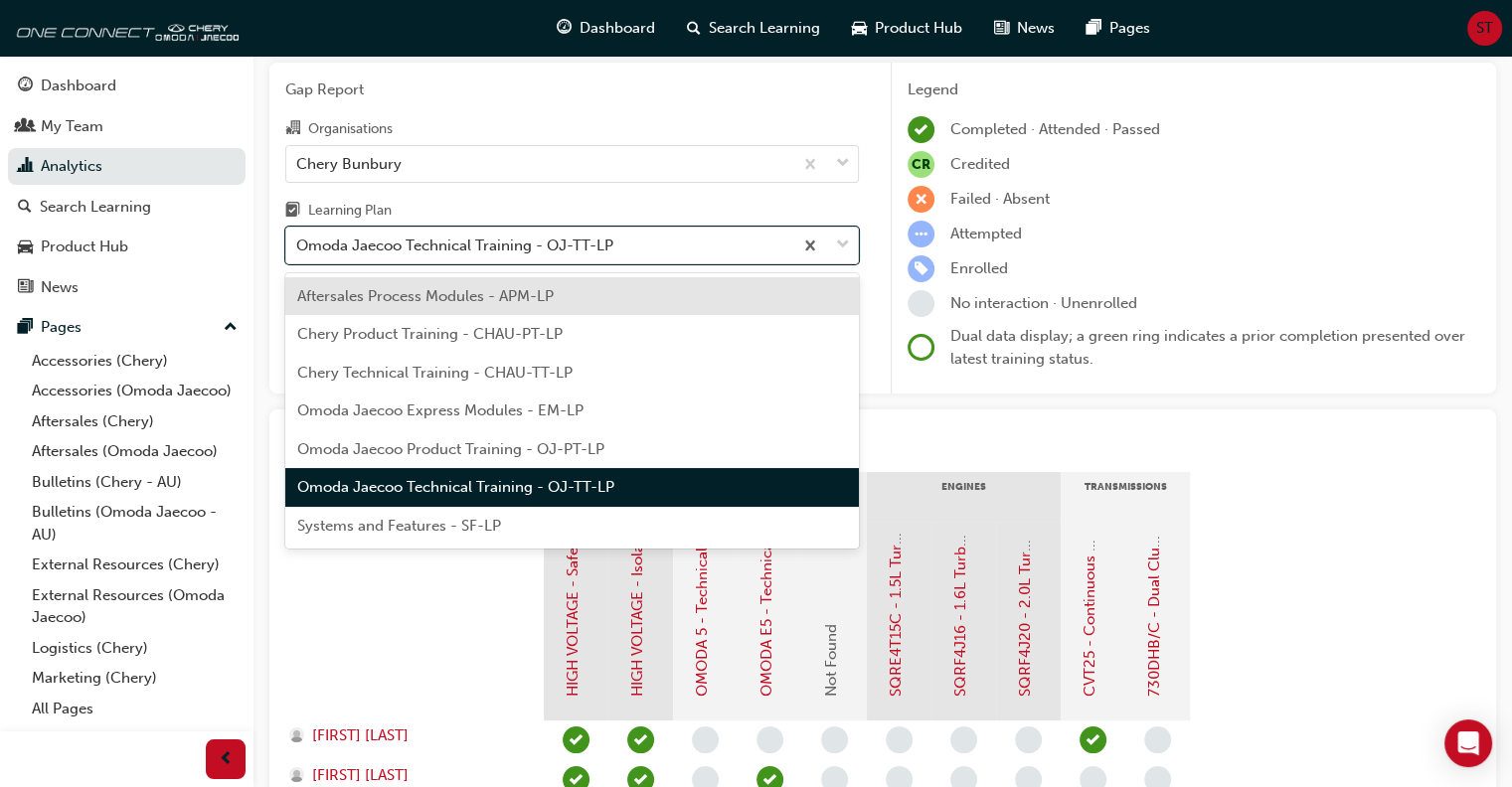 click on "Systems and Features - SF-LP" at bounding box center [399, 526] 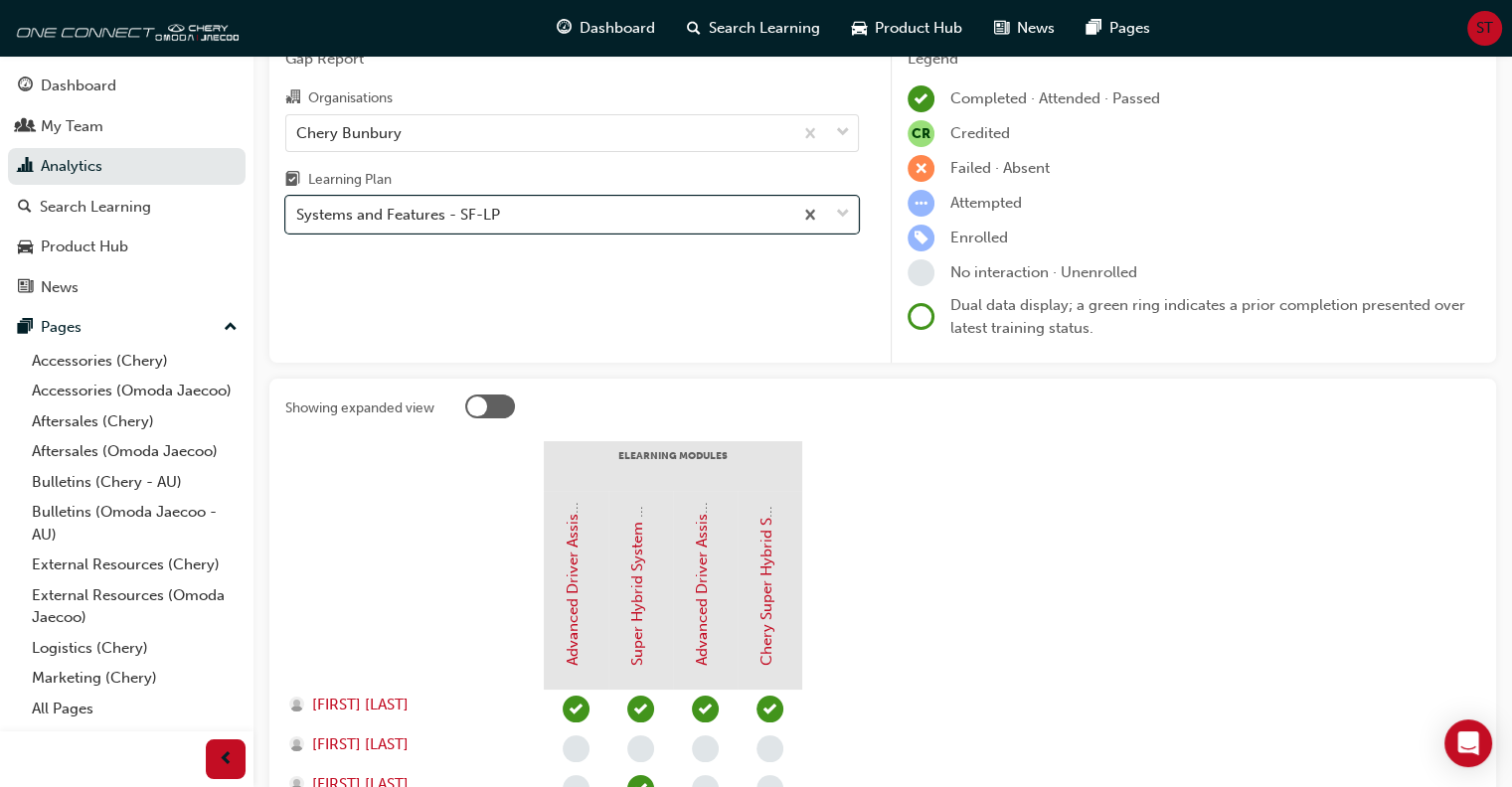 scroll, scrollTop: 0, scrollLeft: 0, axis: both 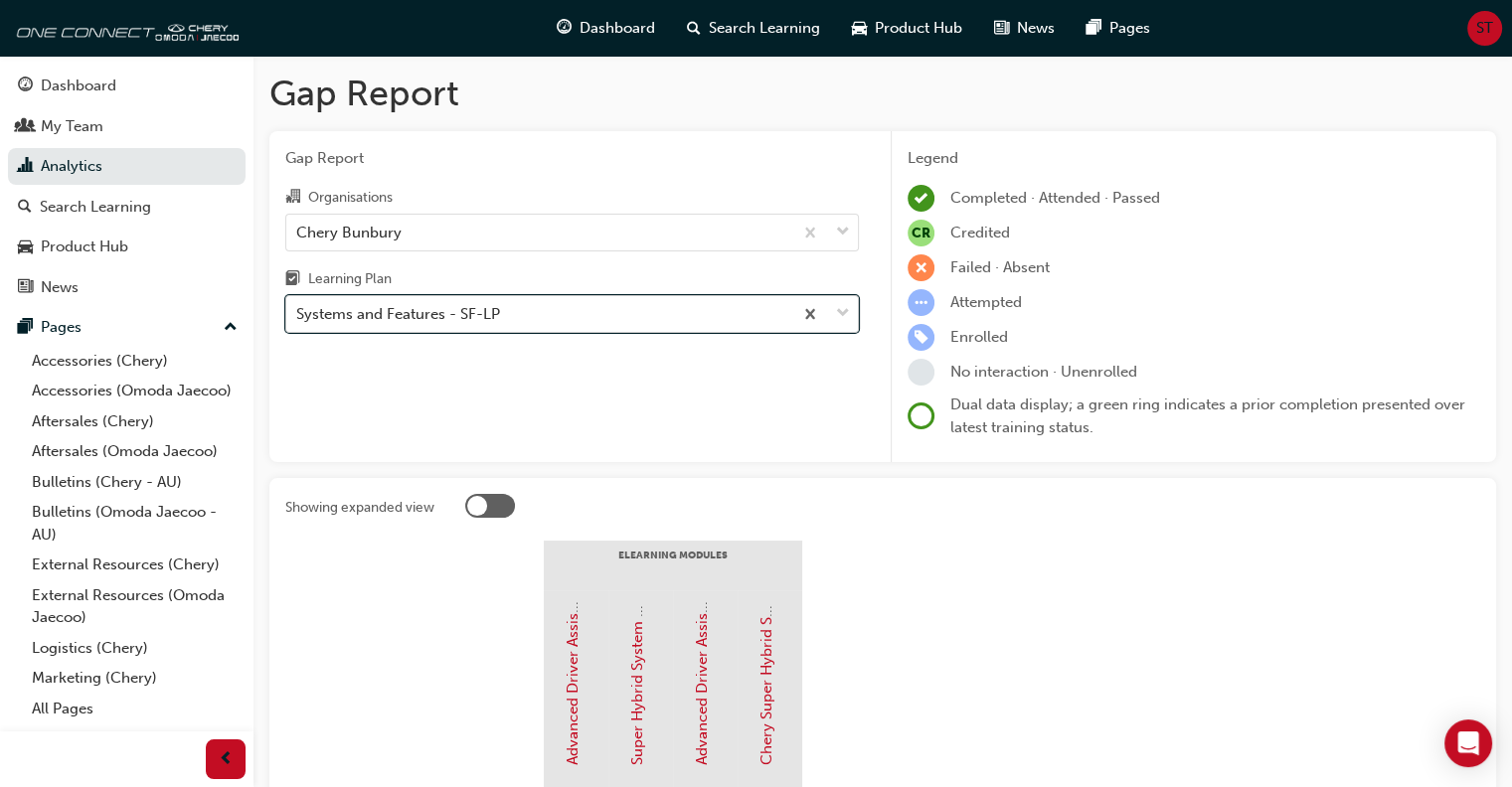 click on "Systems and Features - SF-LP" at bounding box center [398, 314] 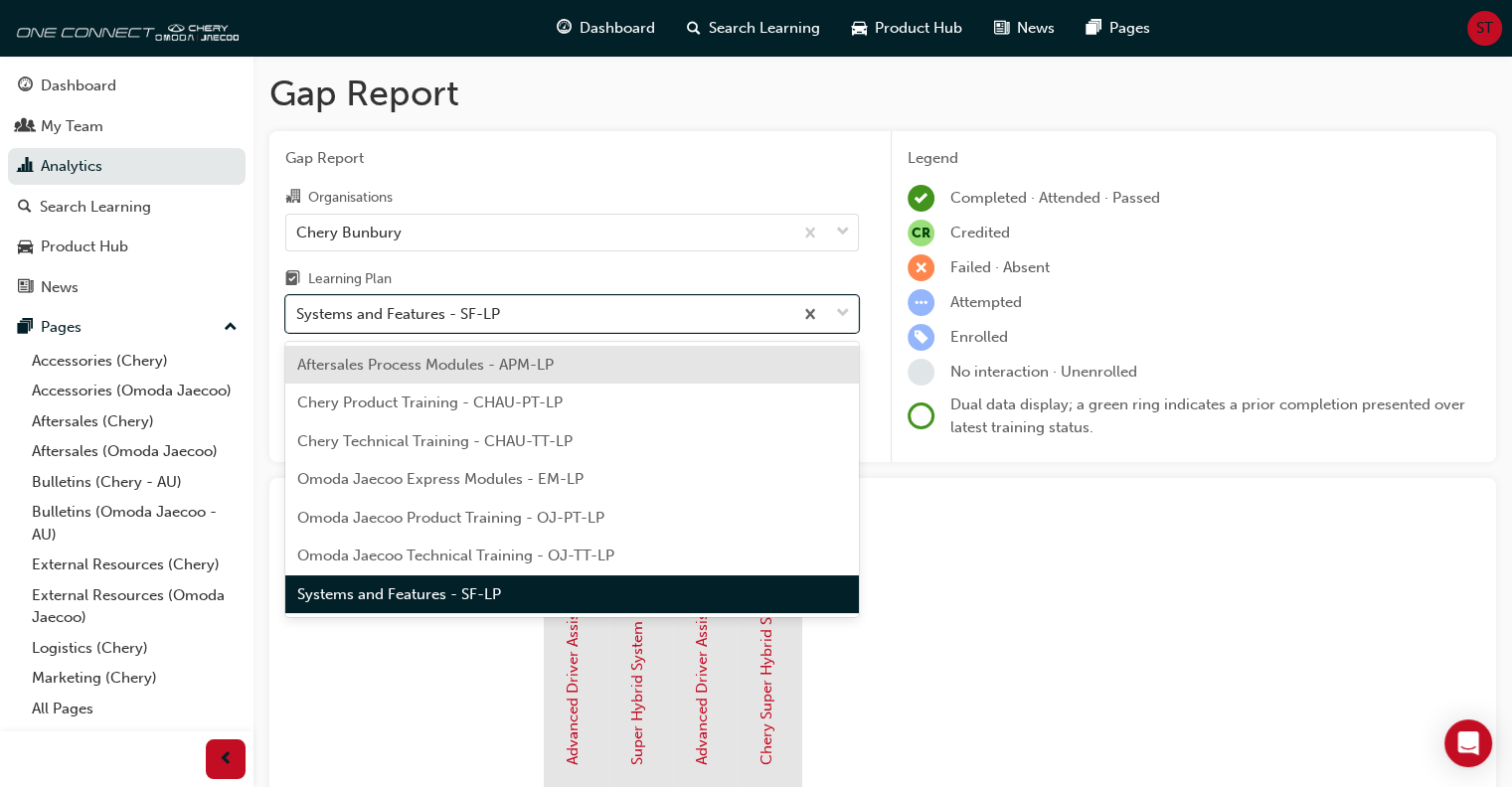 click on "Chery Product Training - CHAU-PT-LP" at bounding box center [429, 402] 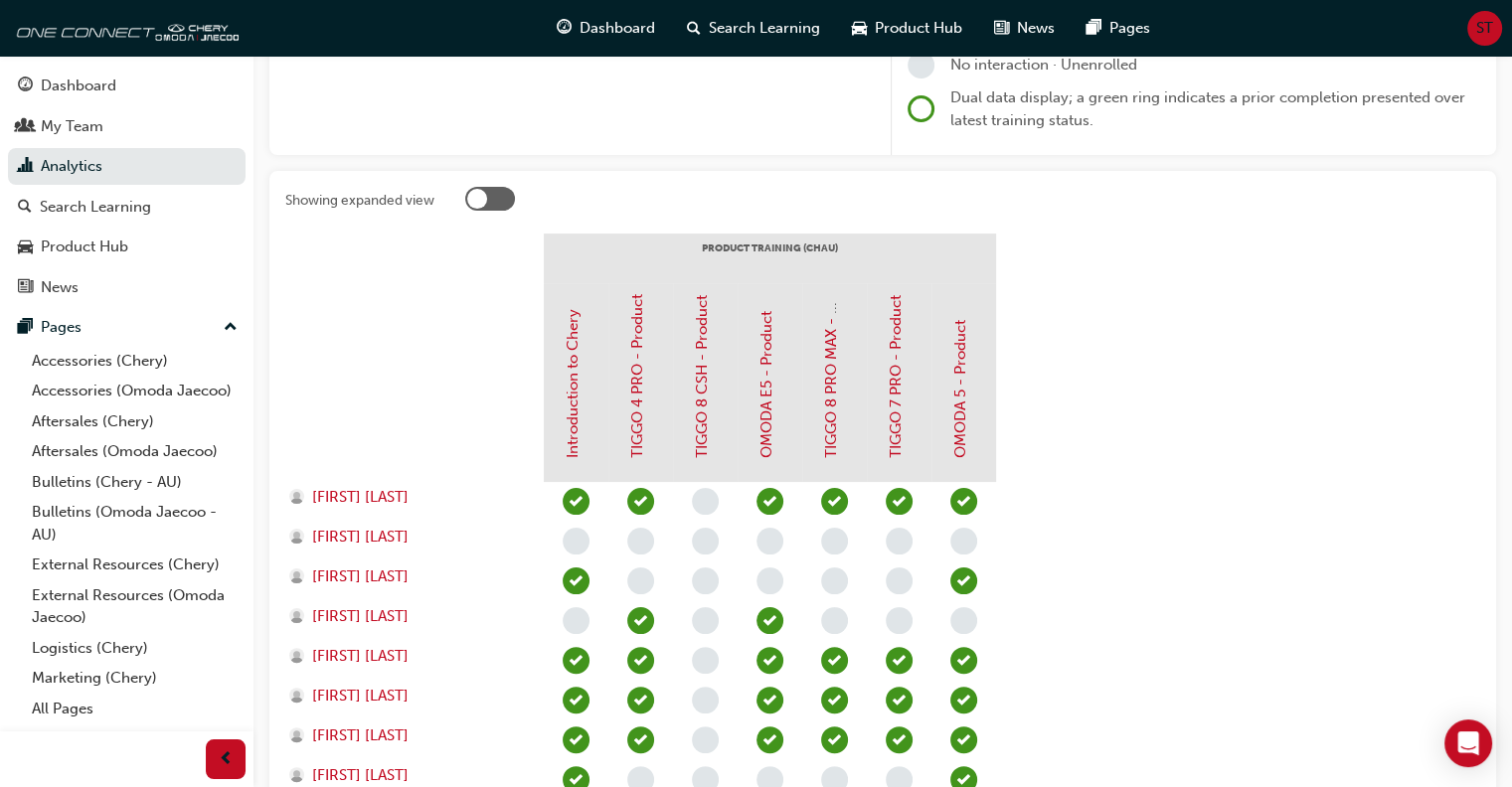 scroll, scrollTop: 208, scrollLeft: 0, axis: vertical 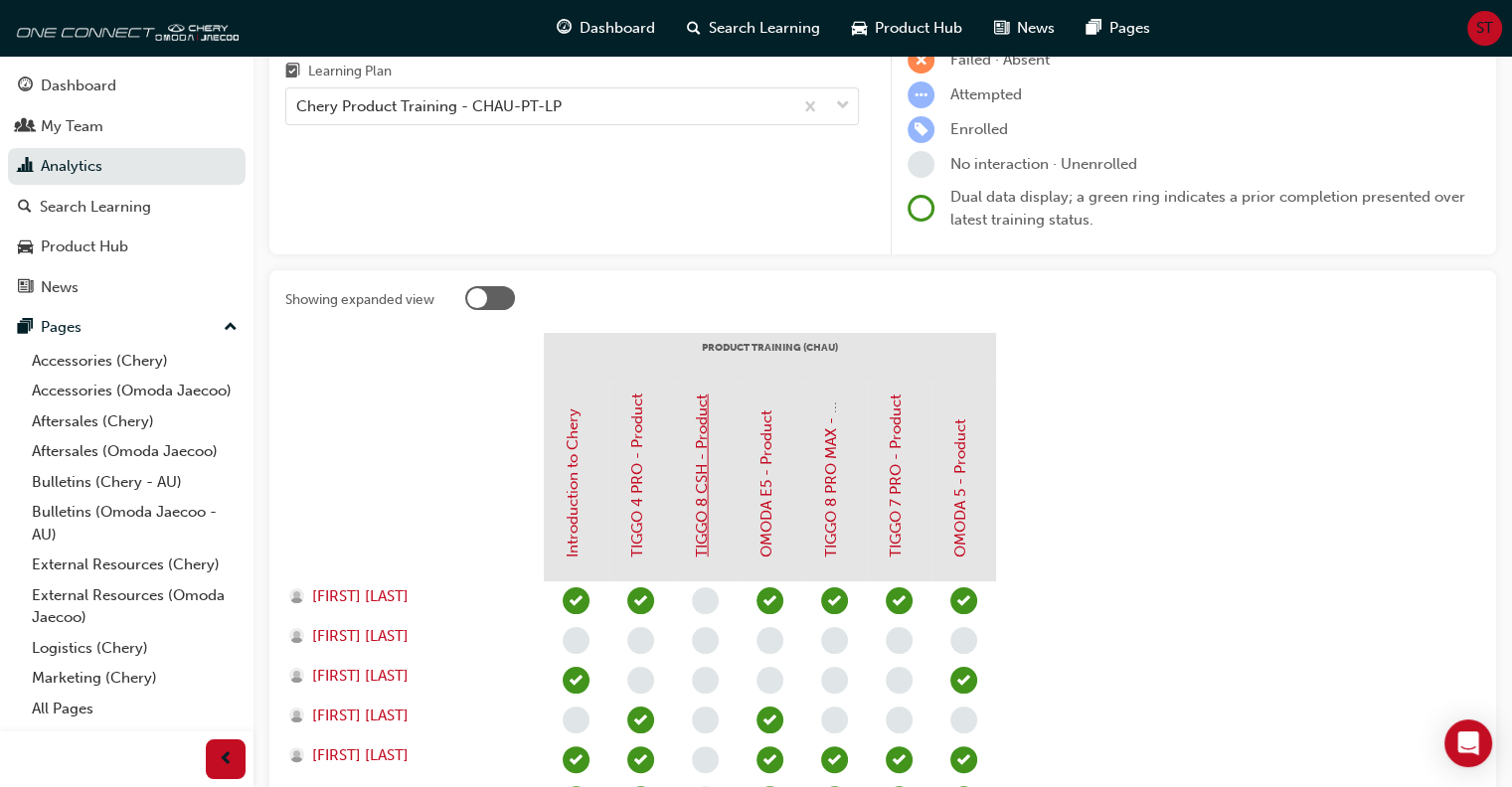 click on "TIGGO 8 CSH - Product" at bounding box center (702, 476) 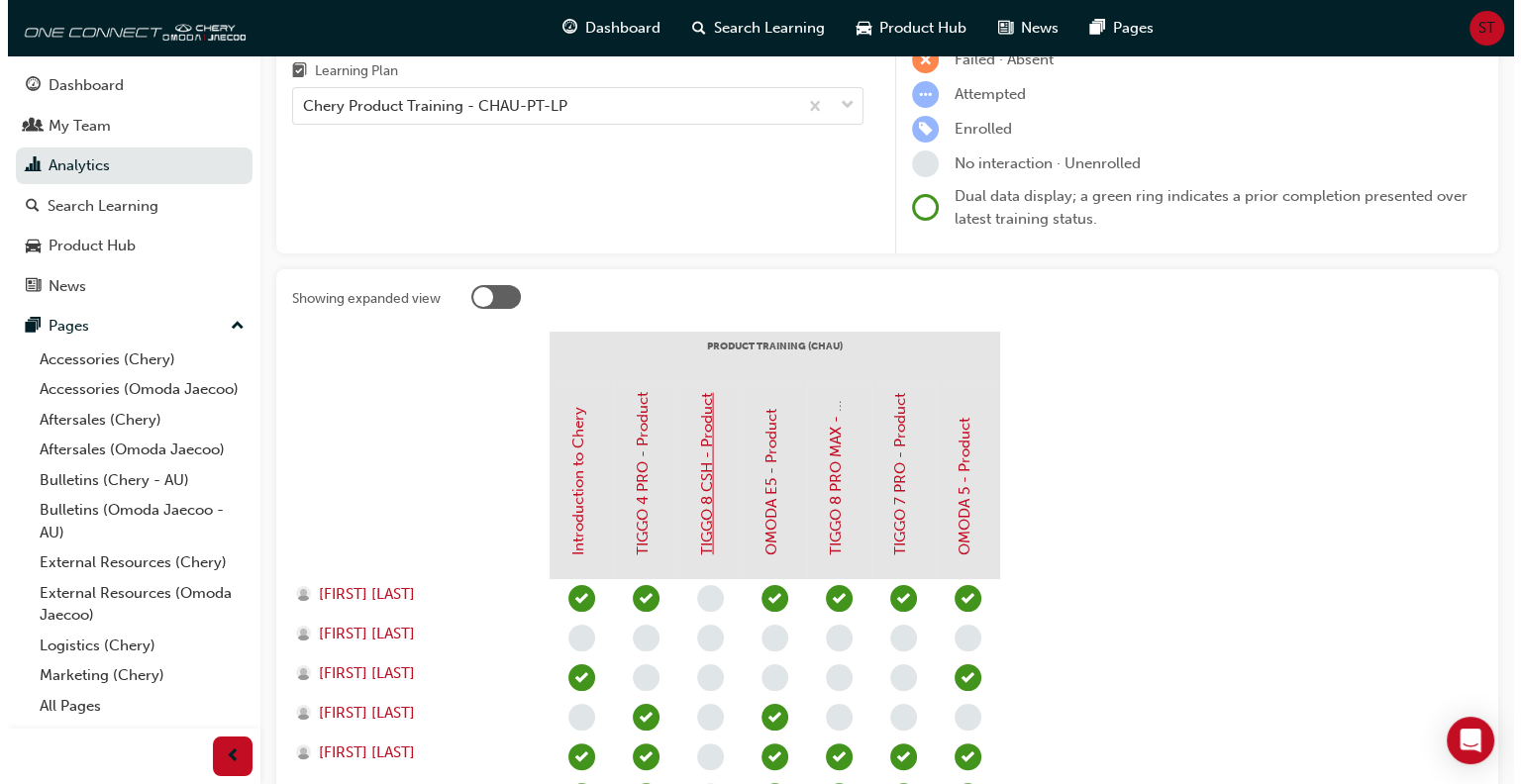 scroll, scrollTop: 0, scrollLeft: 0, axis: both 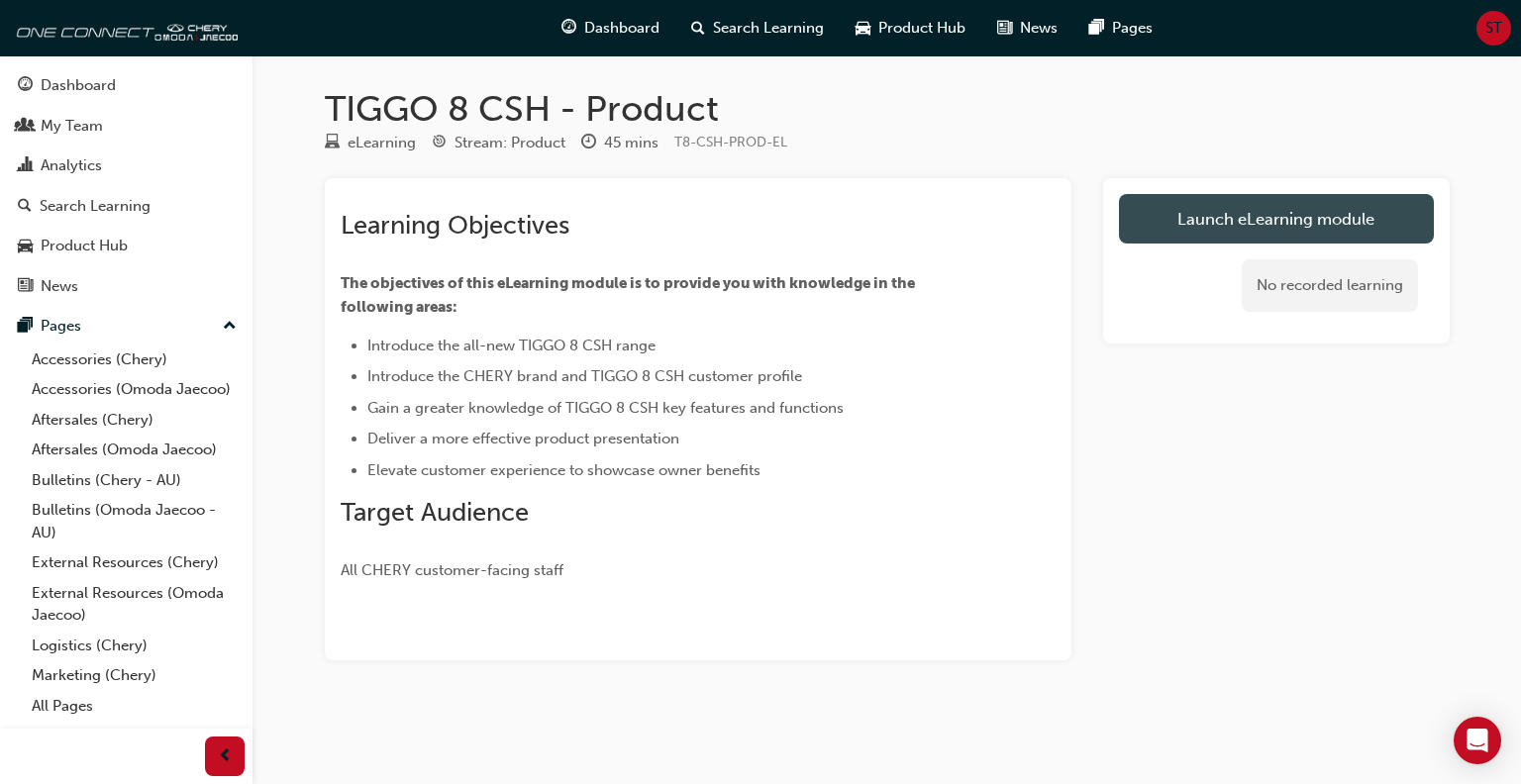 click on "Launch eLearning module" at bounding box center (1276, 219) 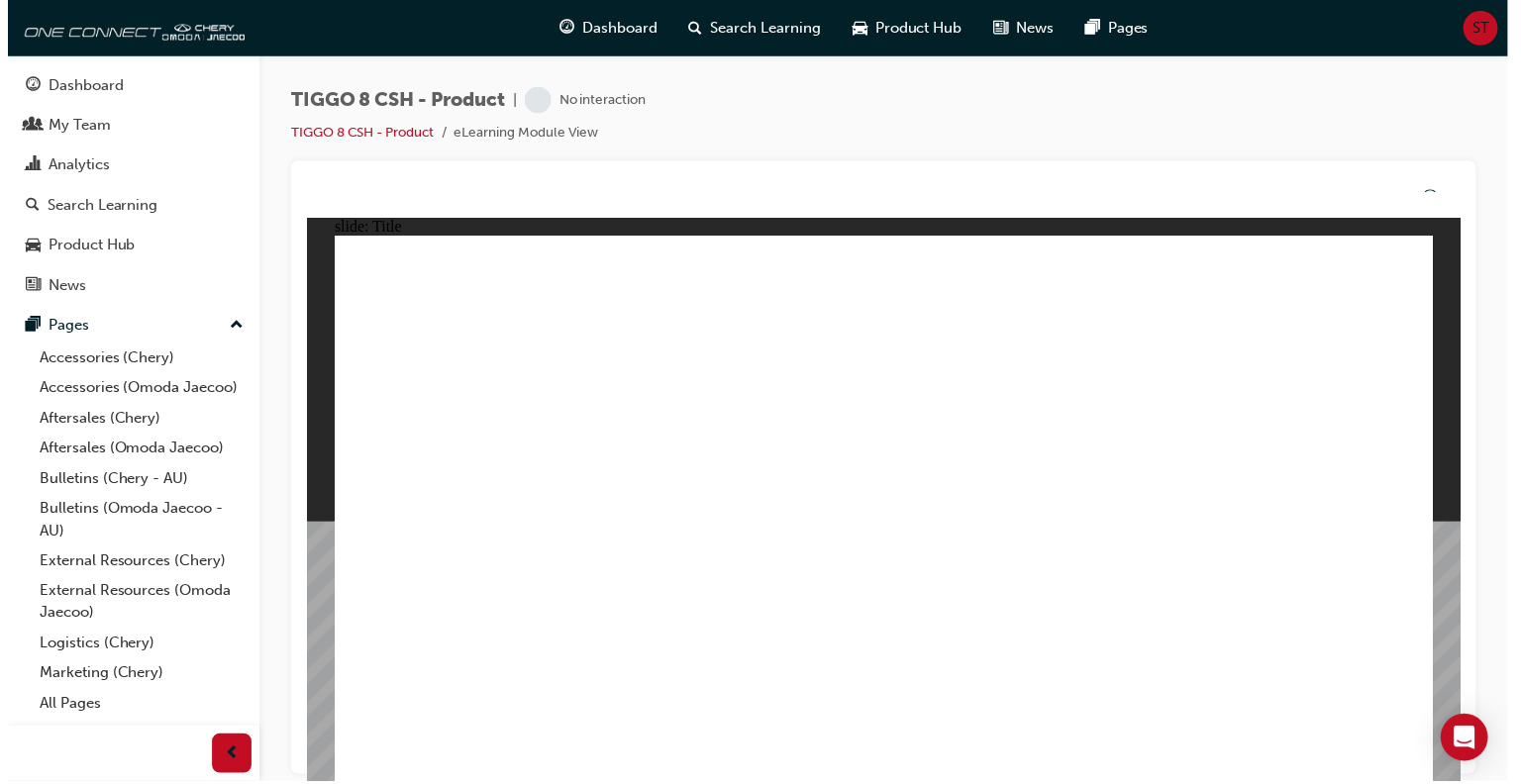 scroll, scrollTop: 0, scrollLeft: 0, axis: both 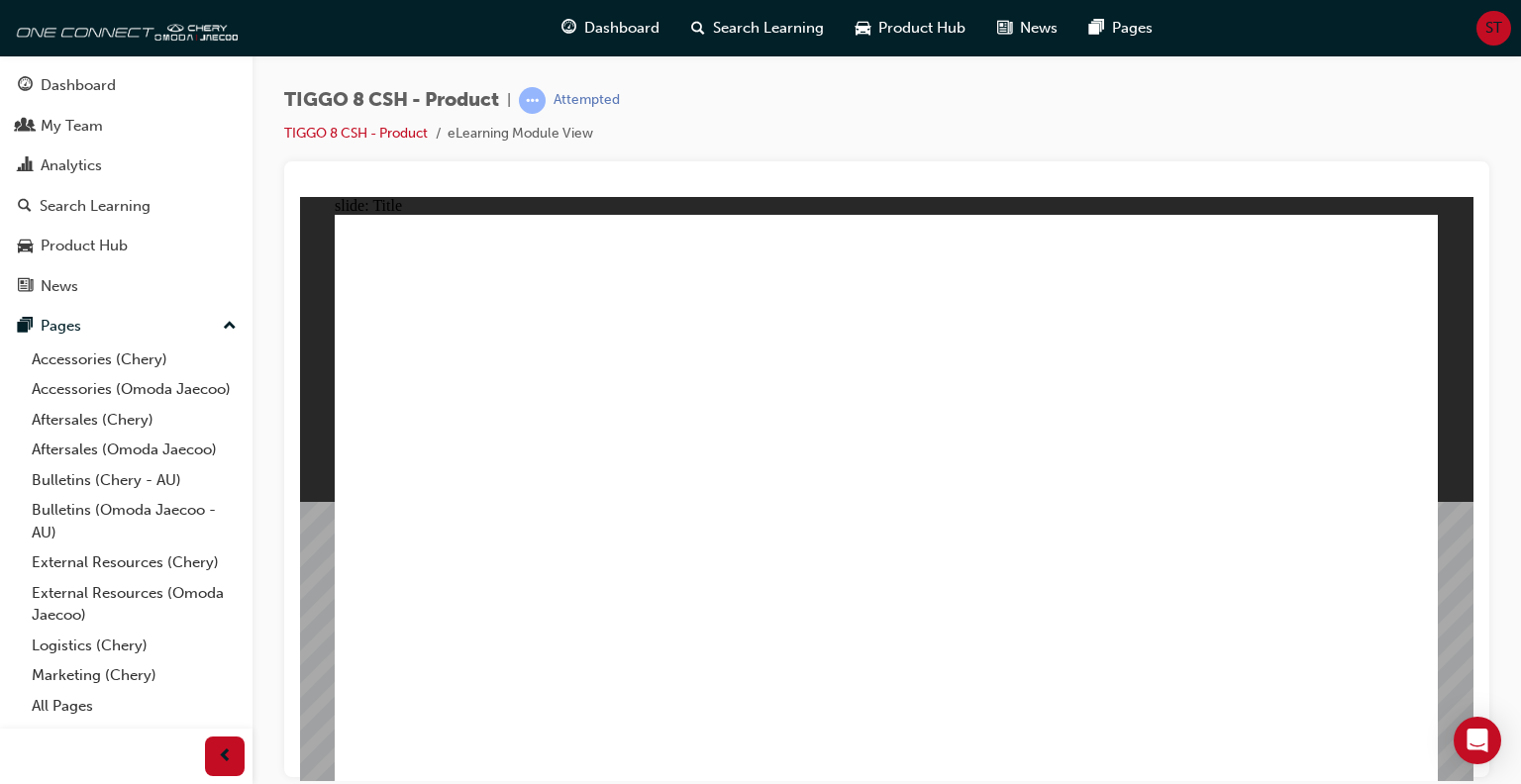 click 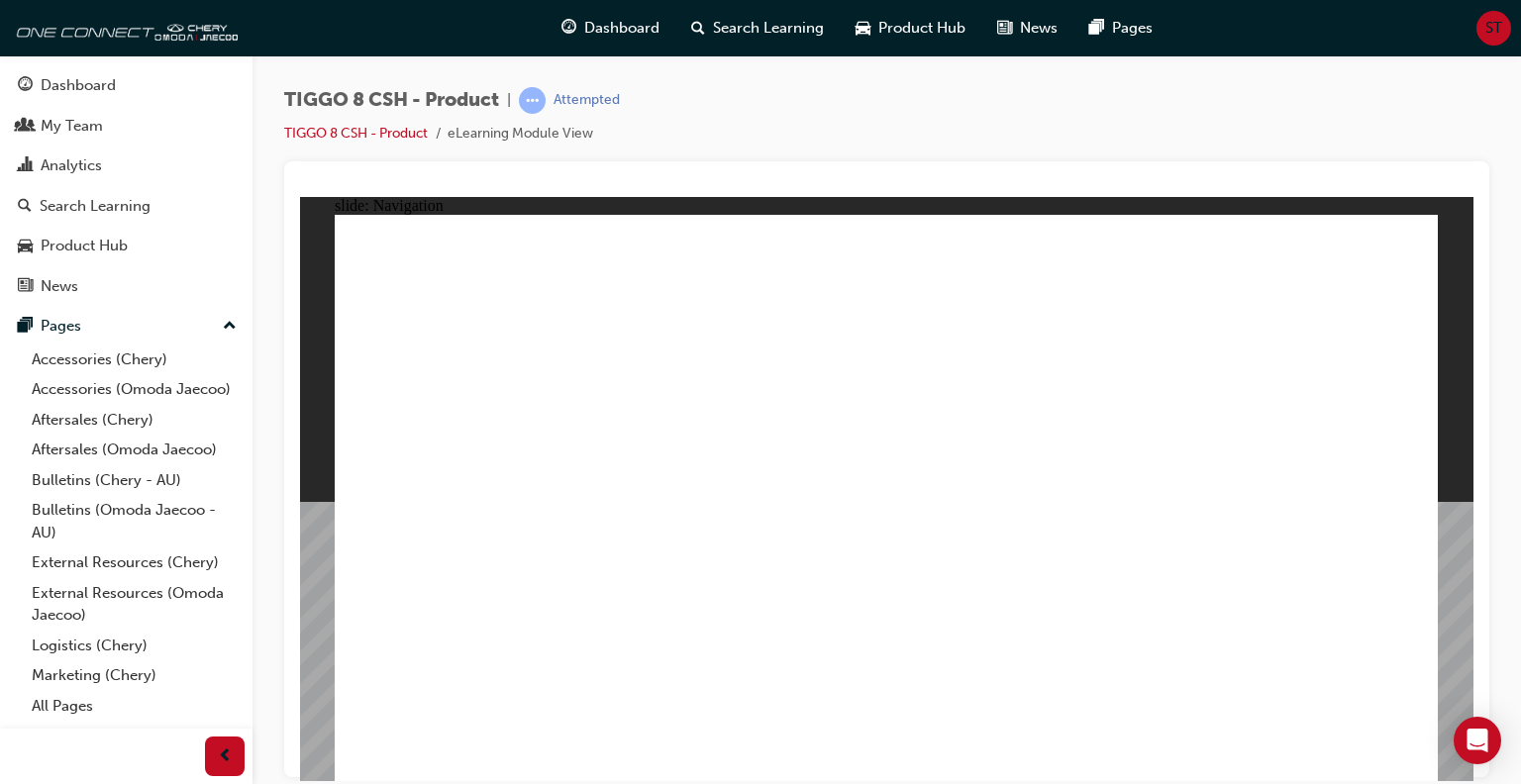 click 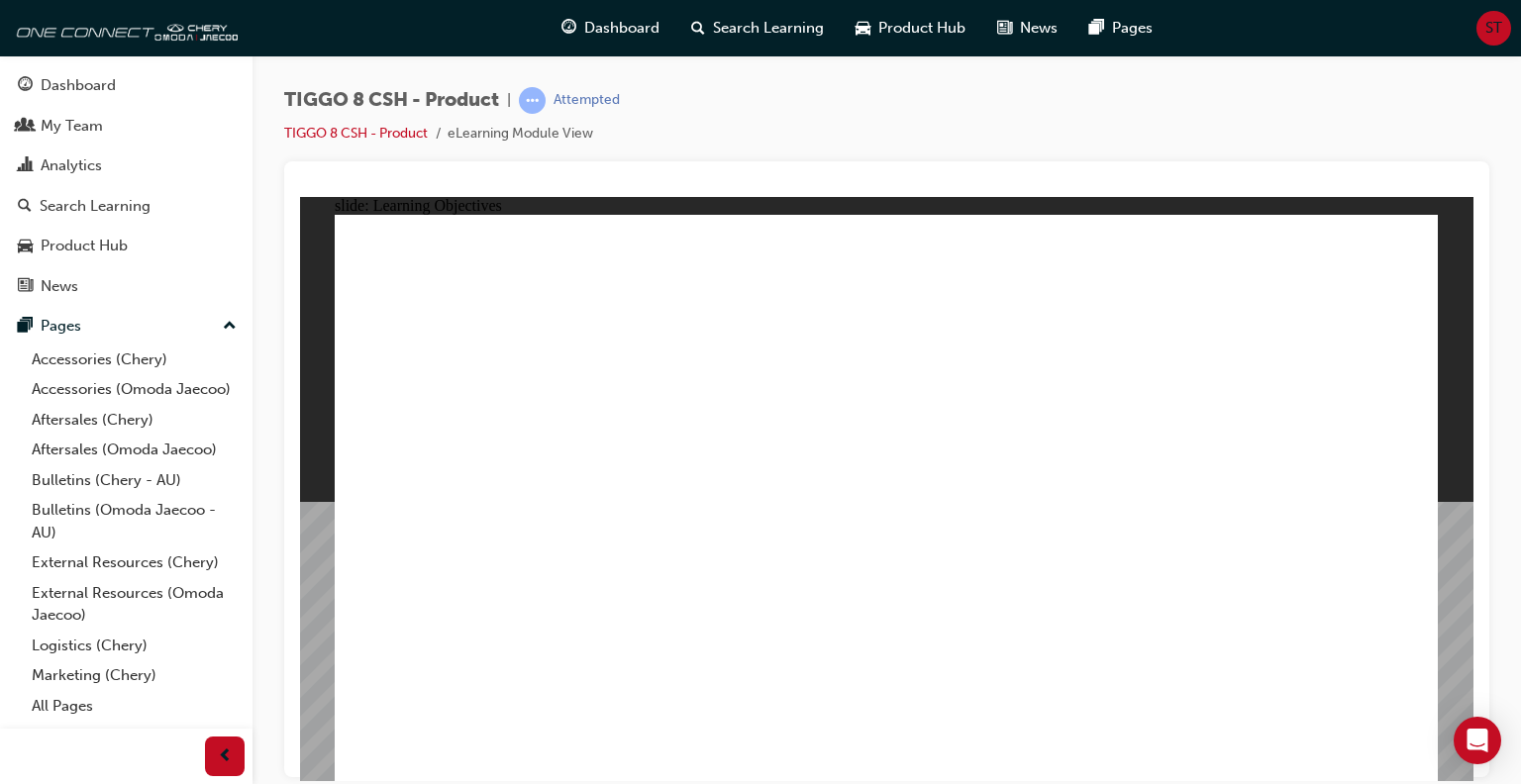click 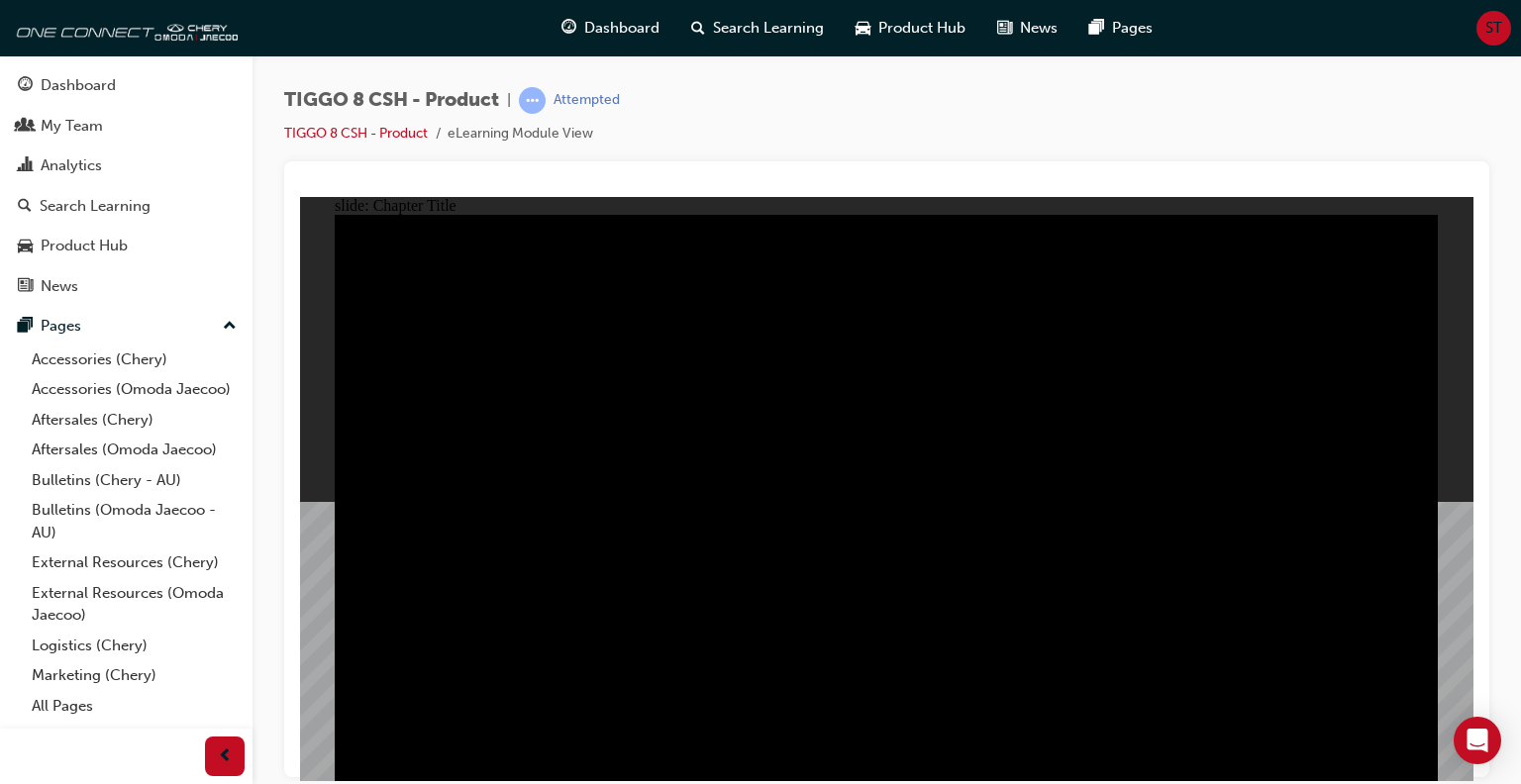click 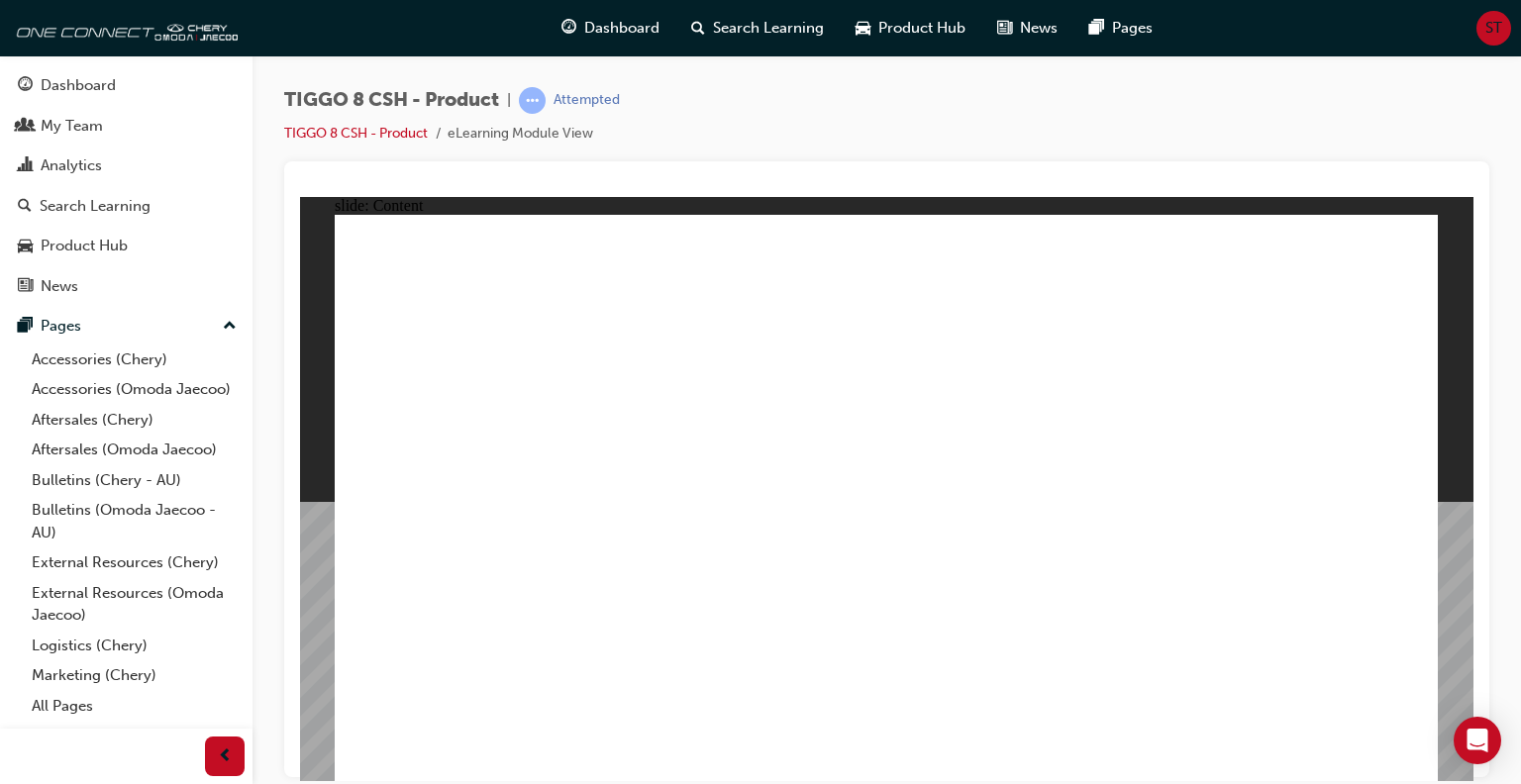 click 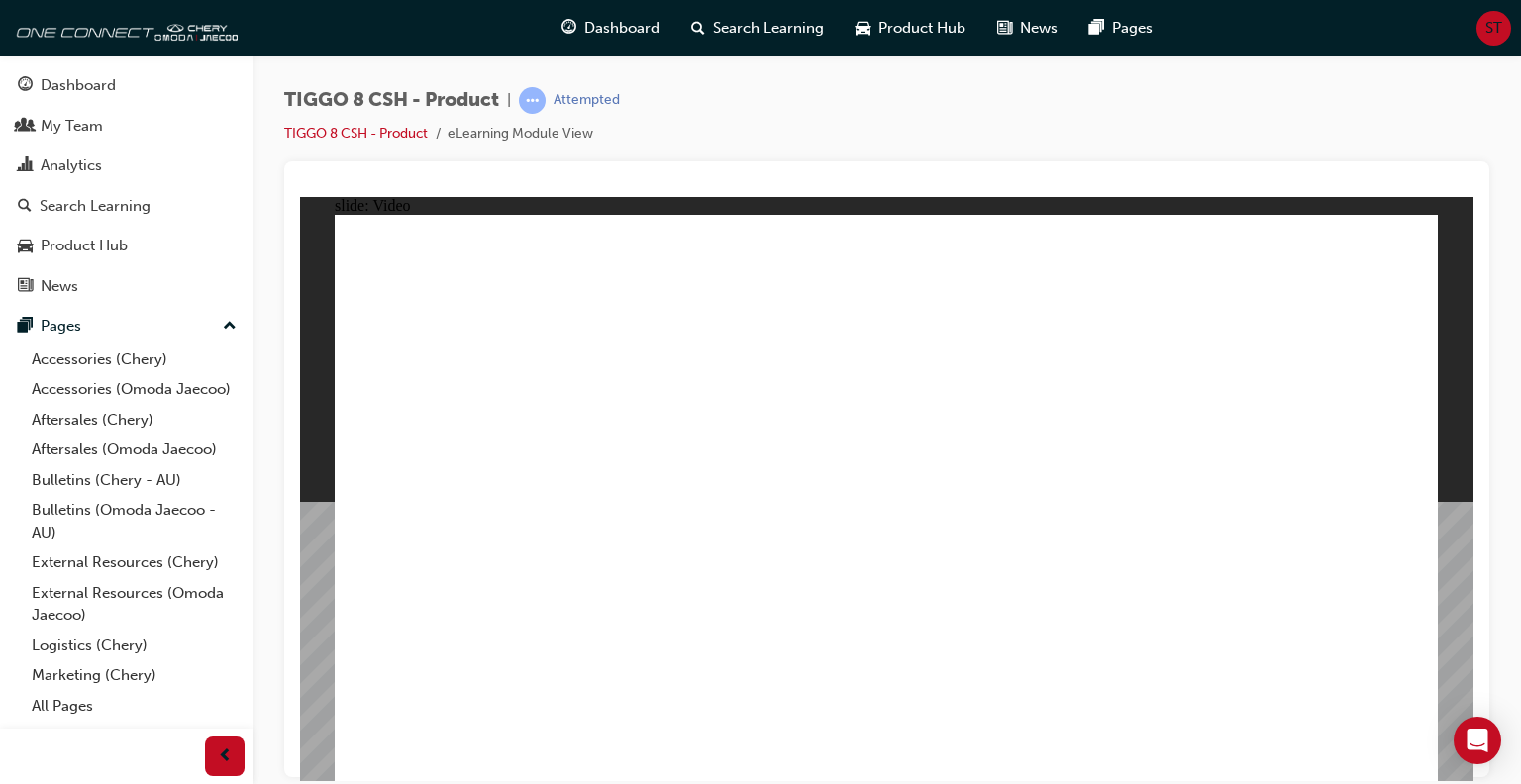 click 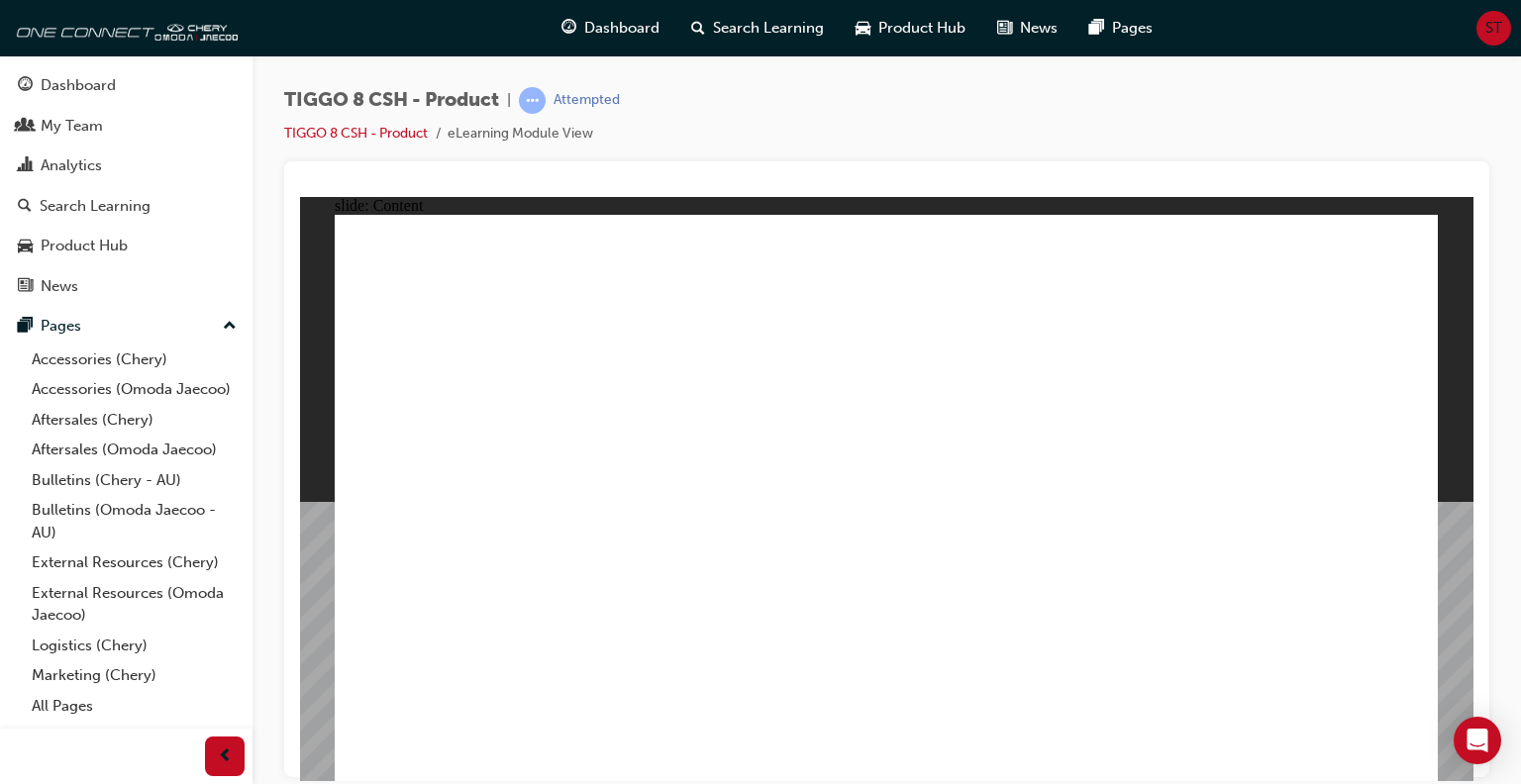 click 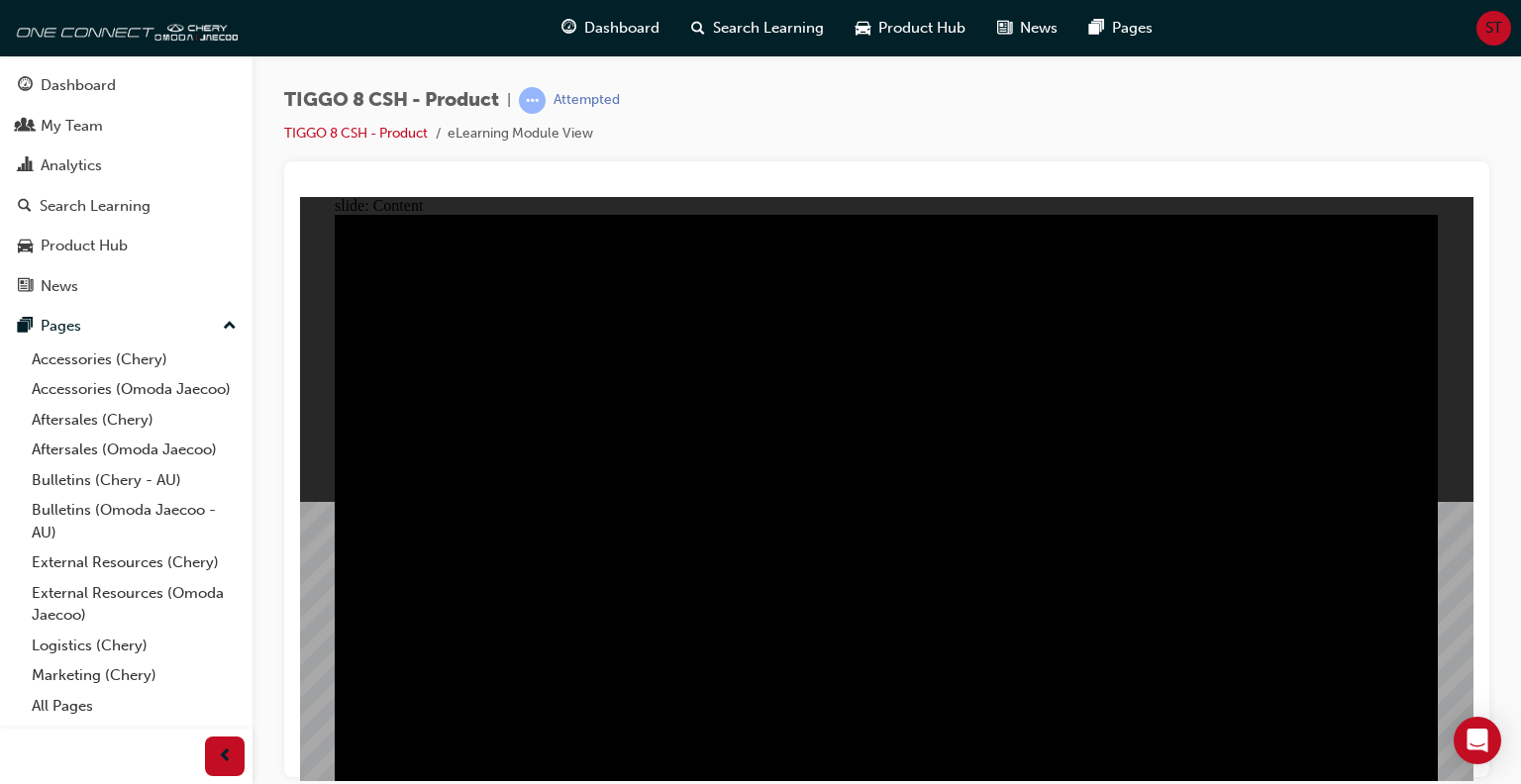 click 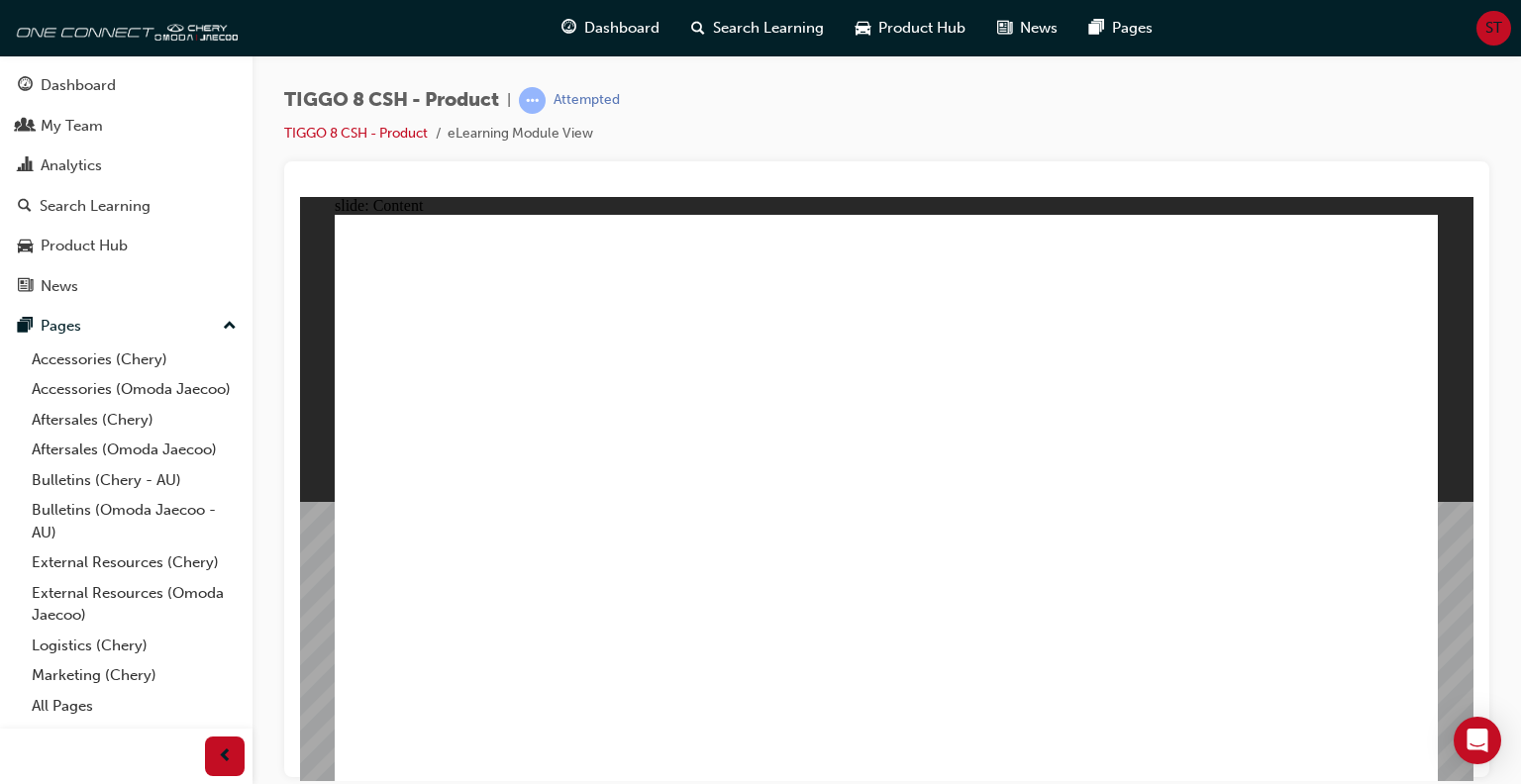 click 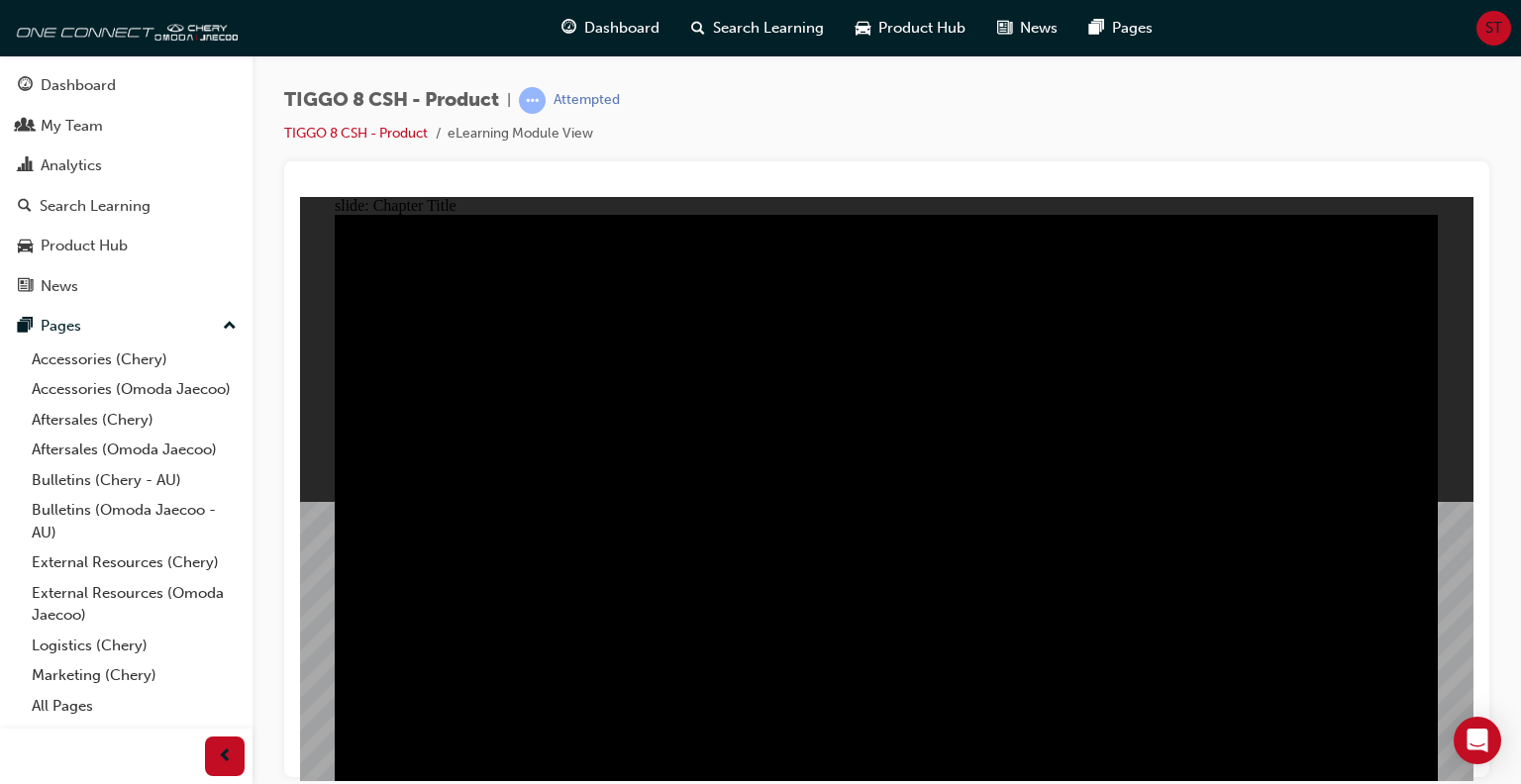 click 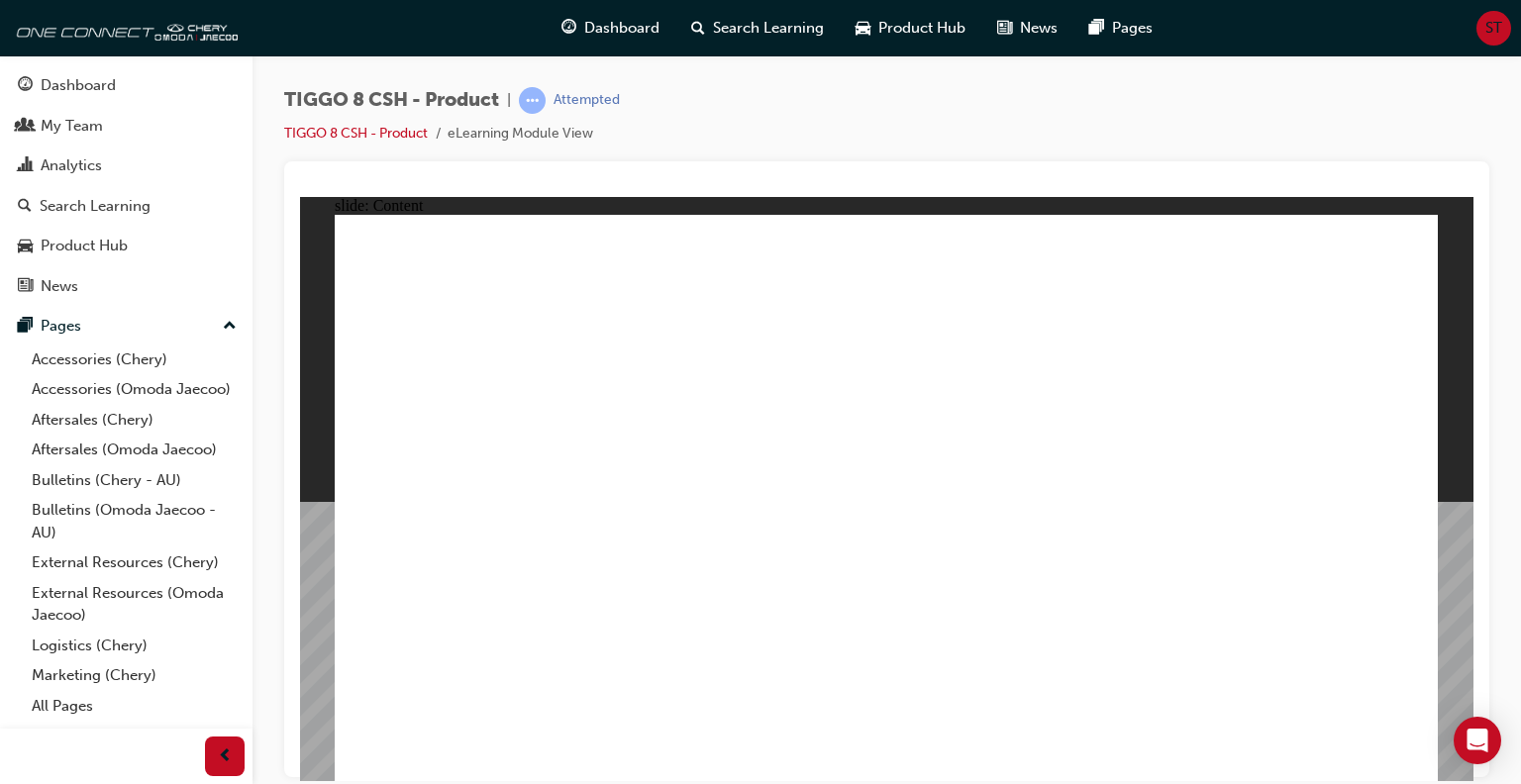 click 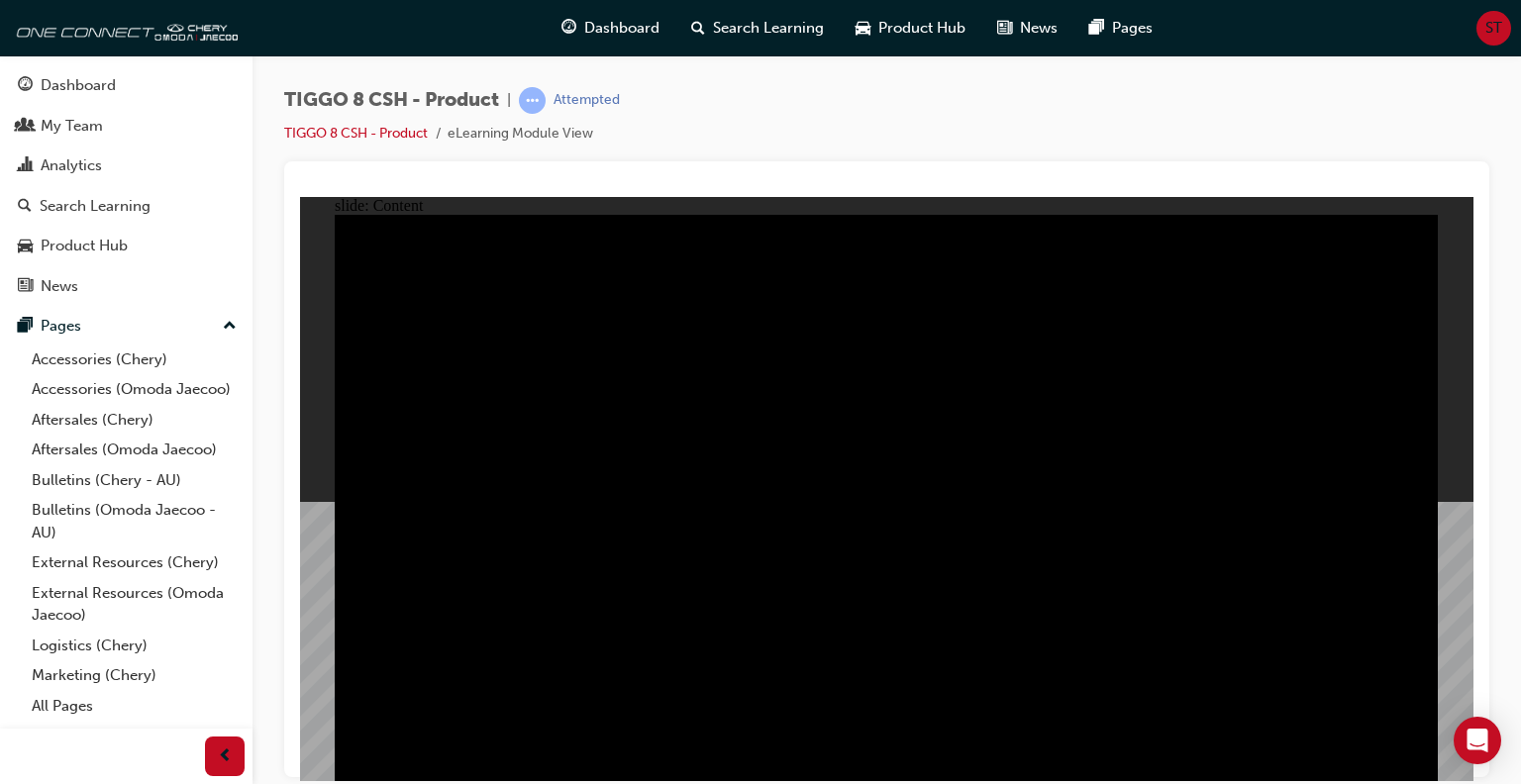 click 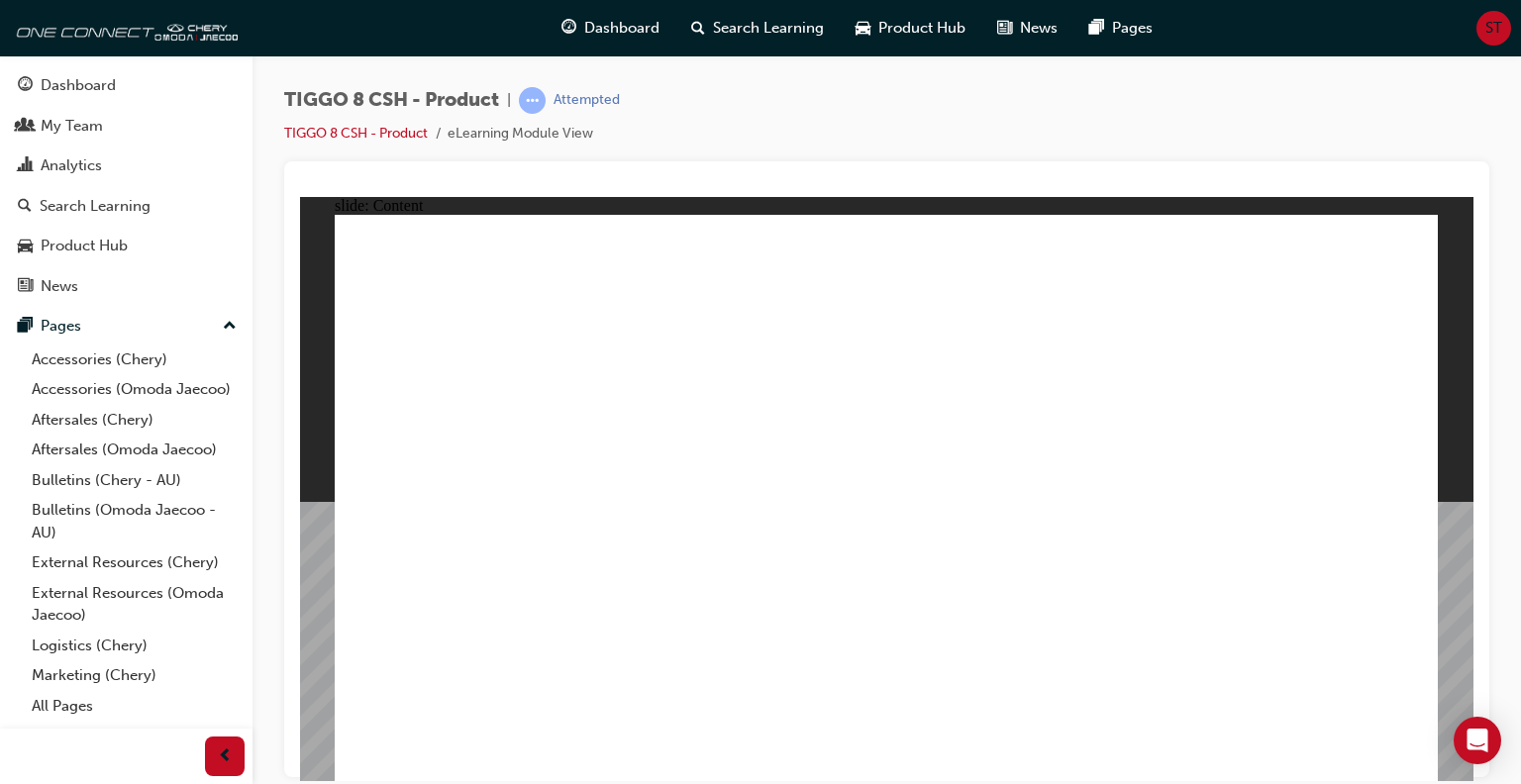 click 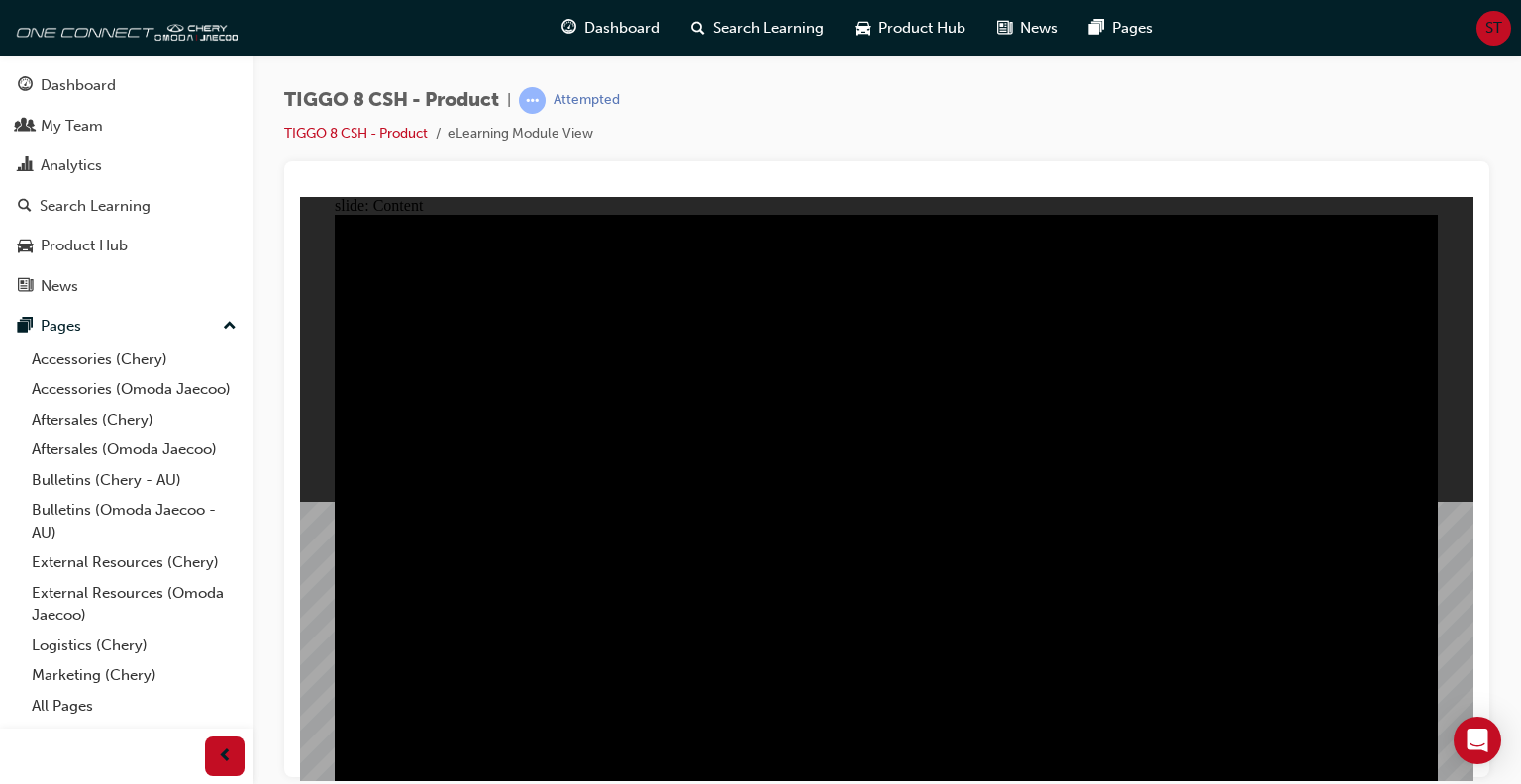 click 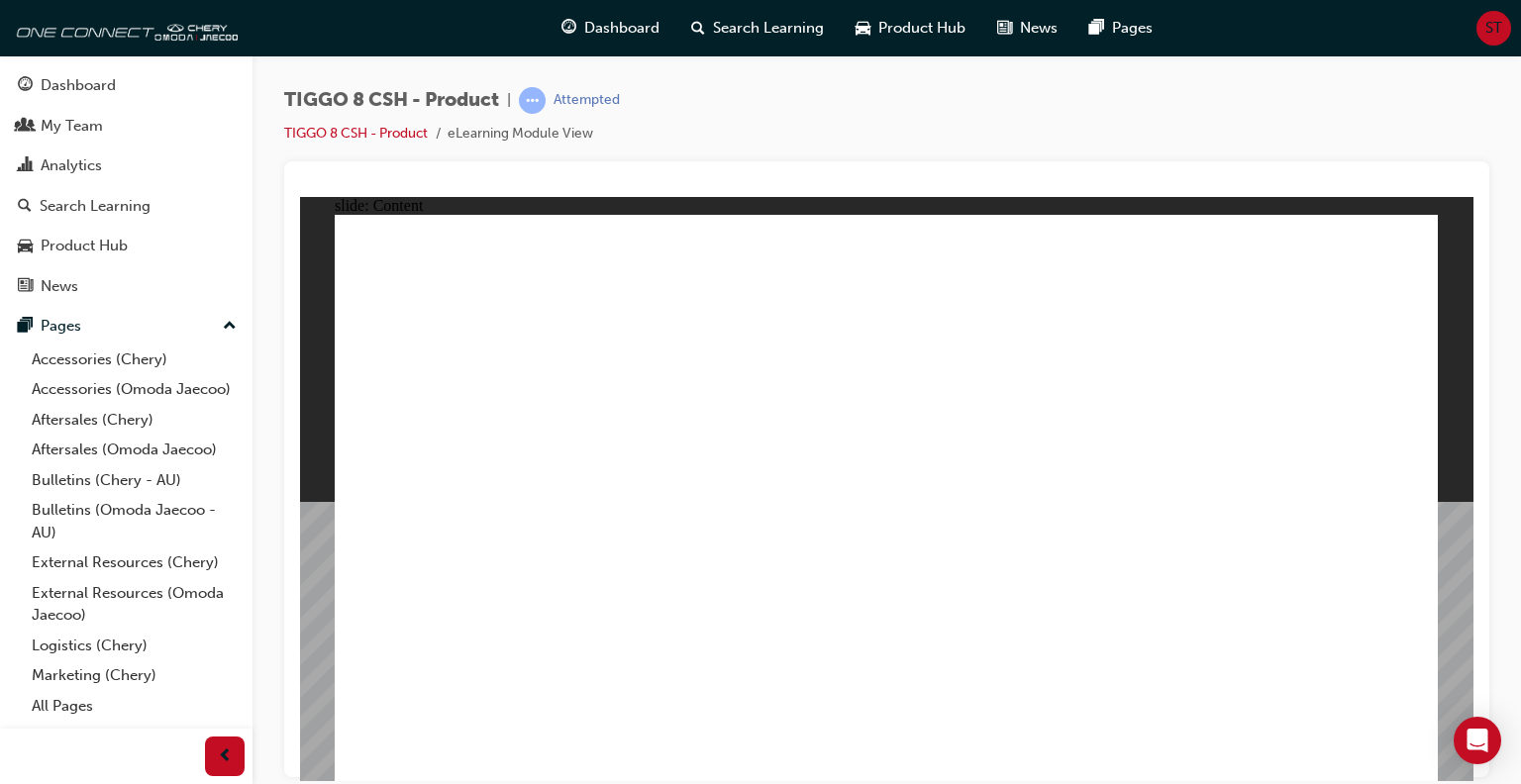 click 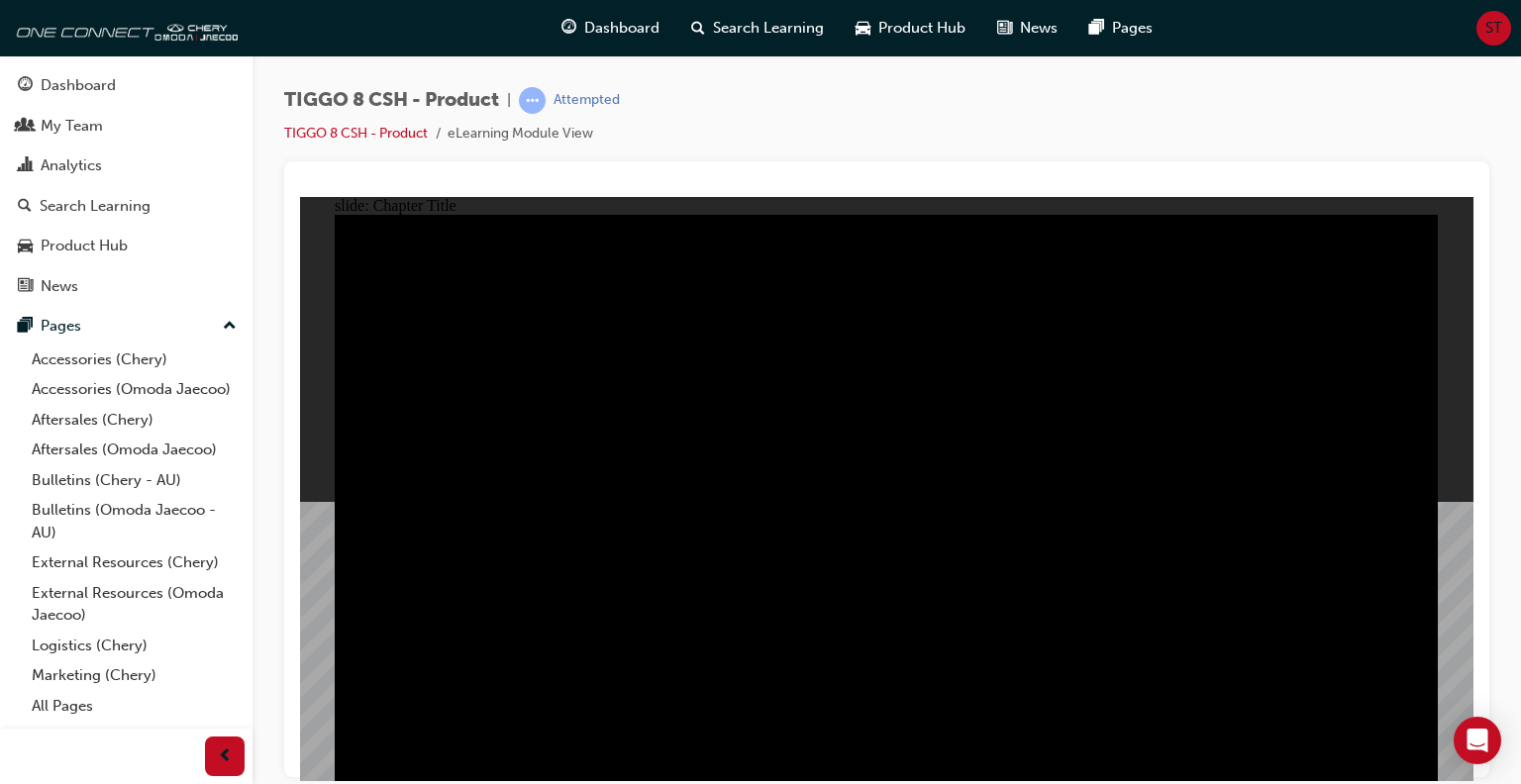 click 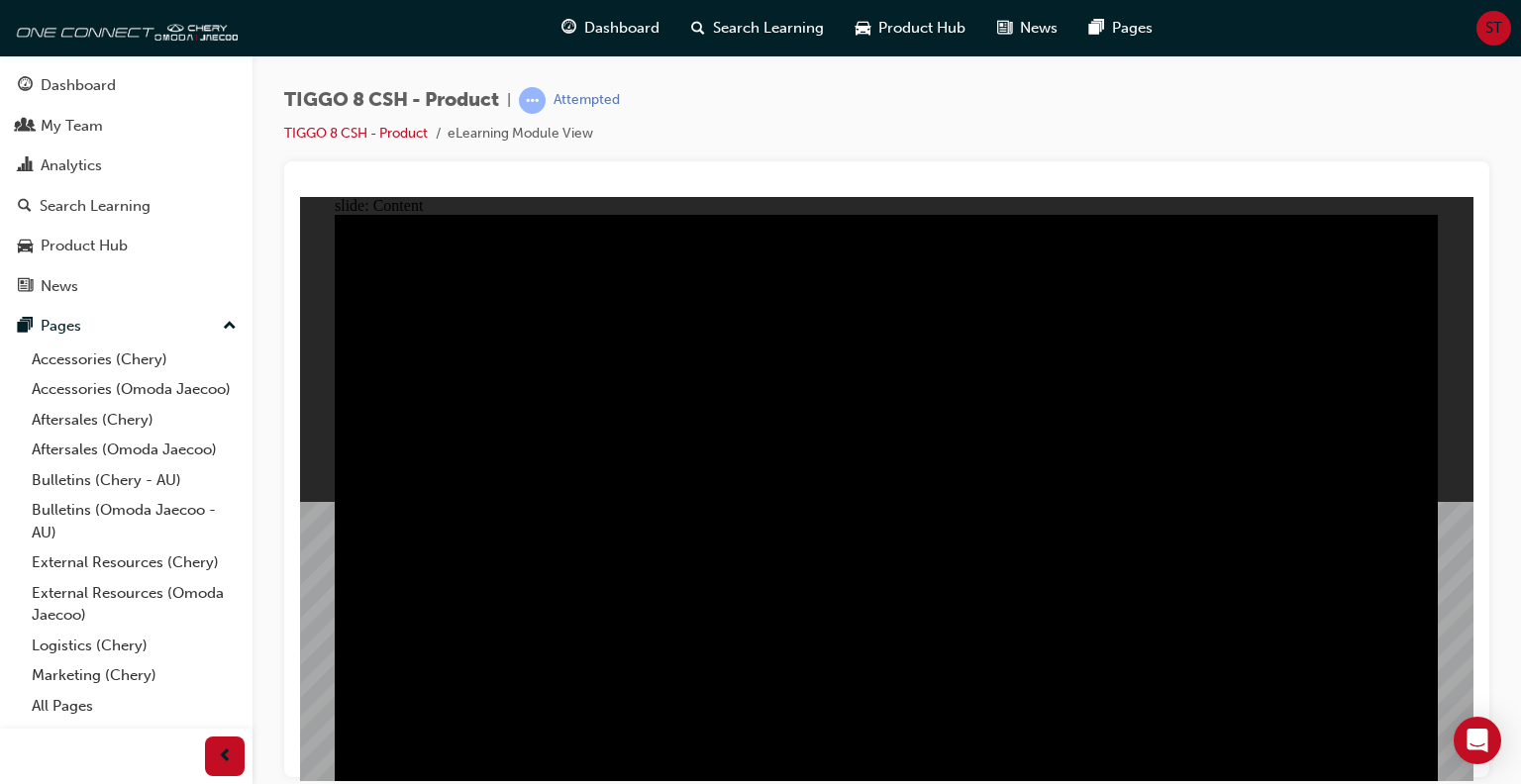 click 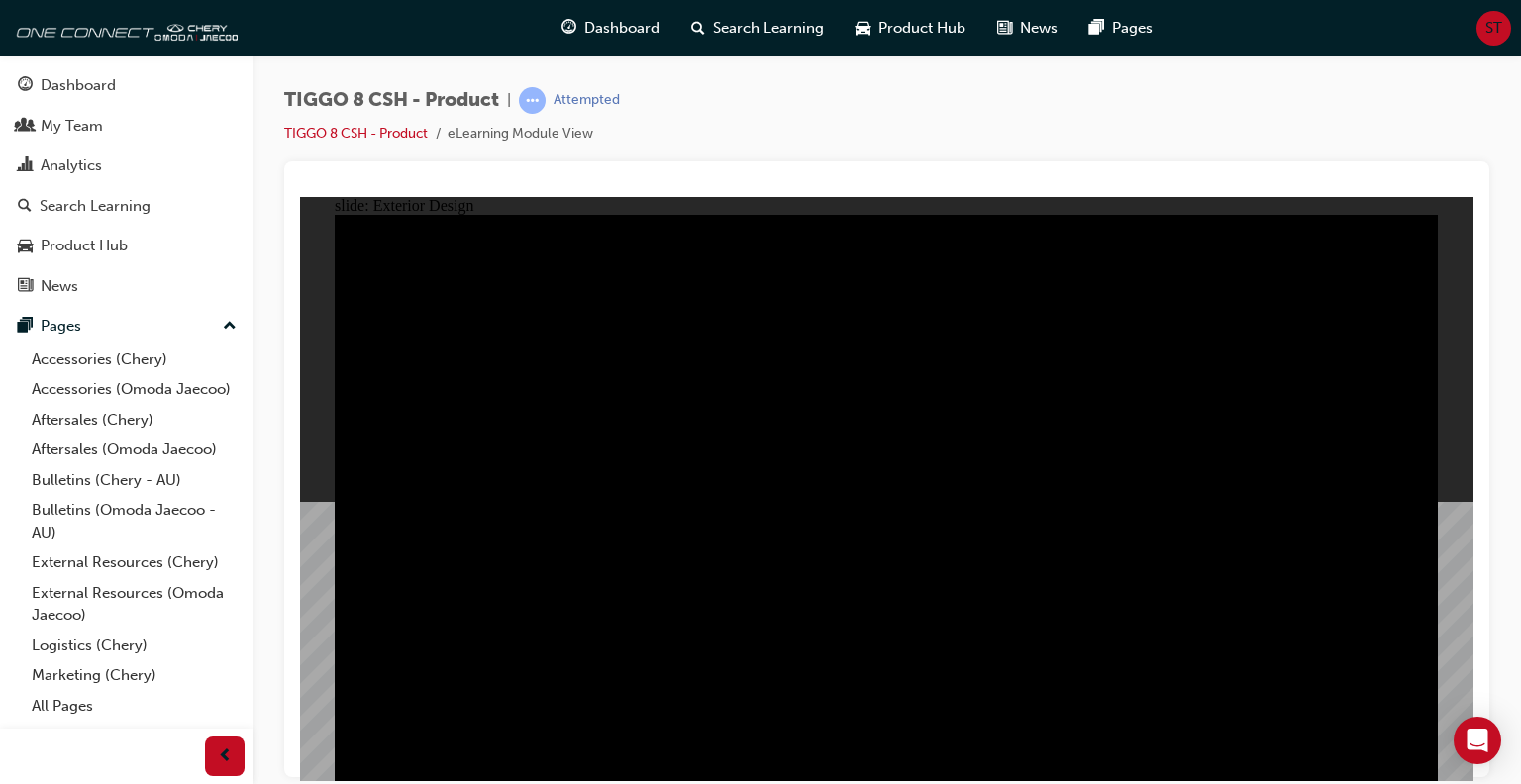 click 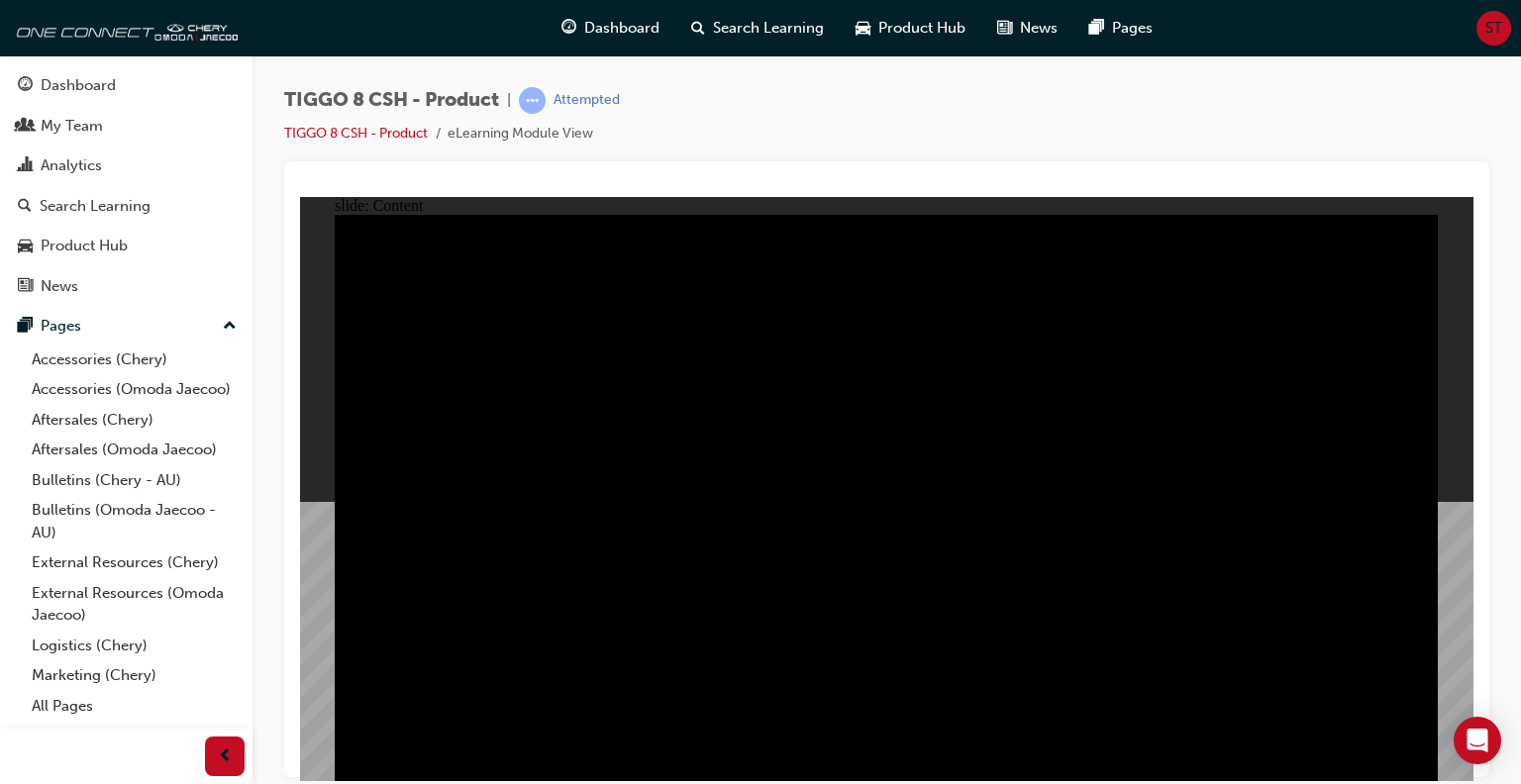 click 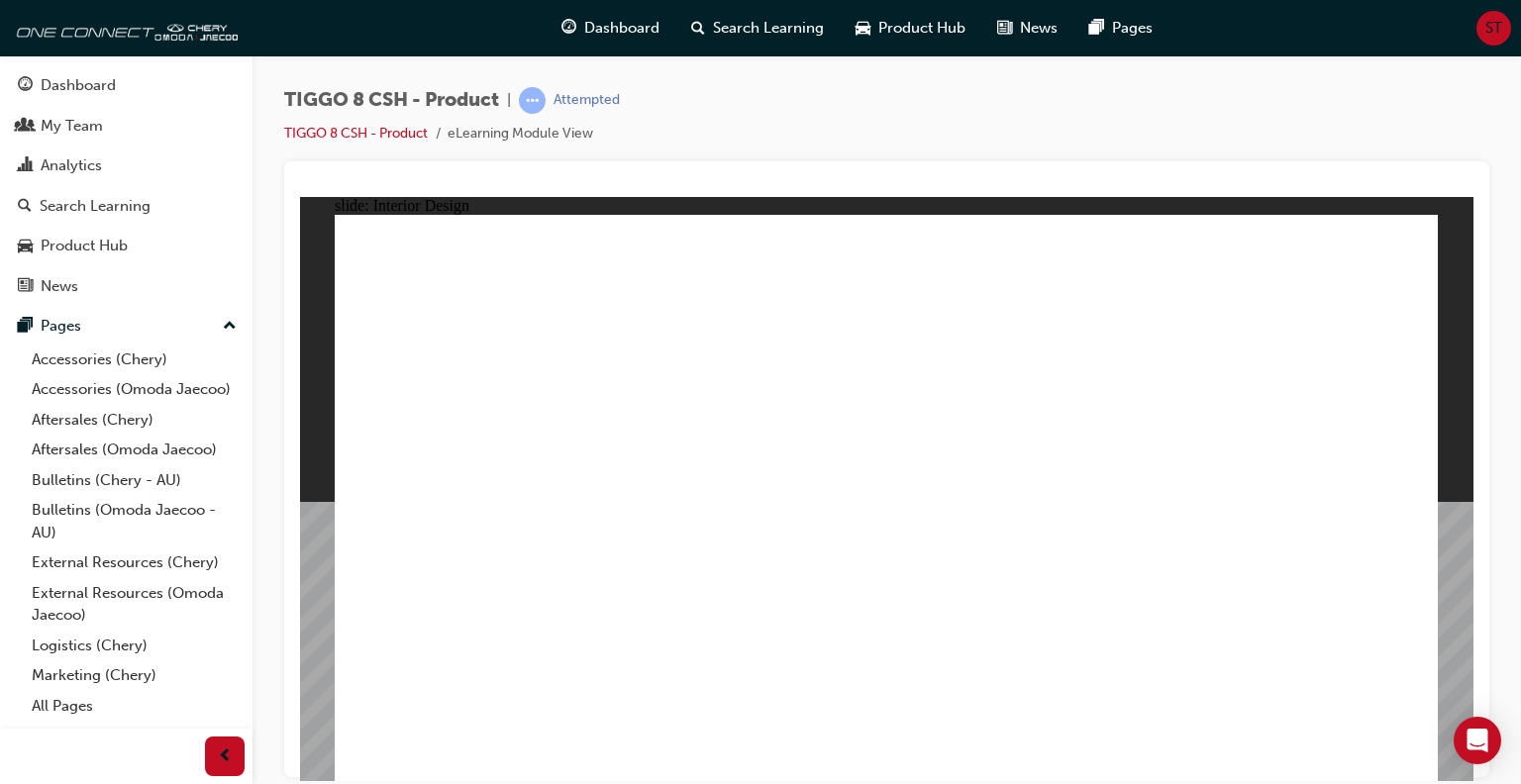 click 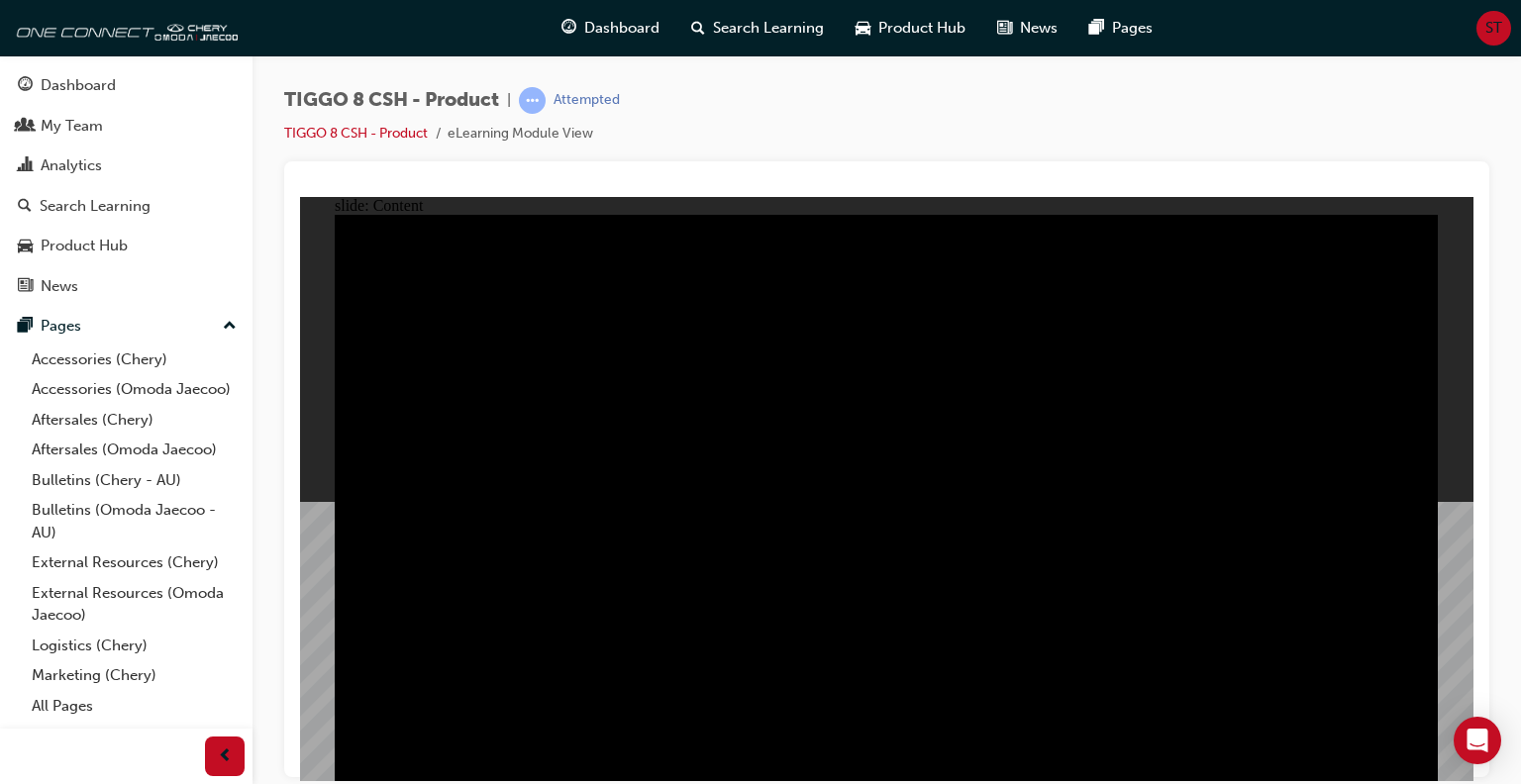 click 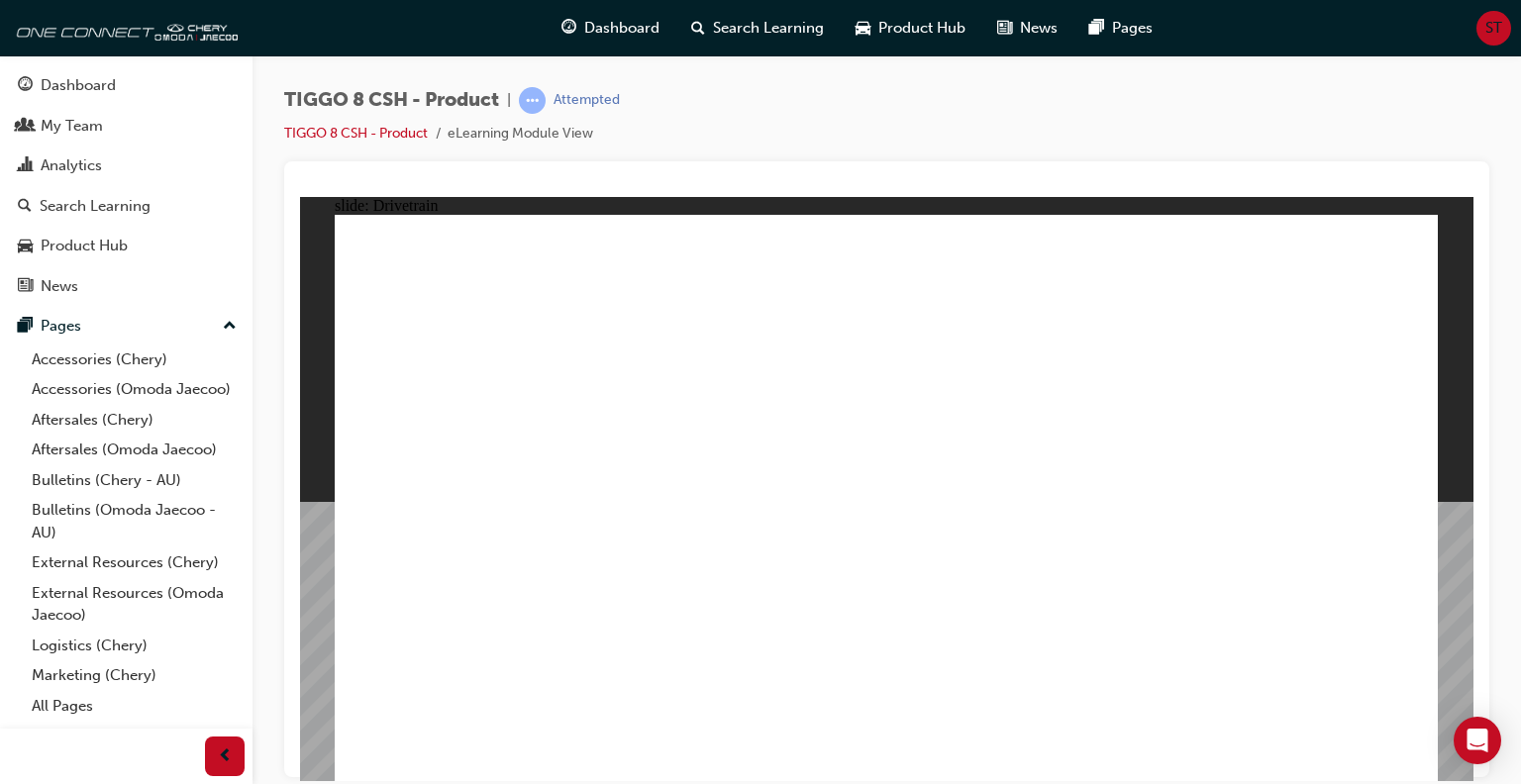 click 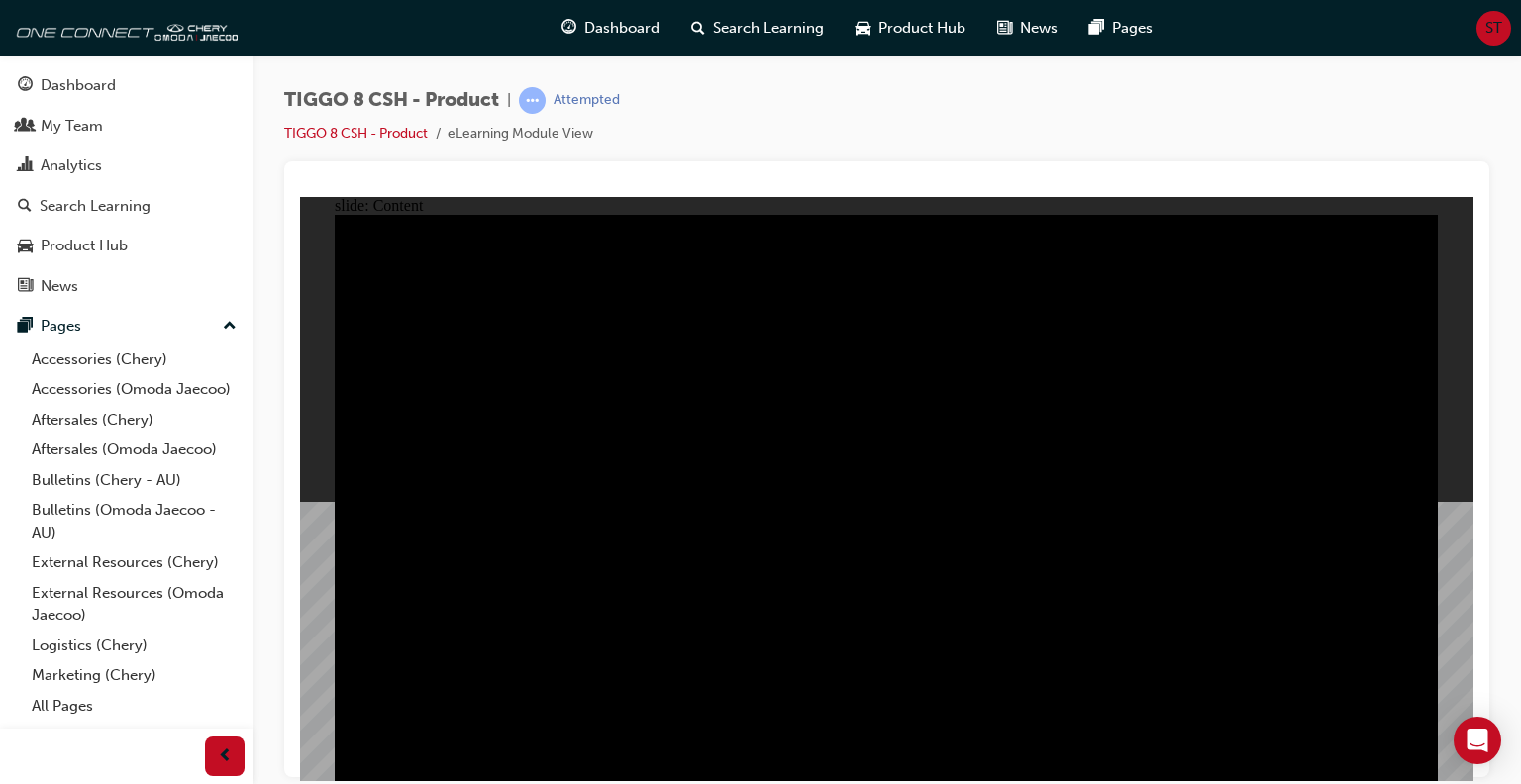 click 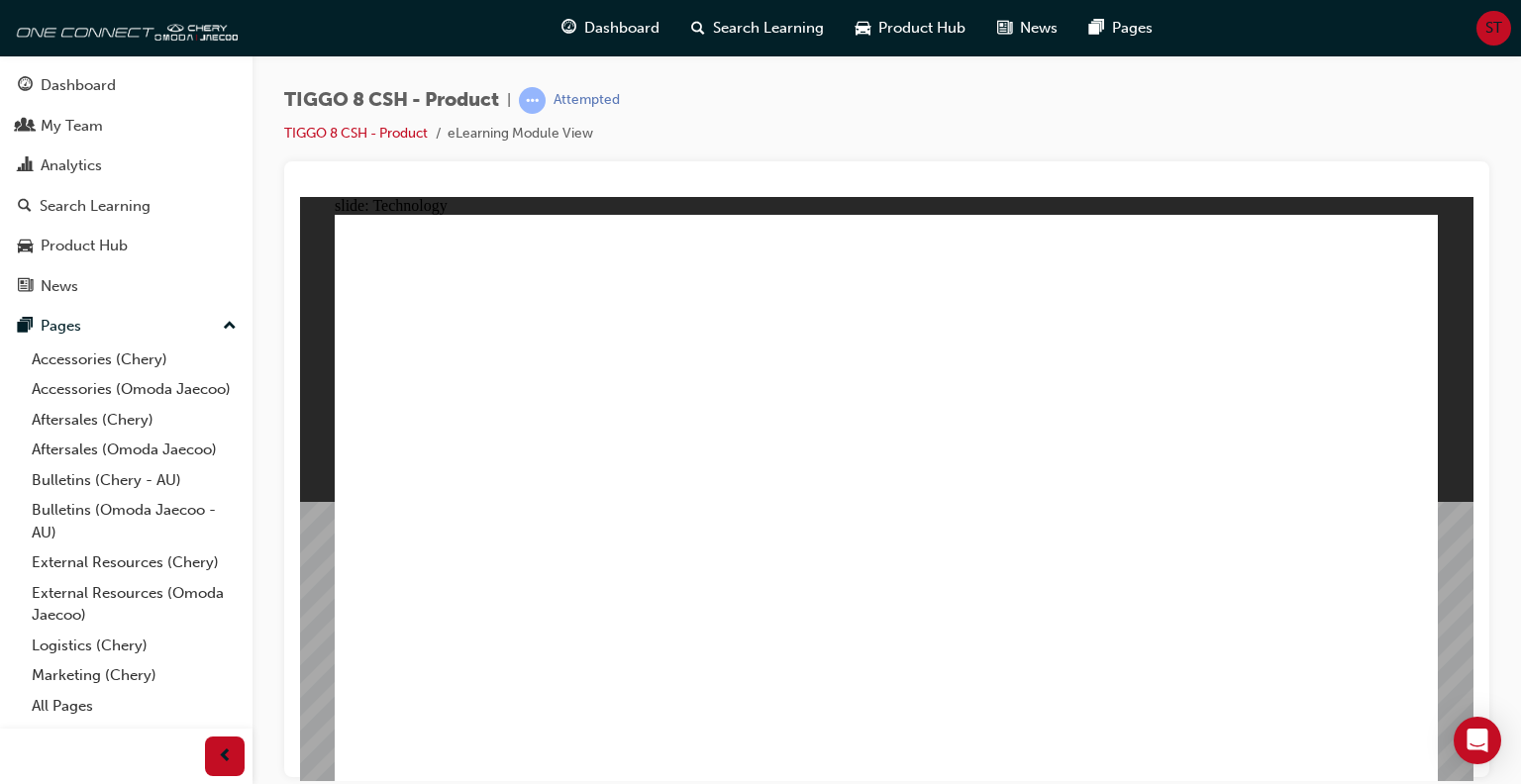 click 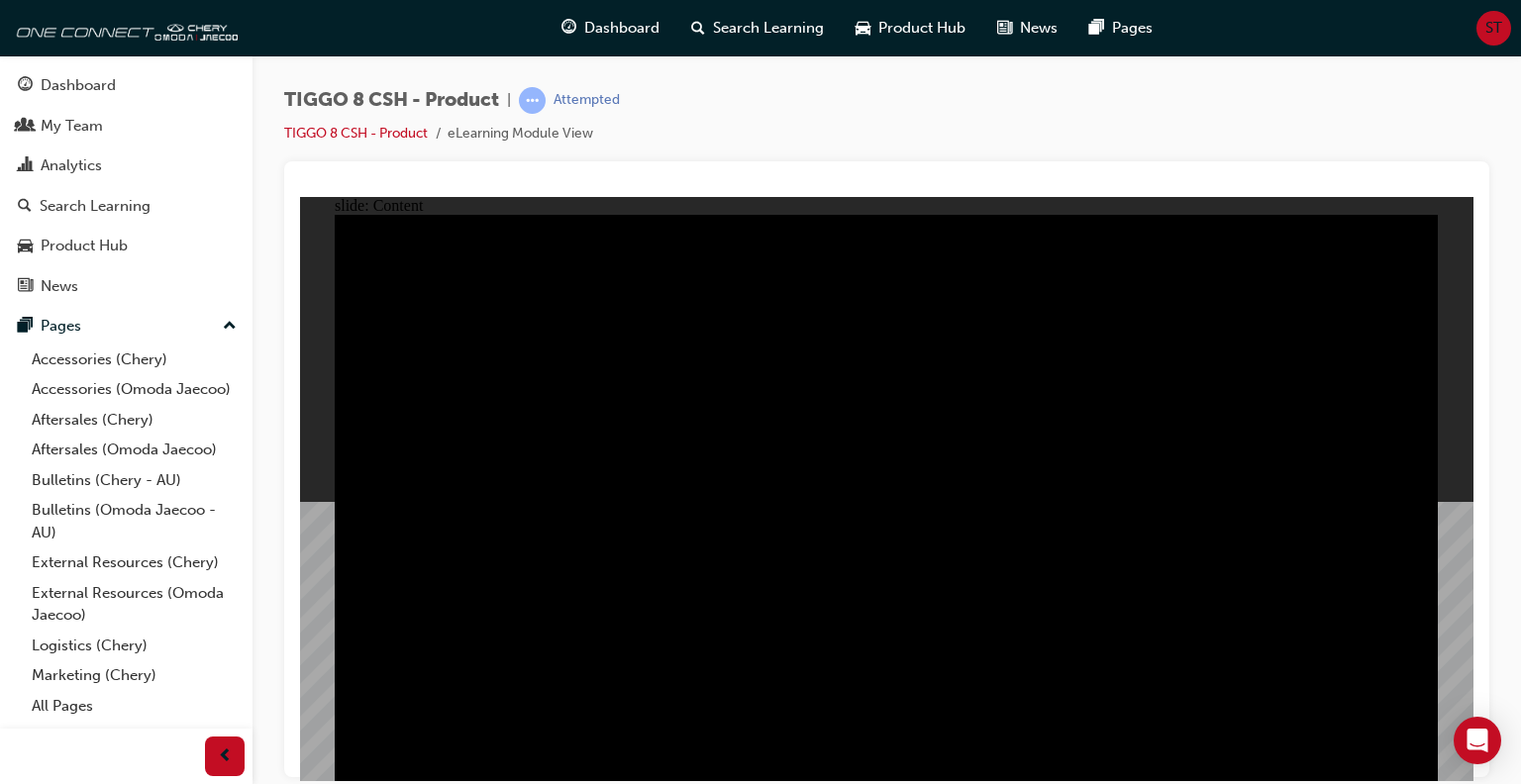 click 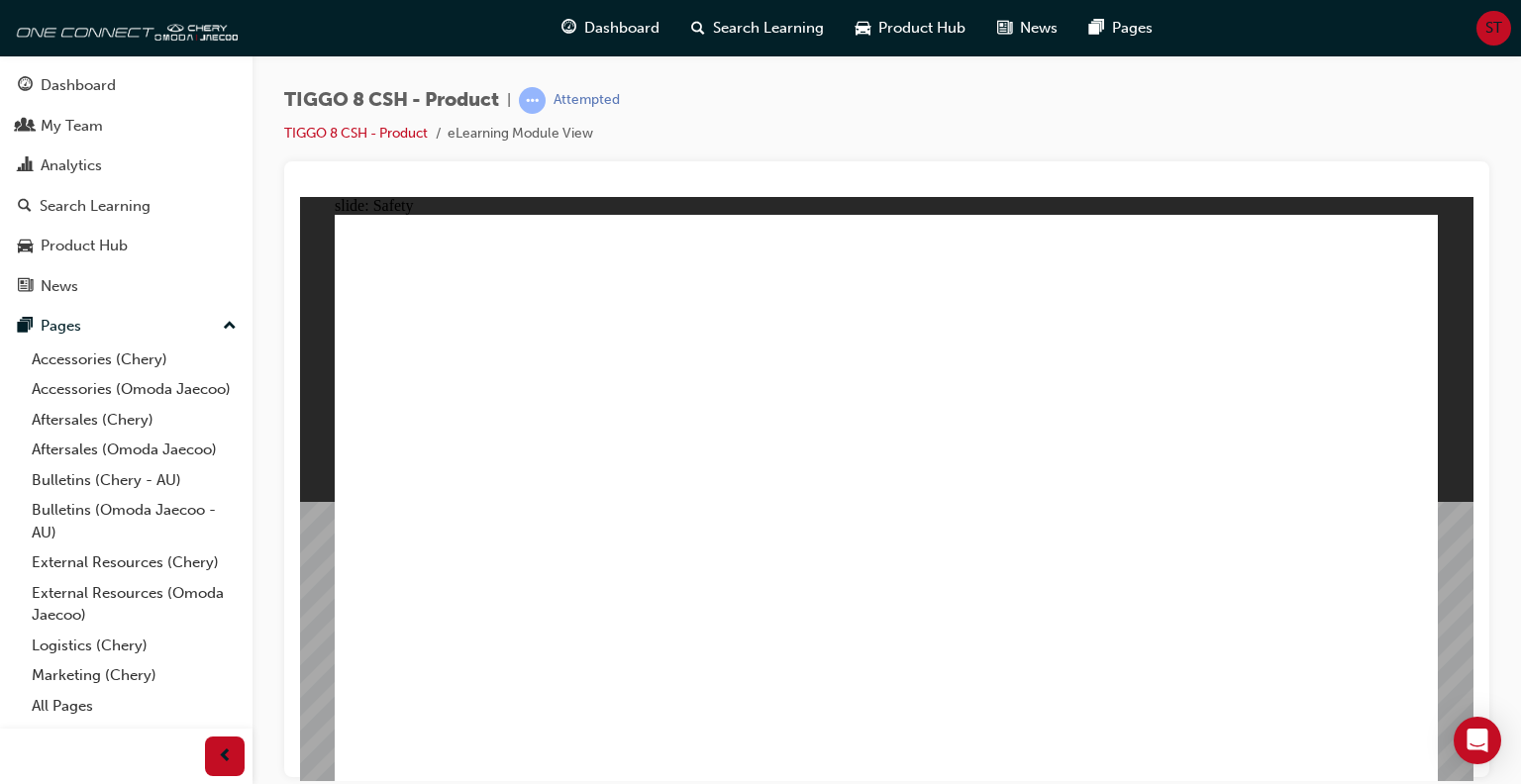 click 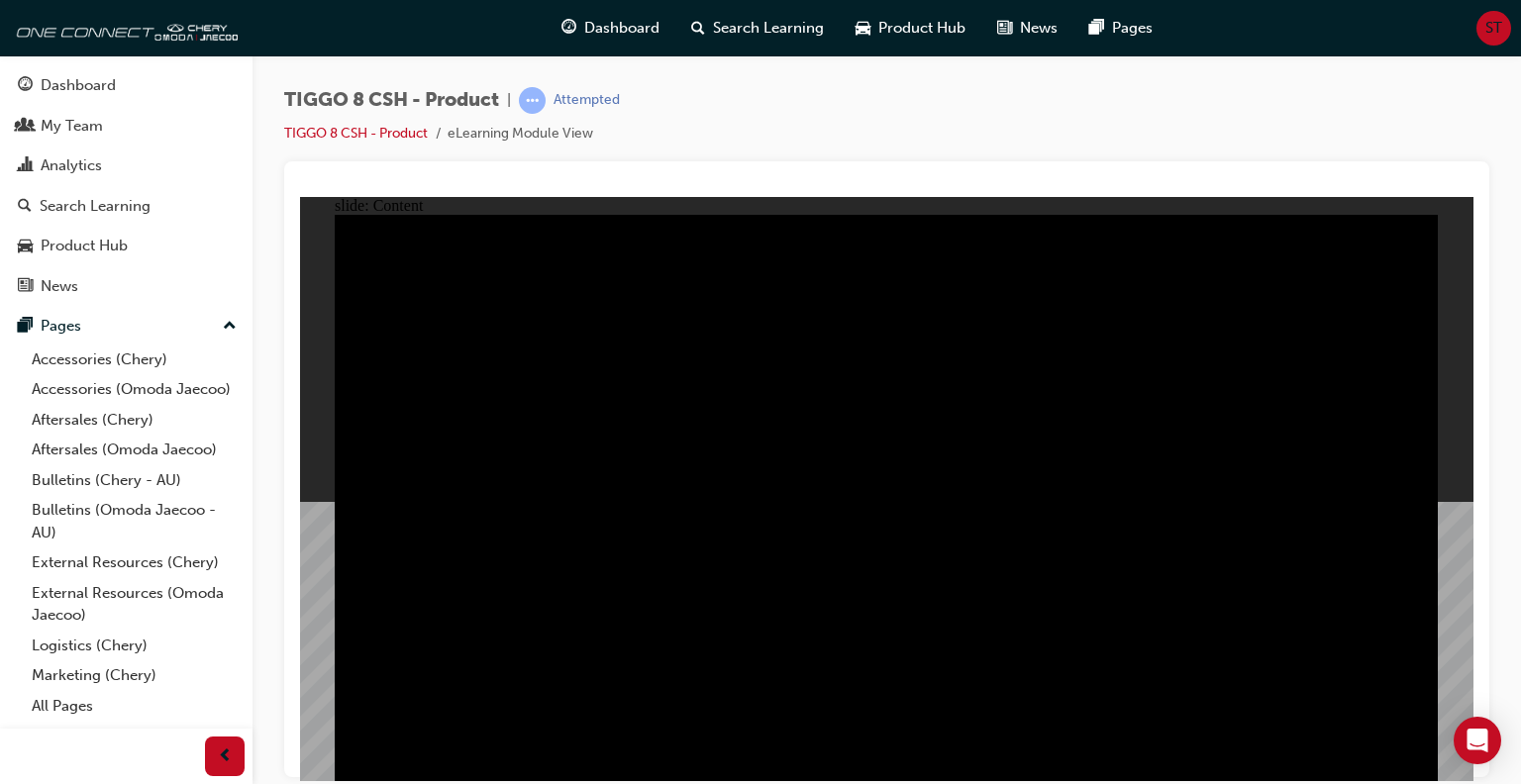 click 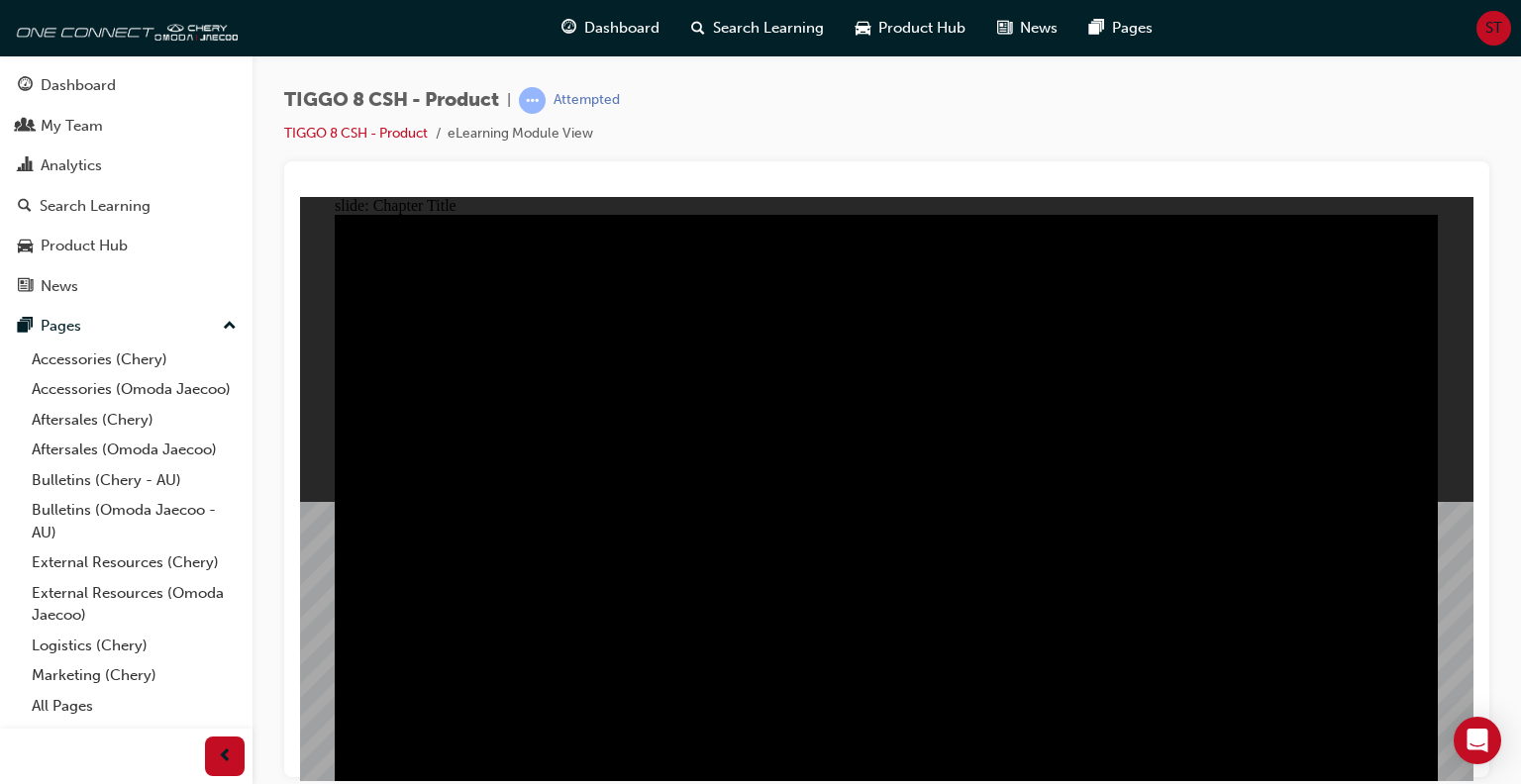 click 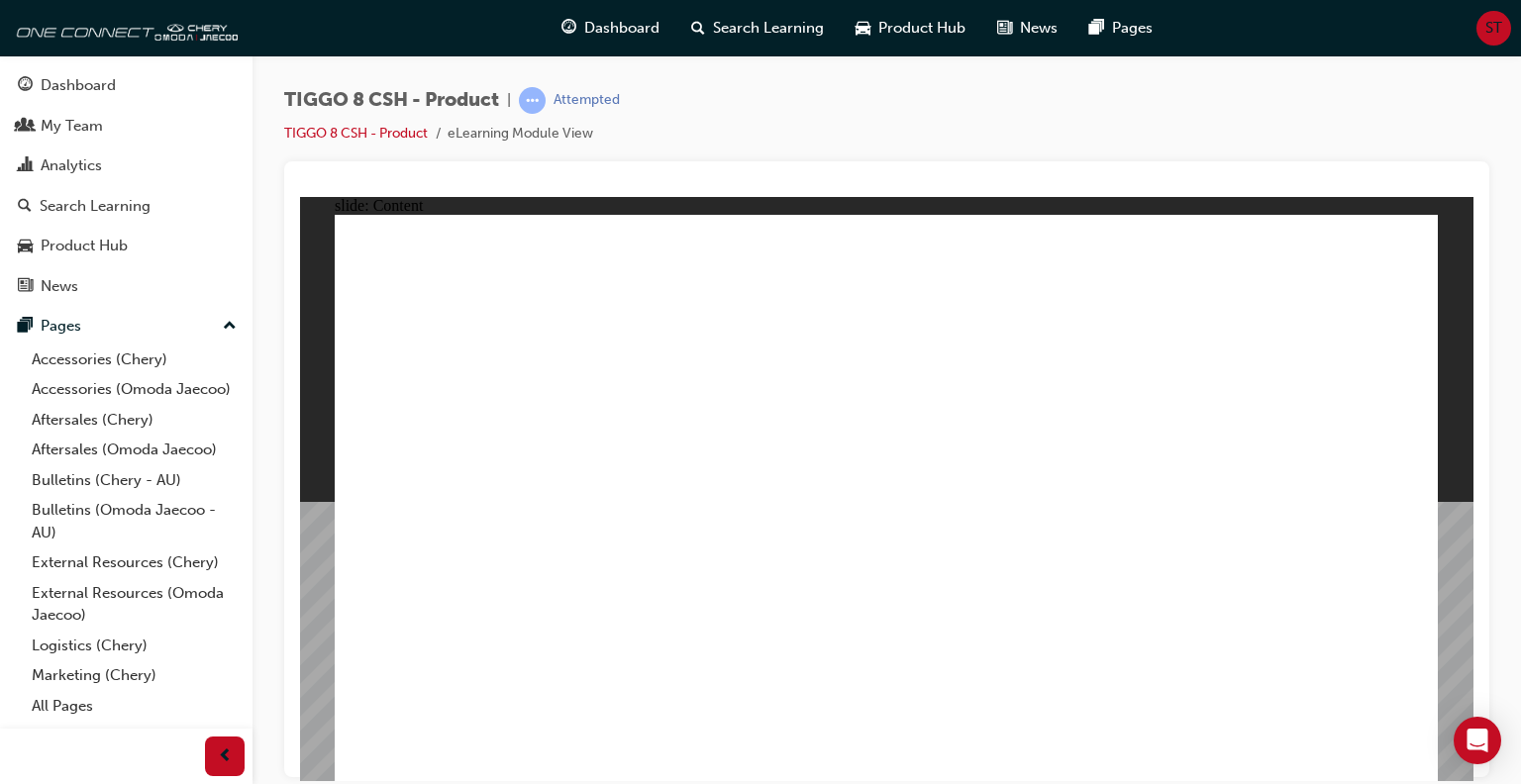 click 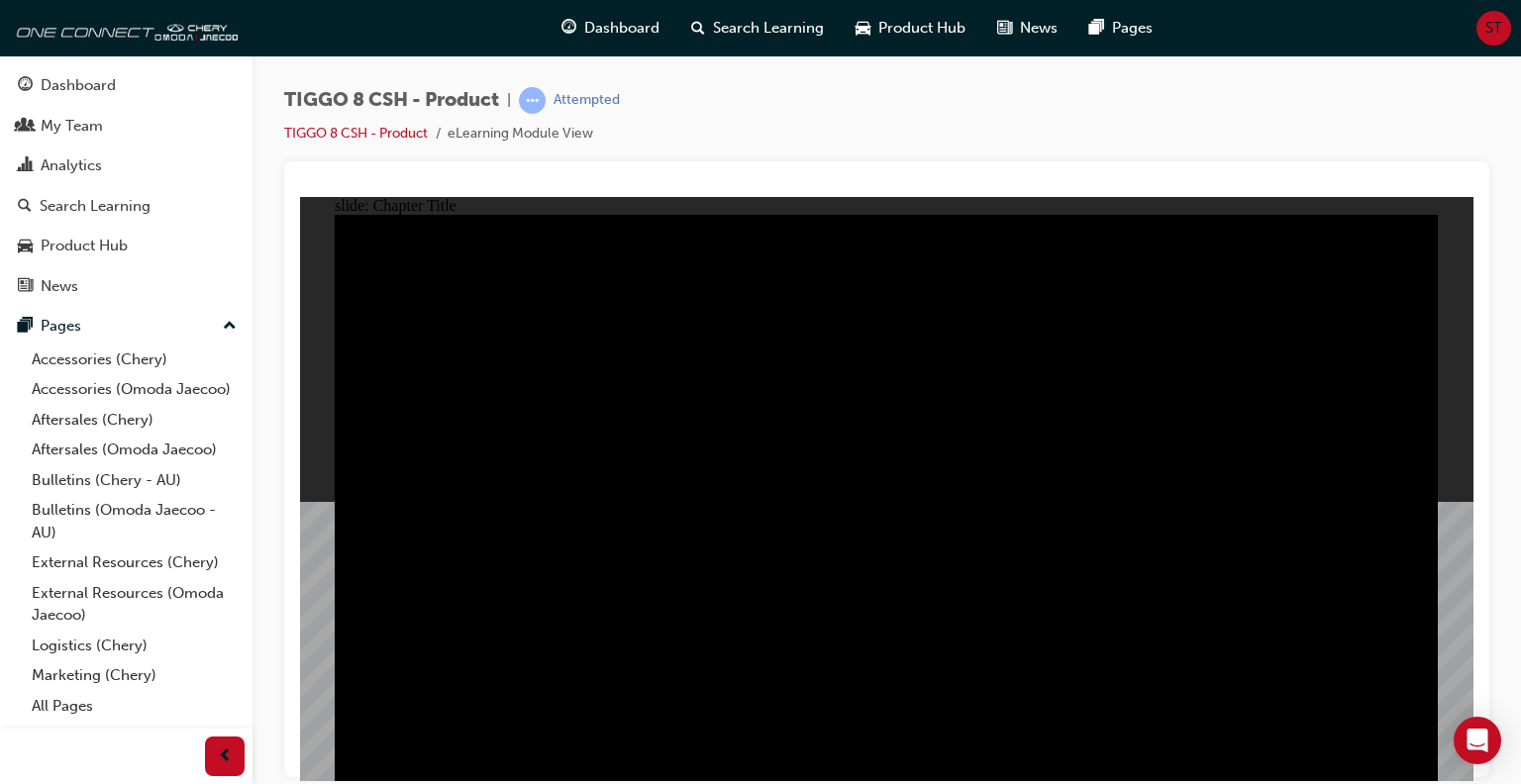 click 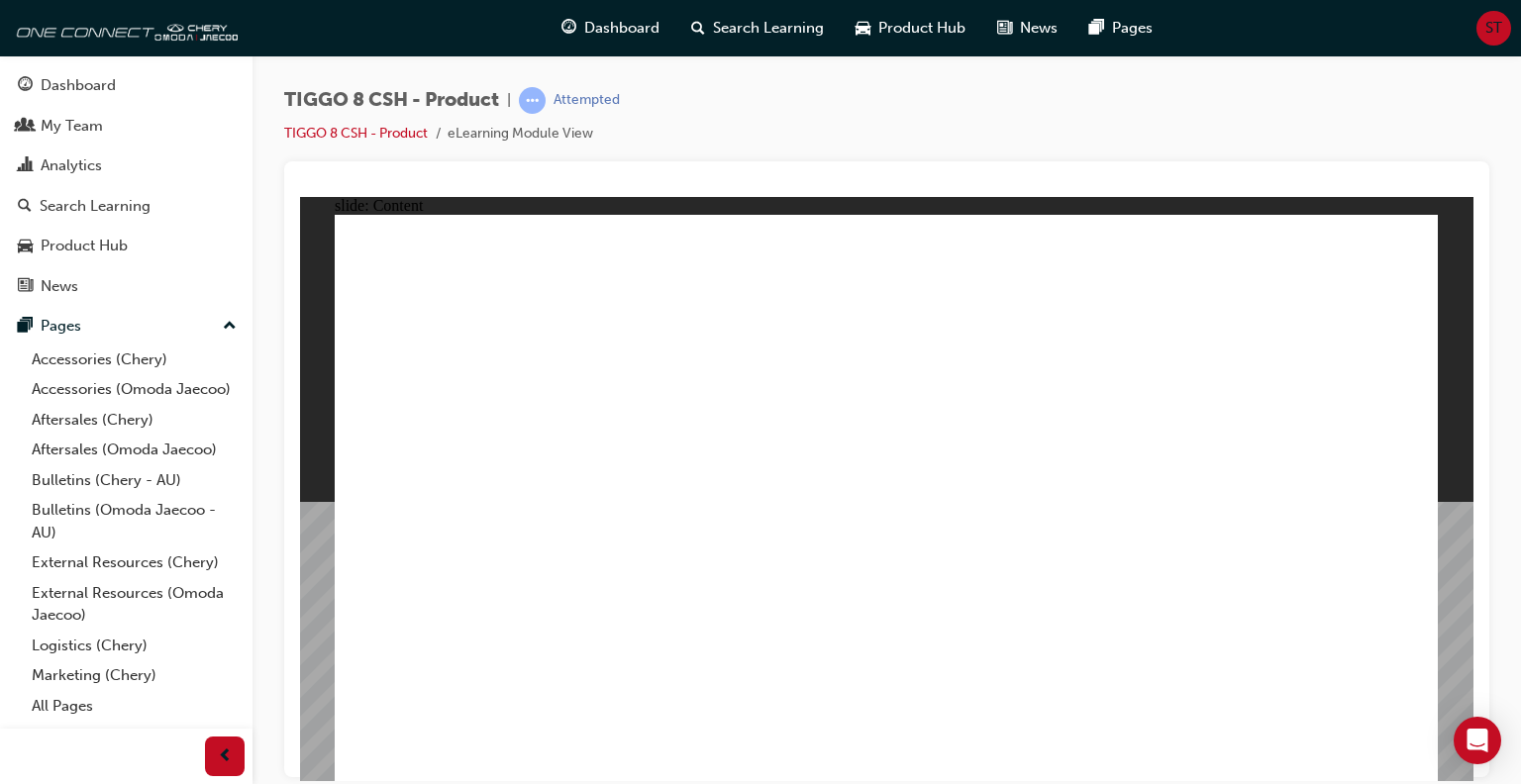 click 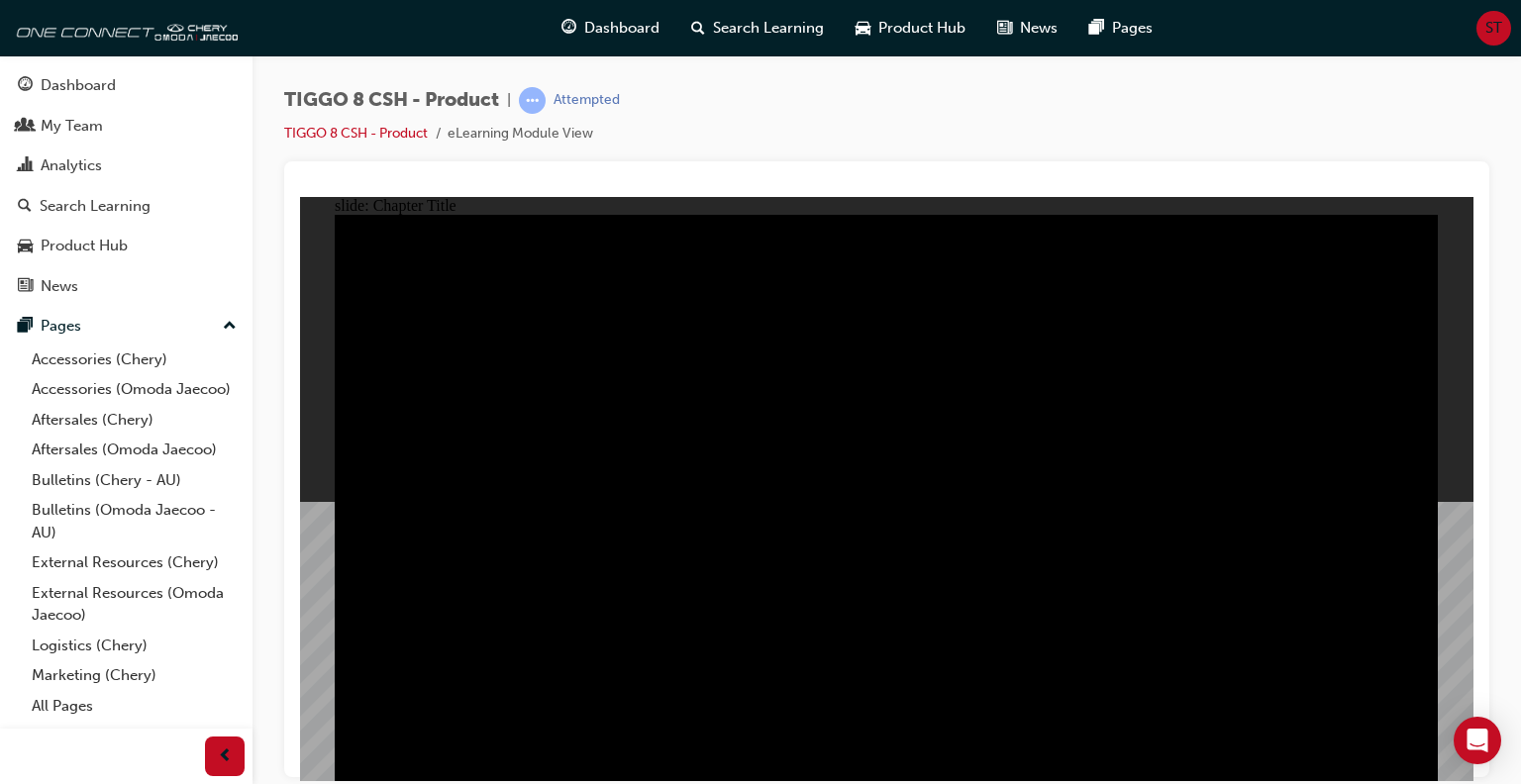 click 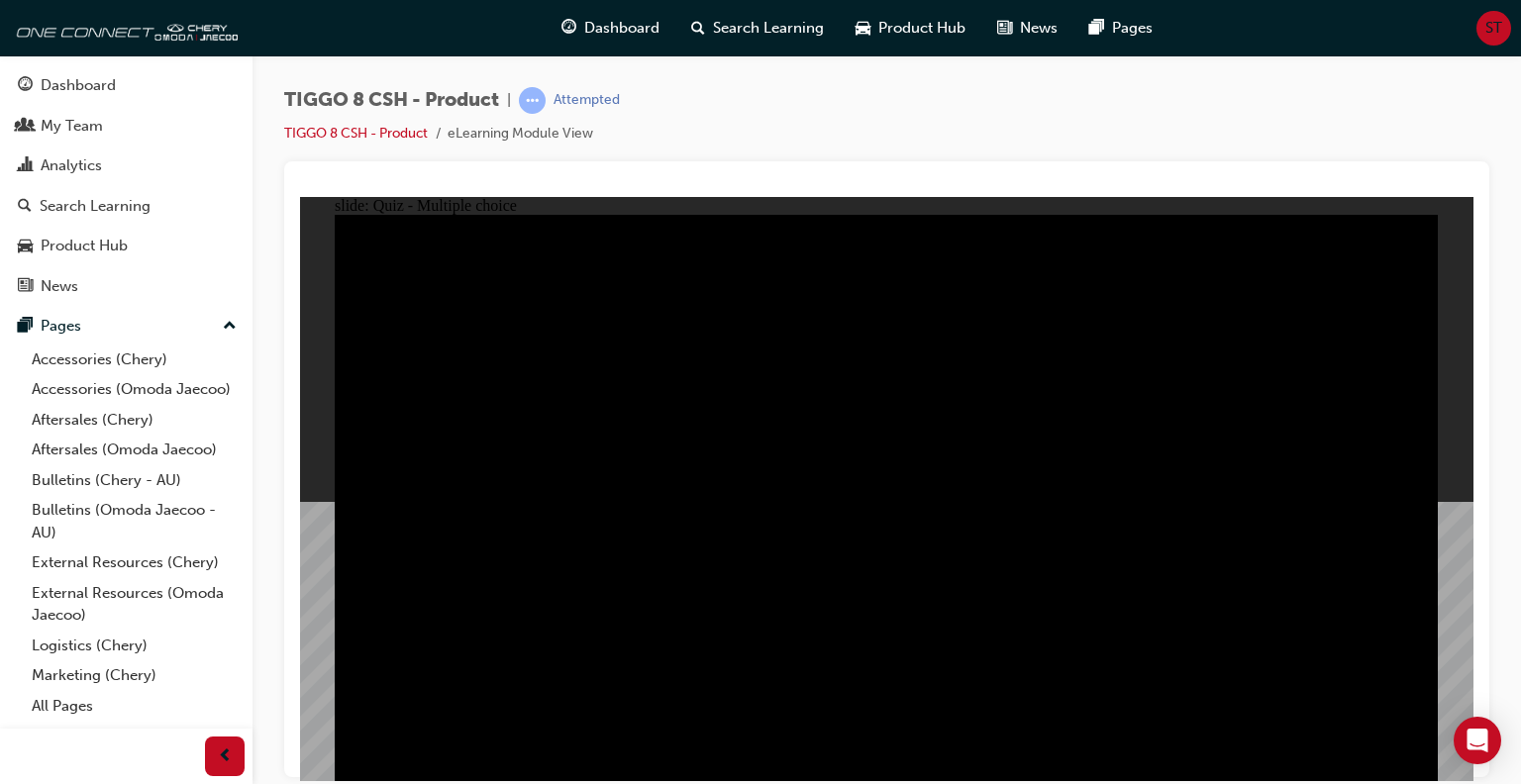 click 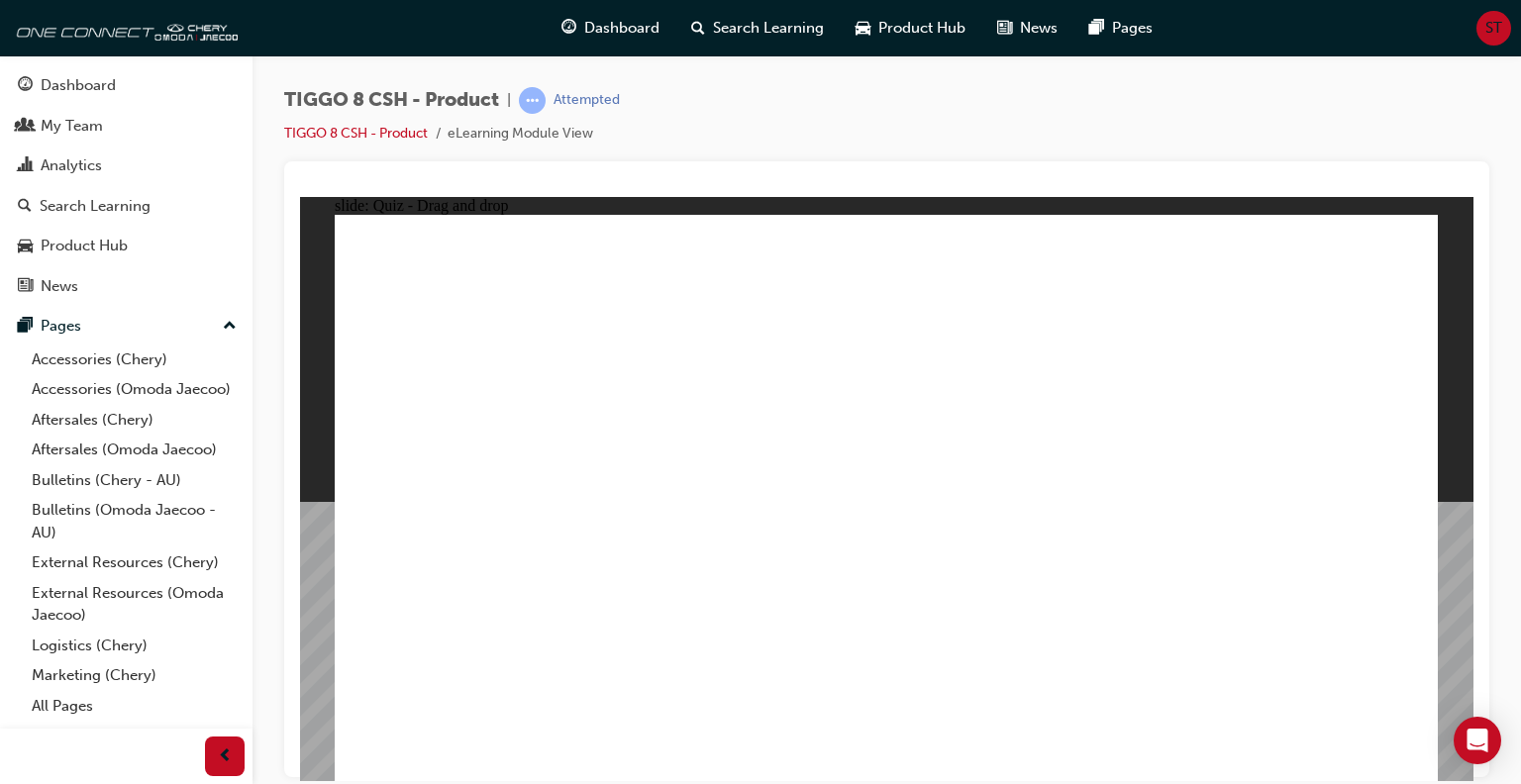 drag, startPoint x: 851, startPoint y: 267, endPoint x: 1109, endPoint y: 517, distance: 359.2548 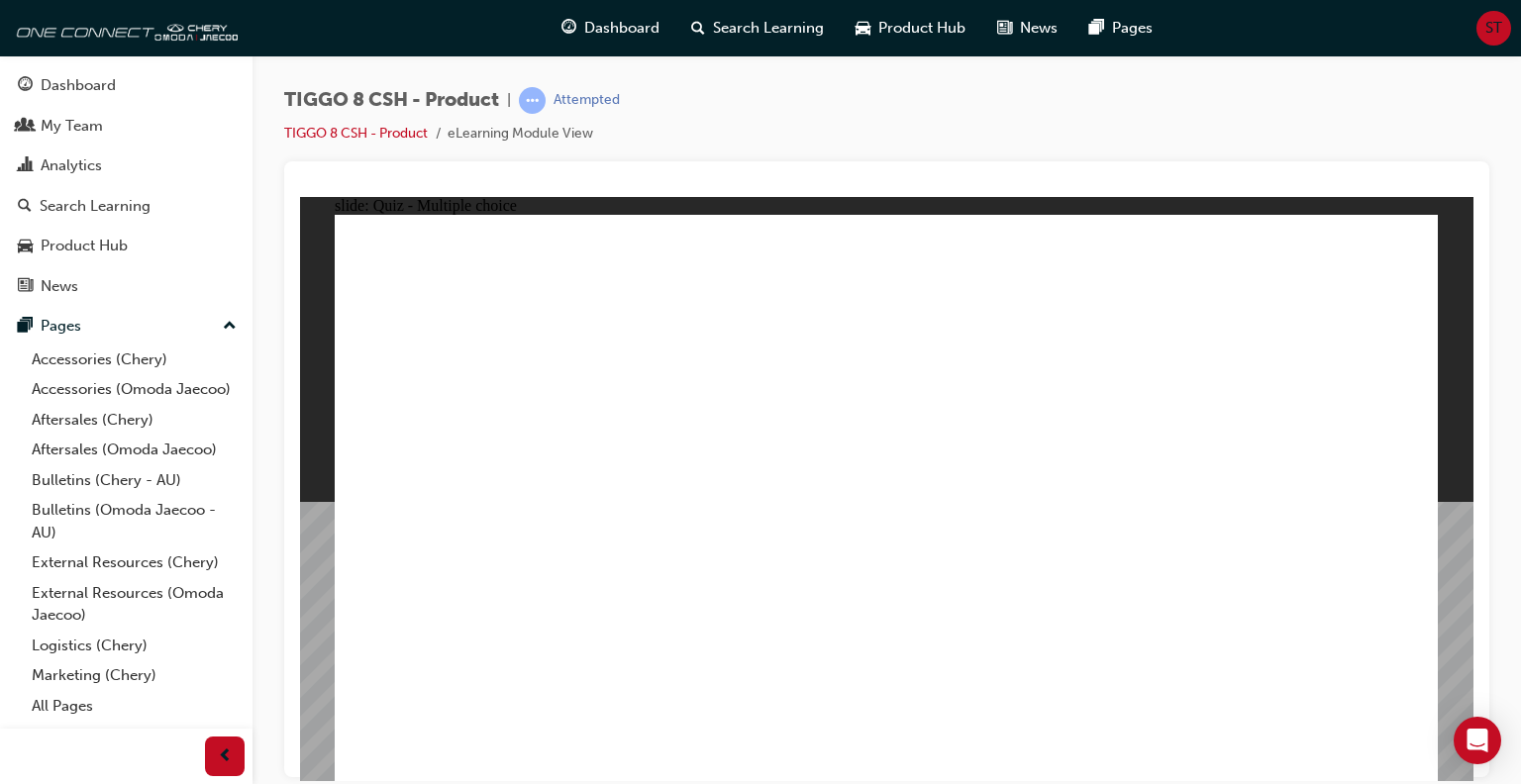 click 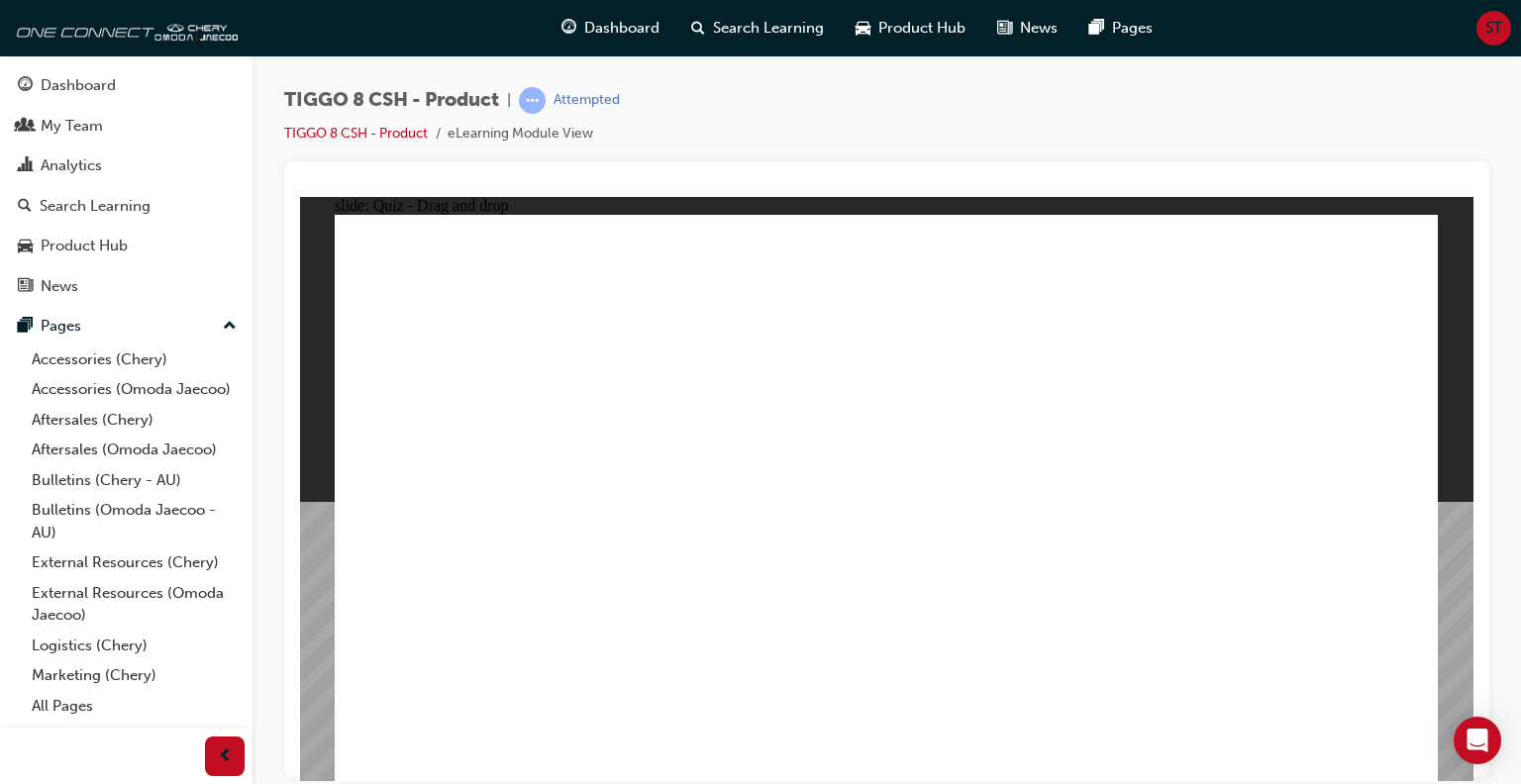 drag, startPoint x: 1079, startPoint y: 365, endPoint x: 932, endPoint y: 551, distance: 237.07594 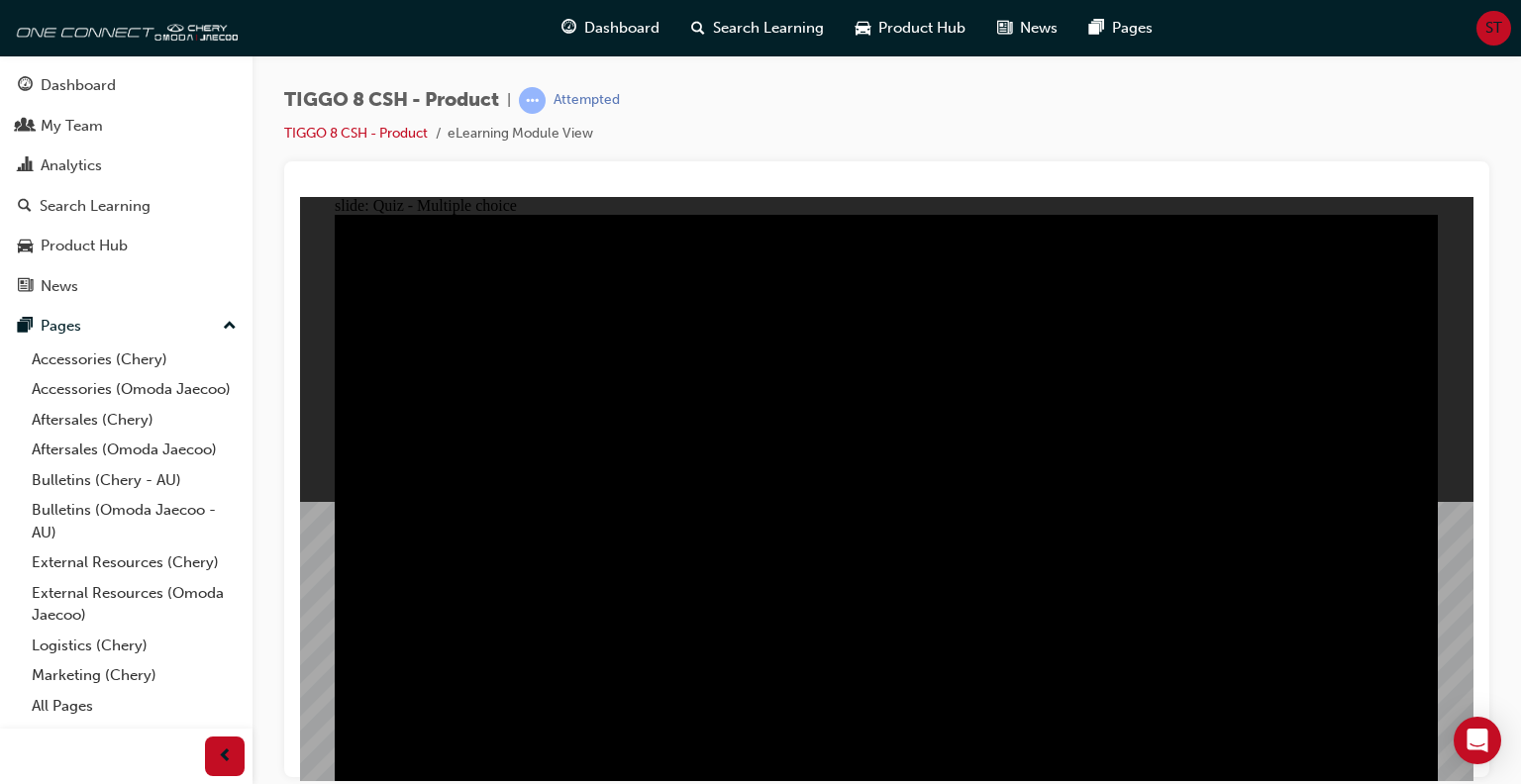 click 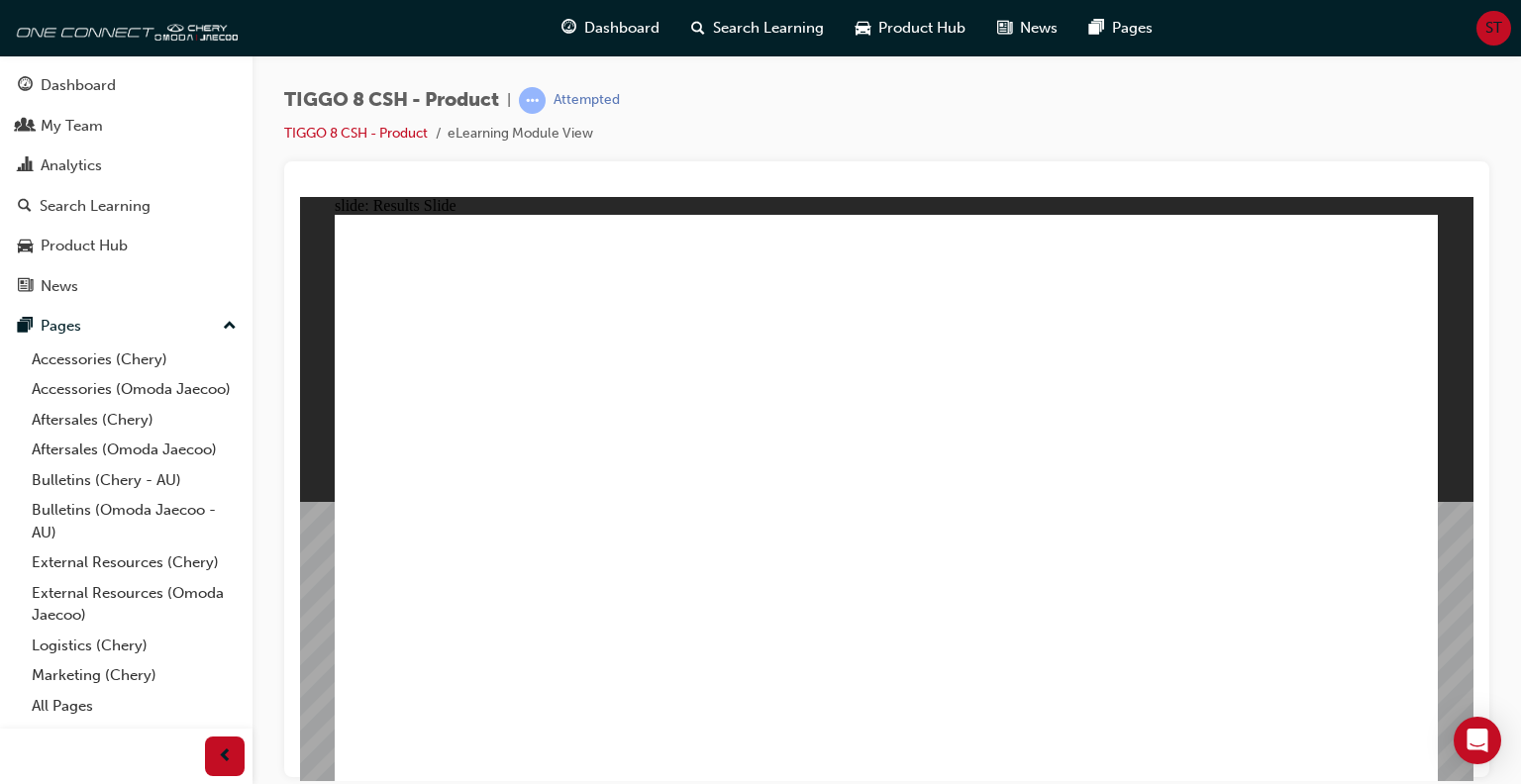 click 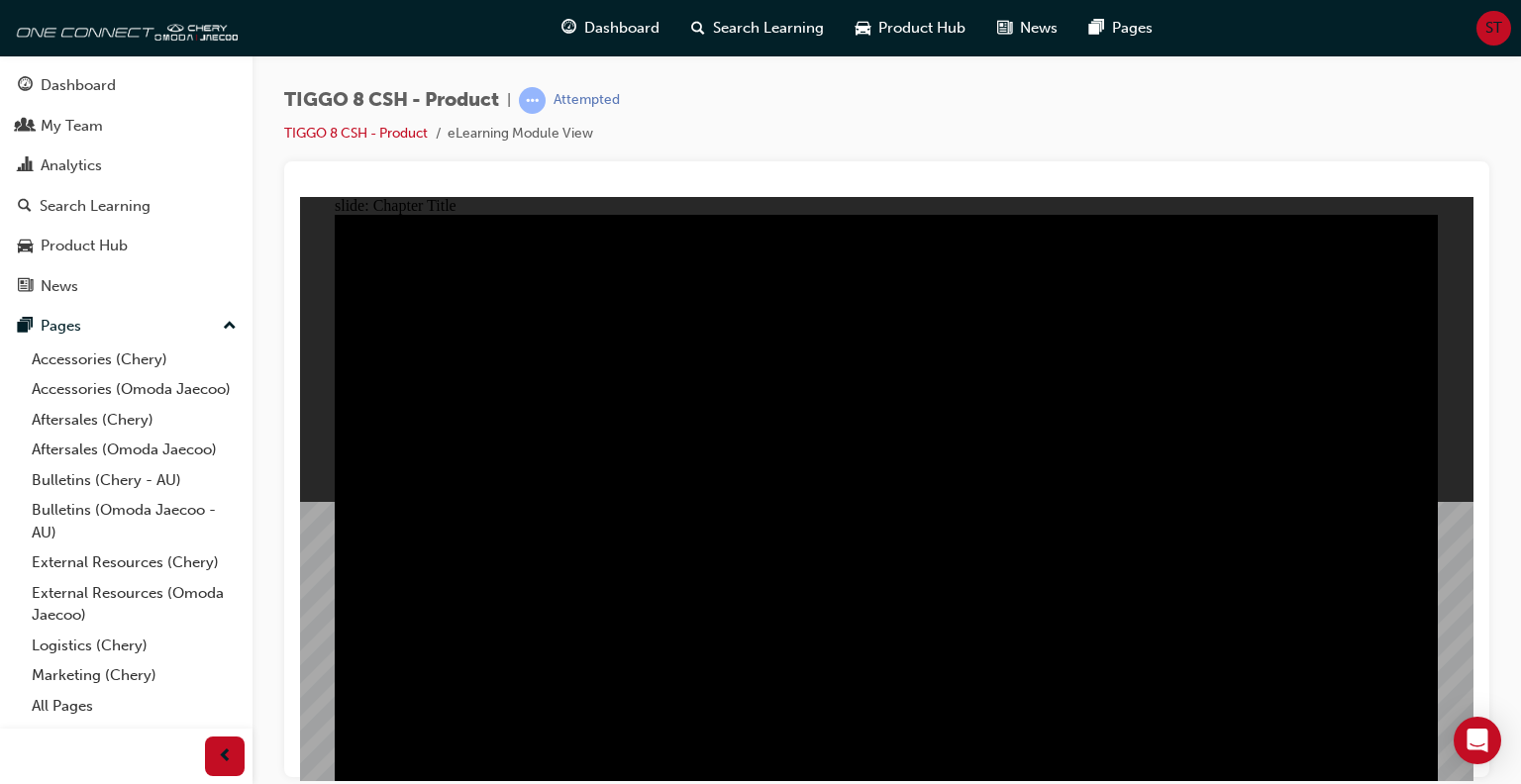 click 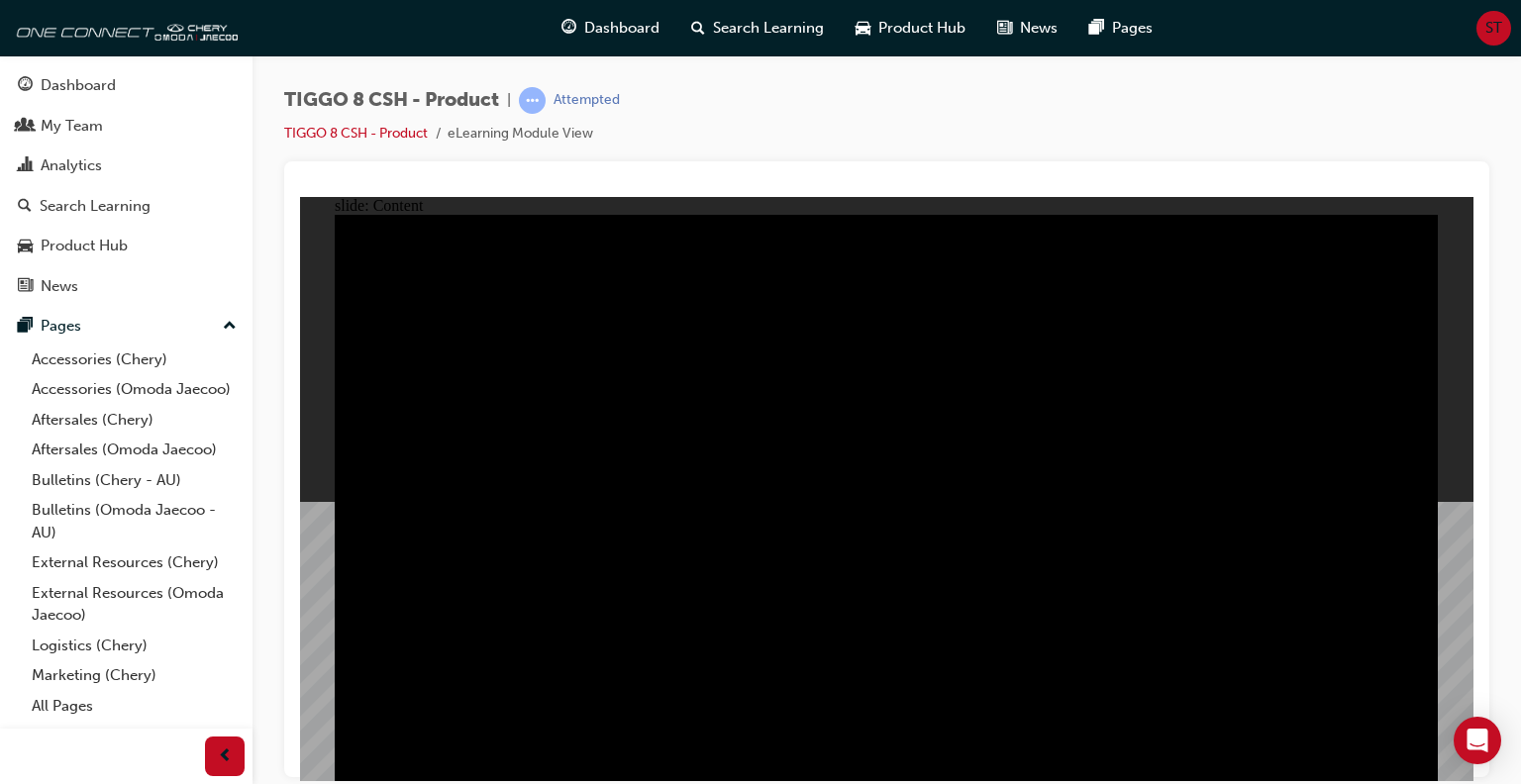 click 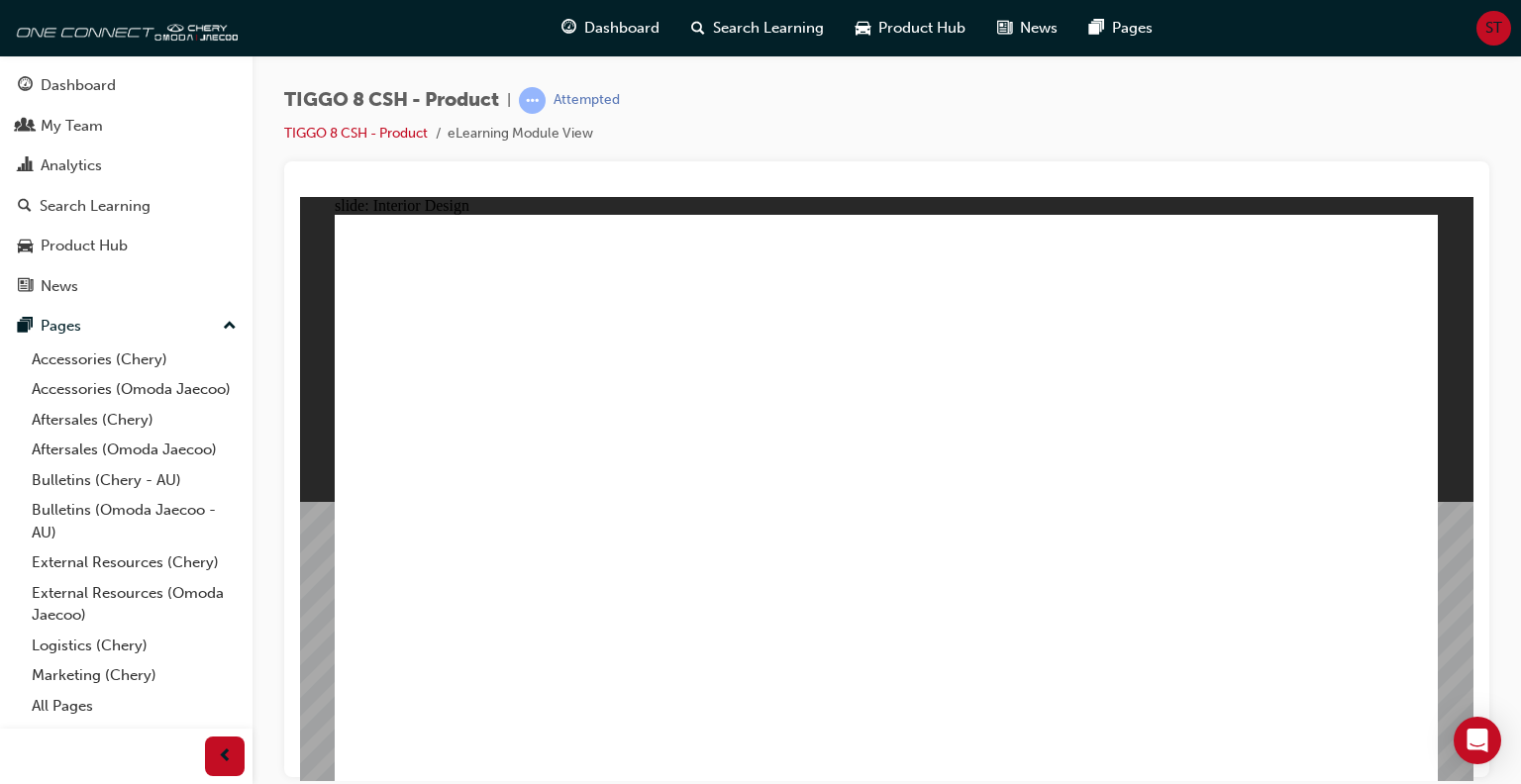 click 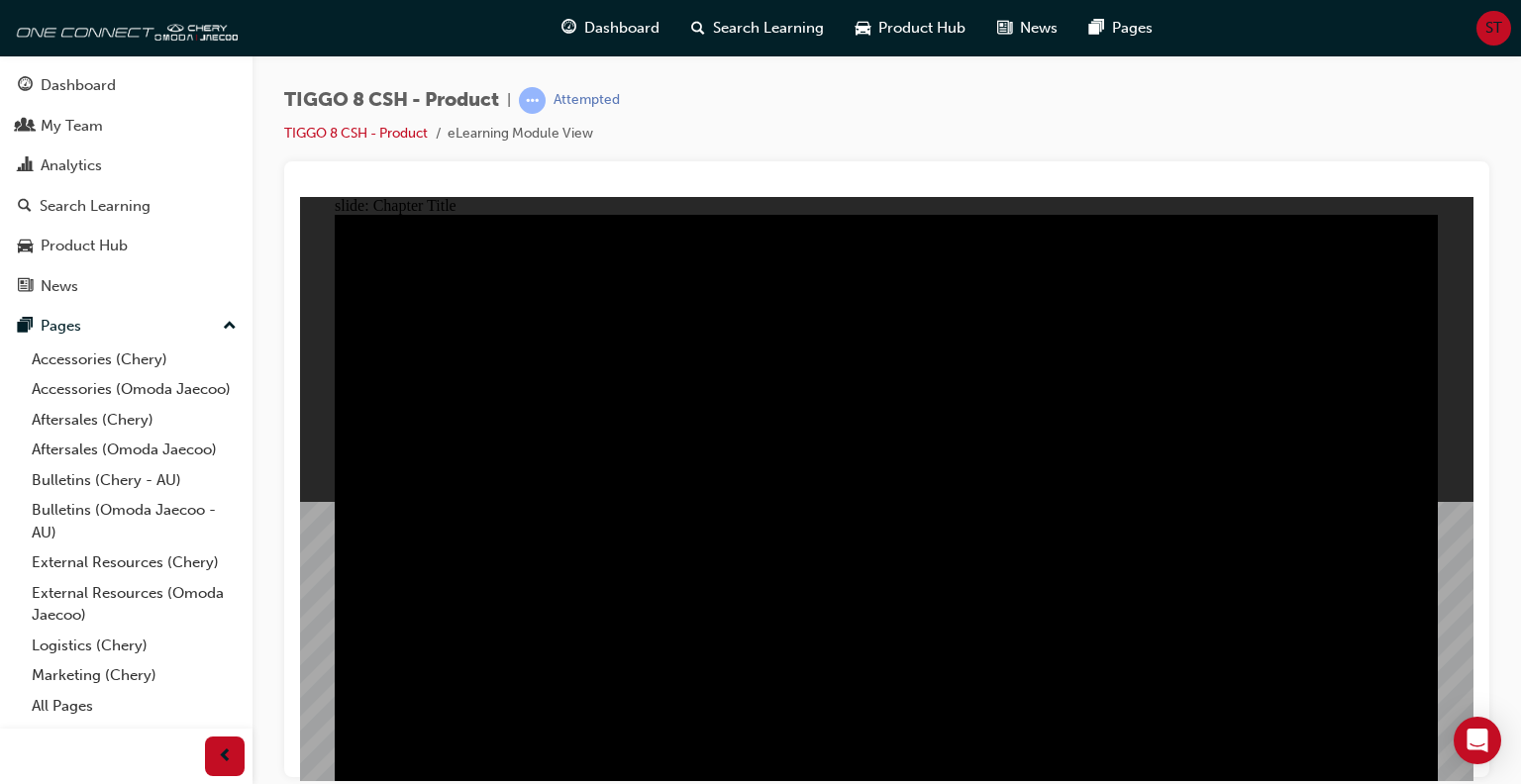 click 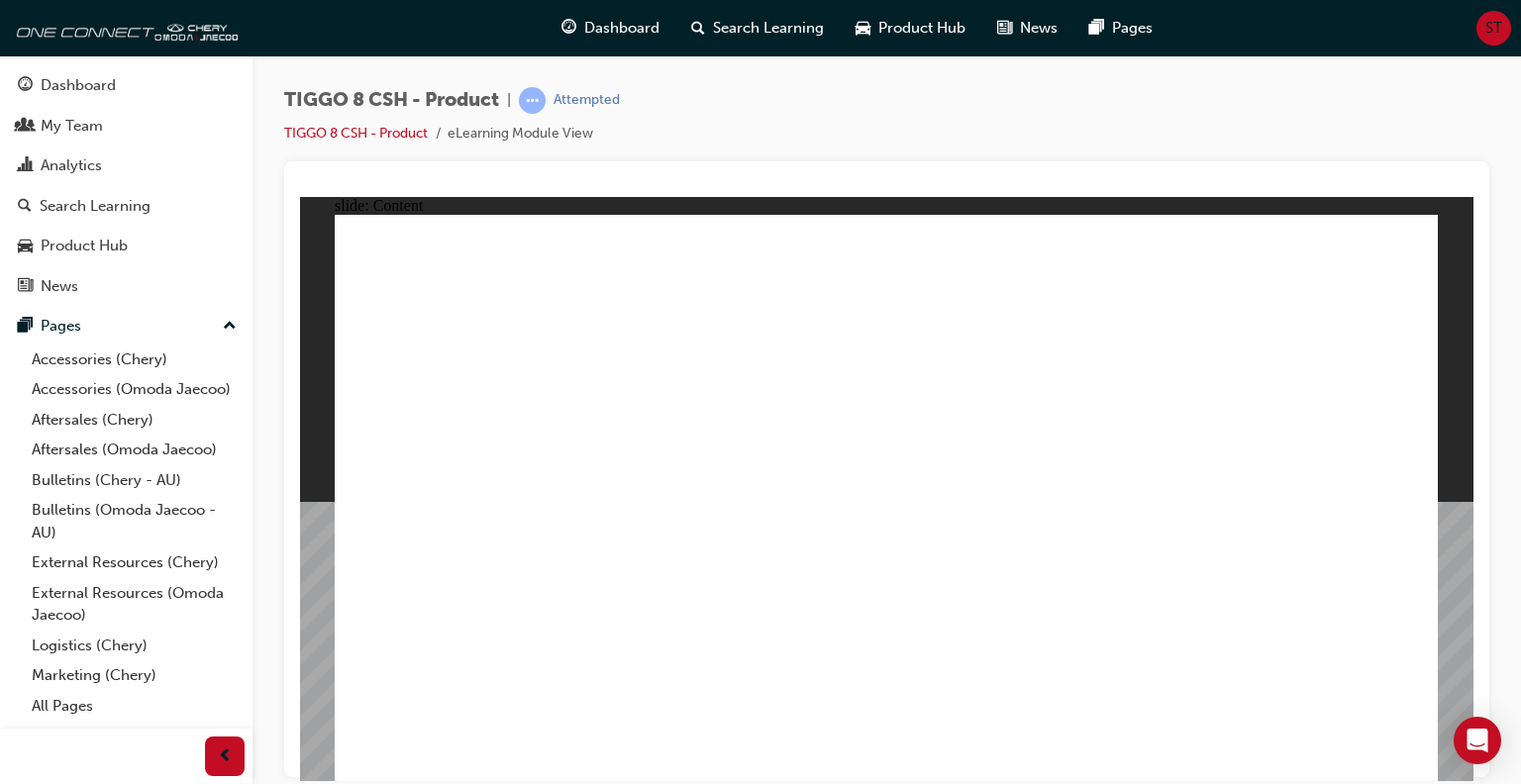 click 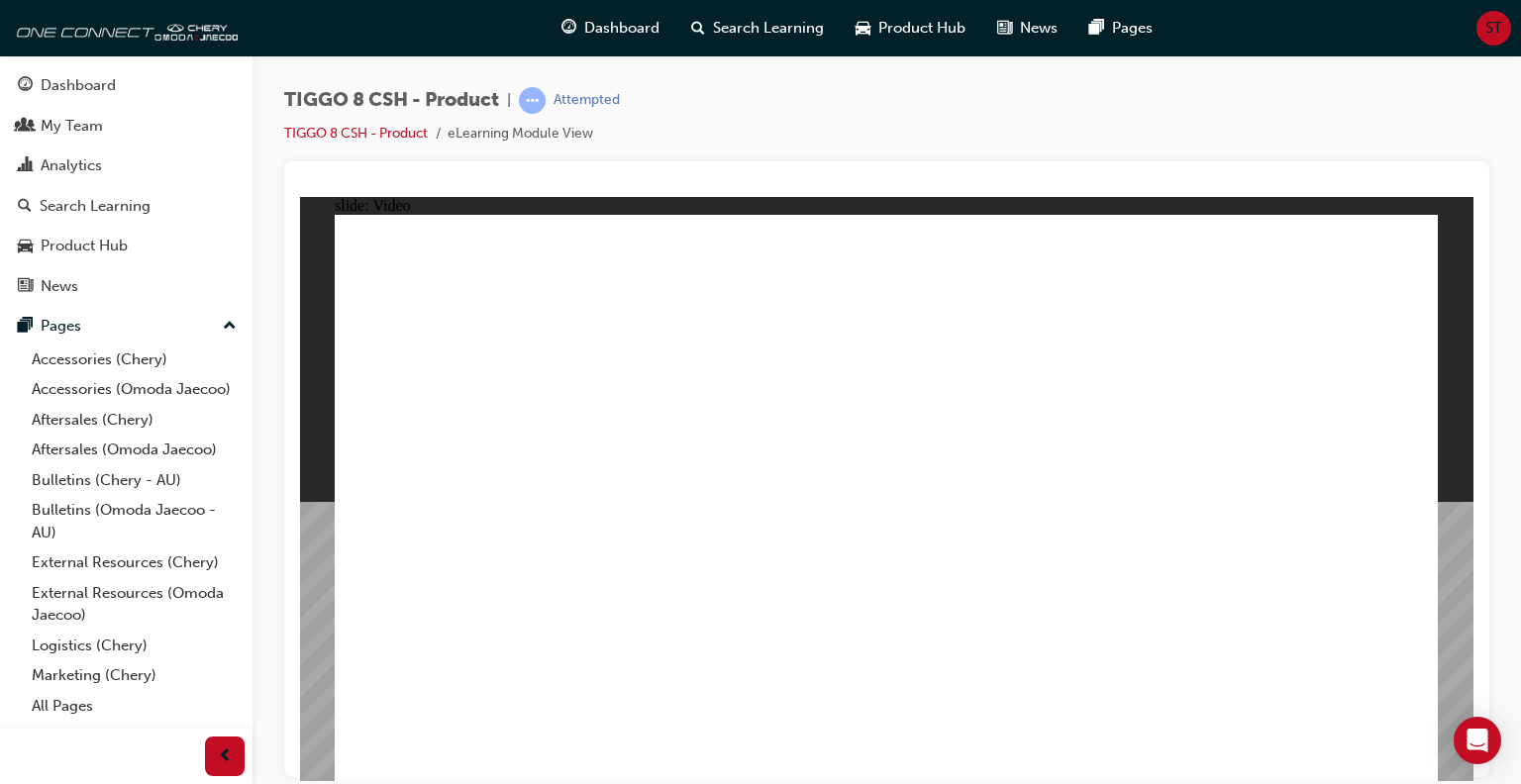 click 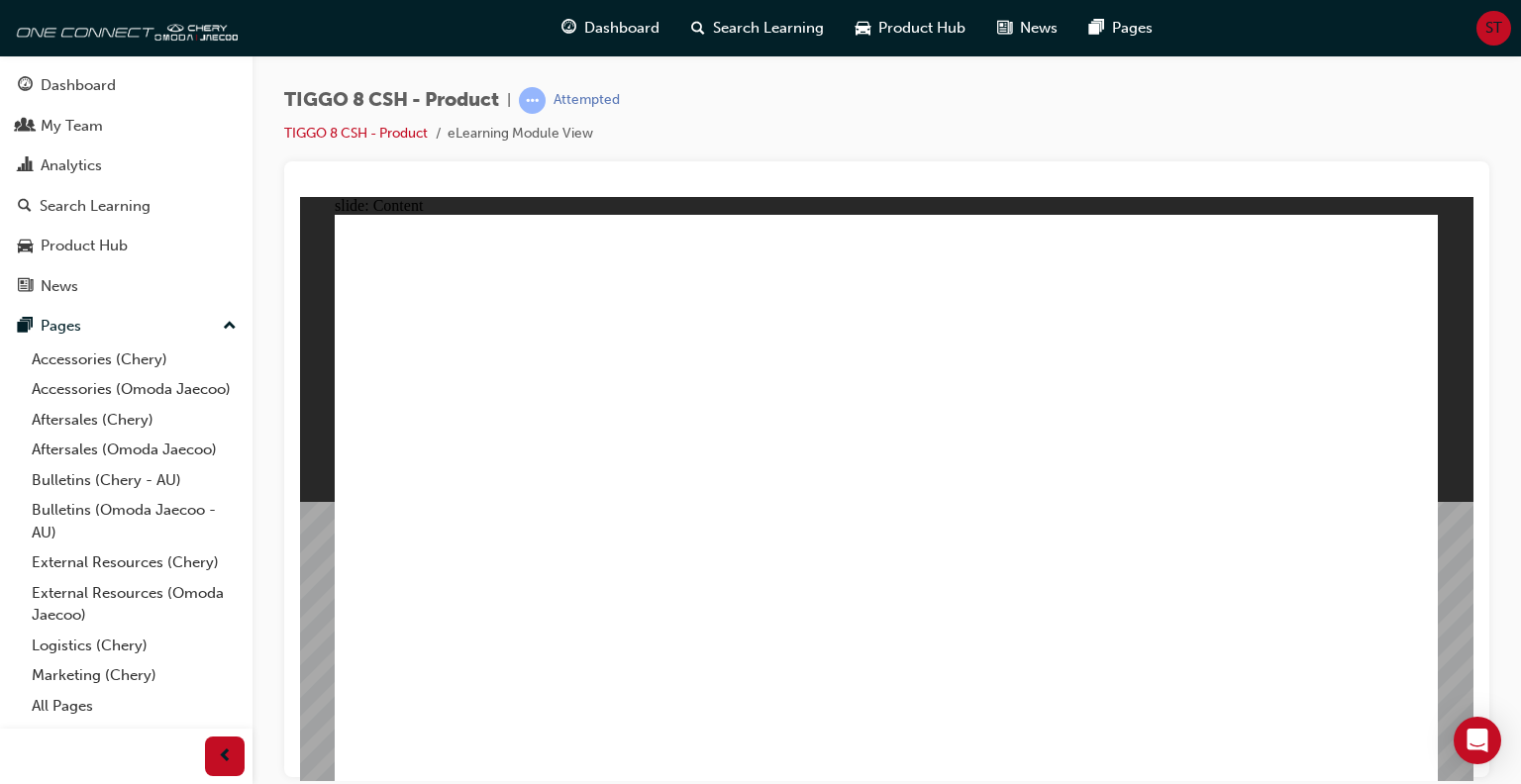 click 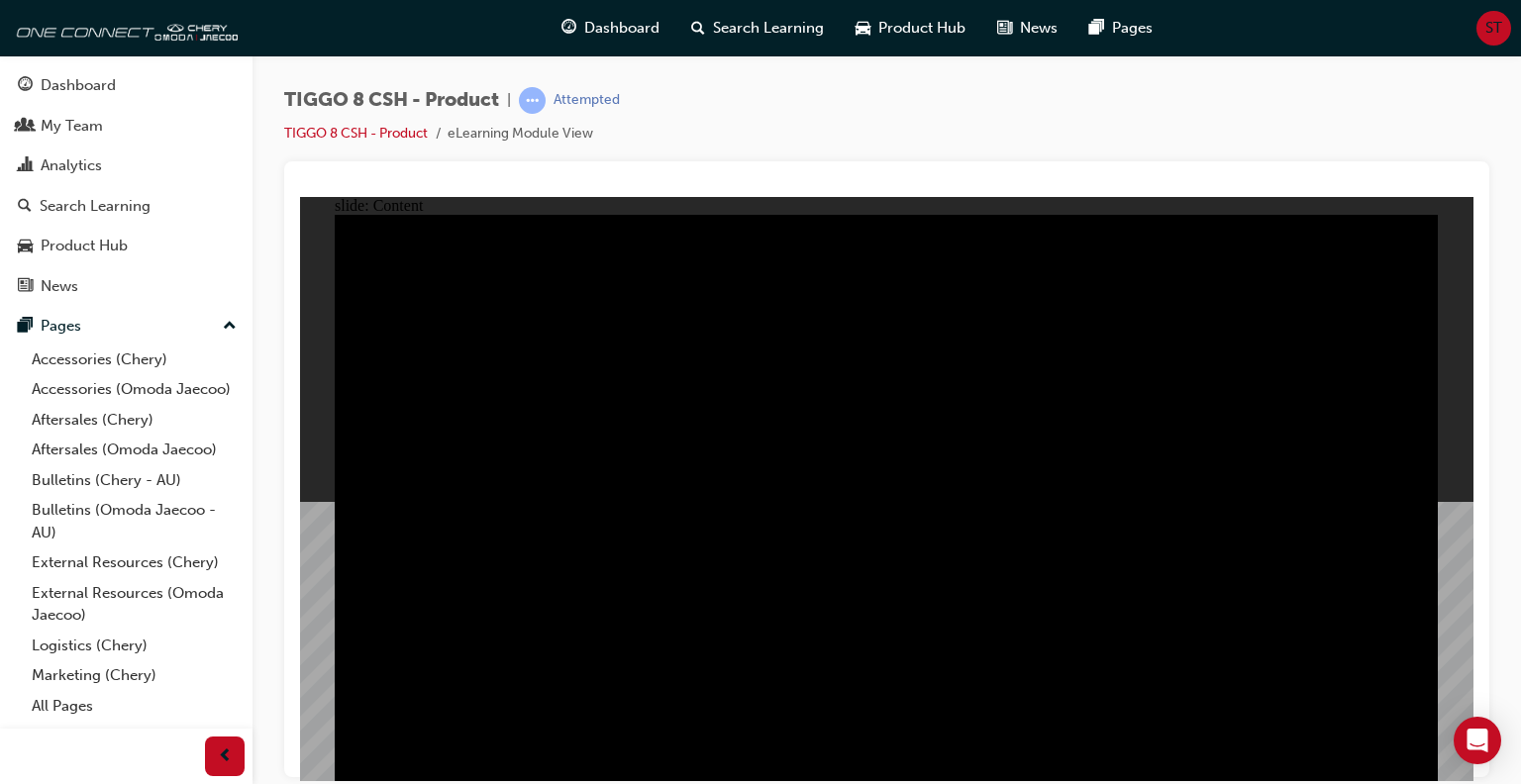 click 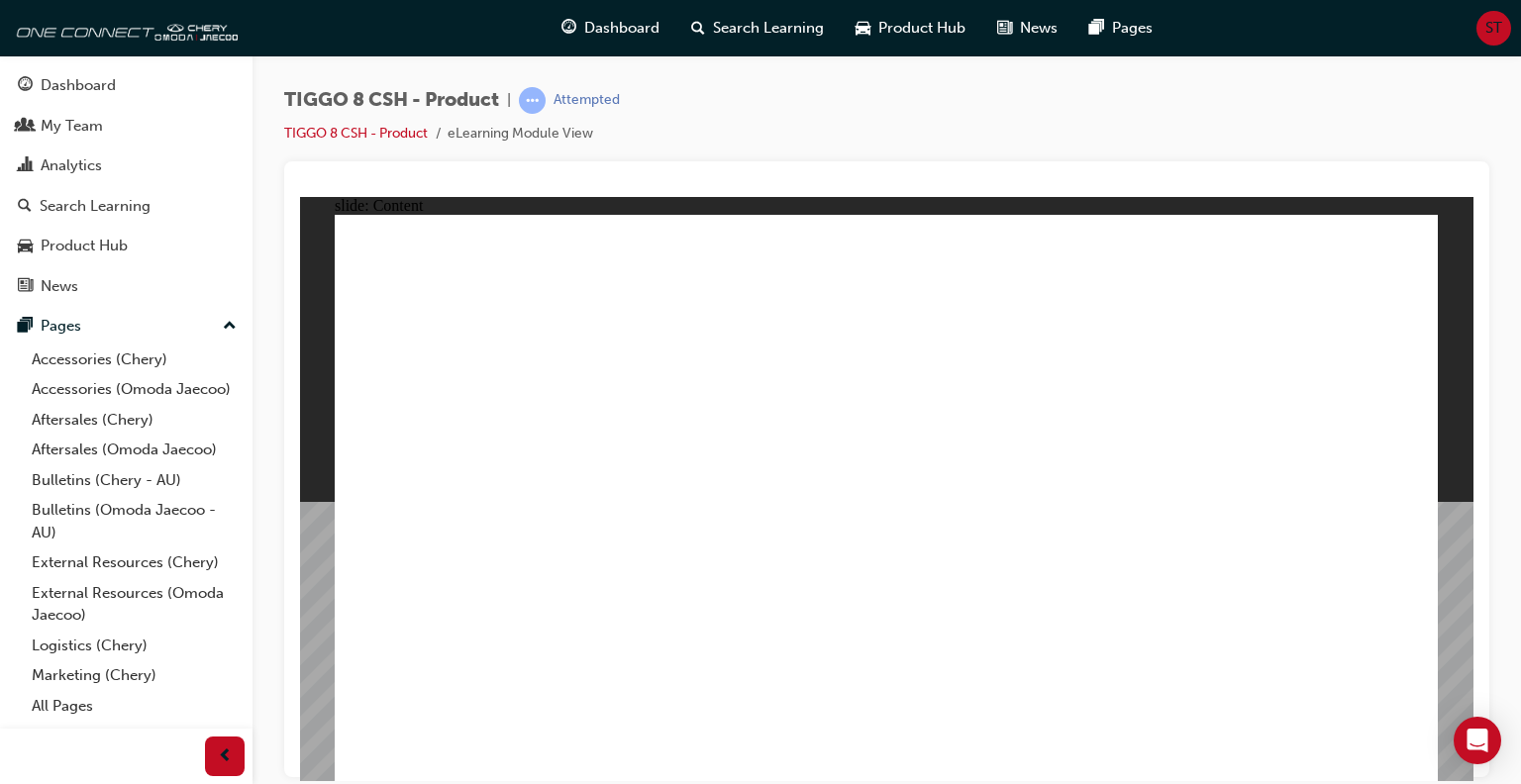 click 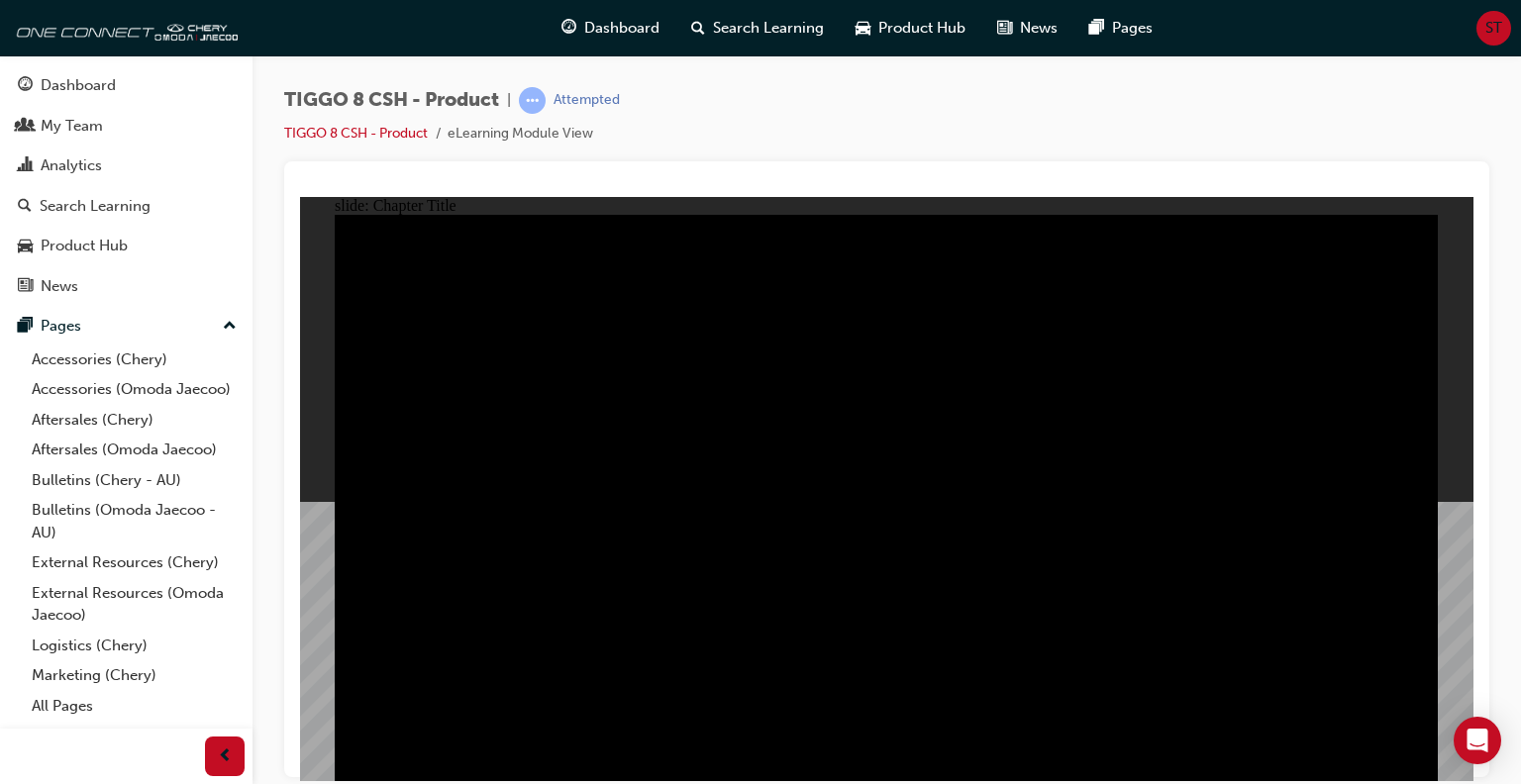 drag, startPoint x: 1411, startPoint y: 745, endPoint x: 1409, endPoint y: 756, distance: 11.18034 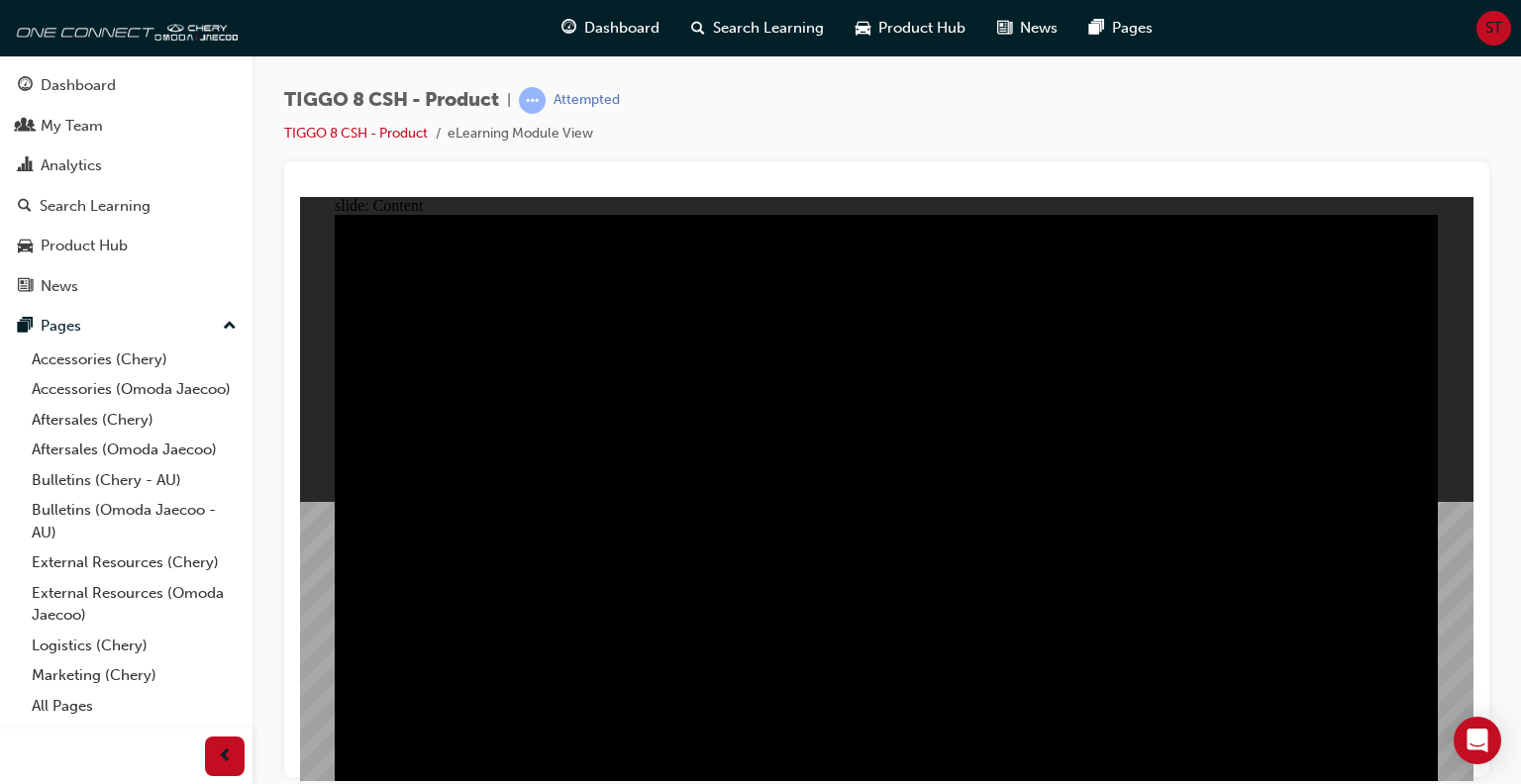 click 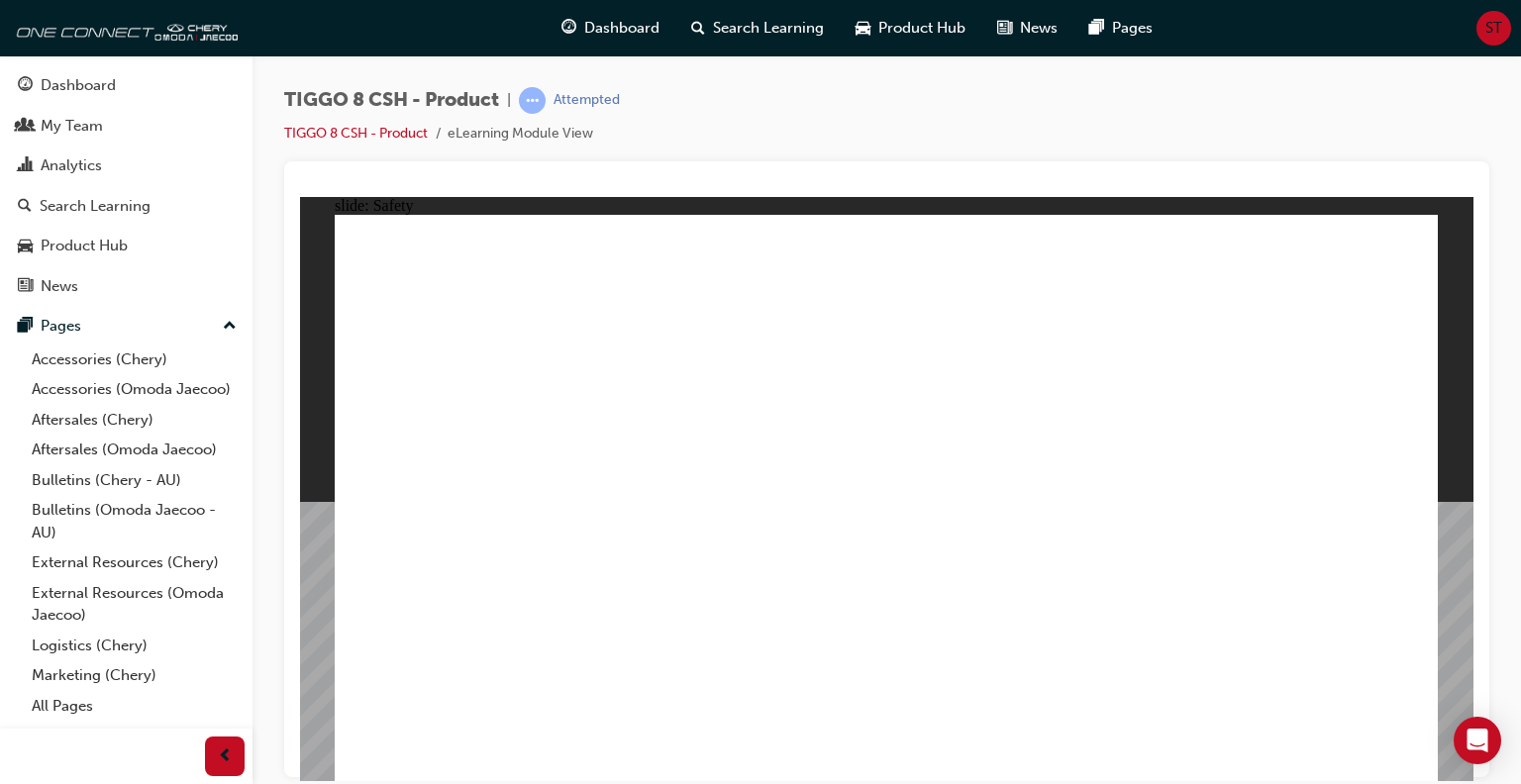 click 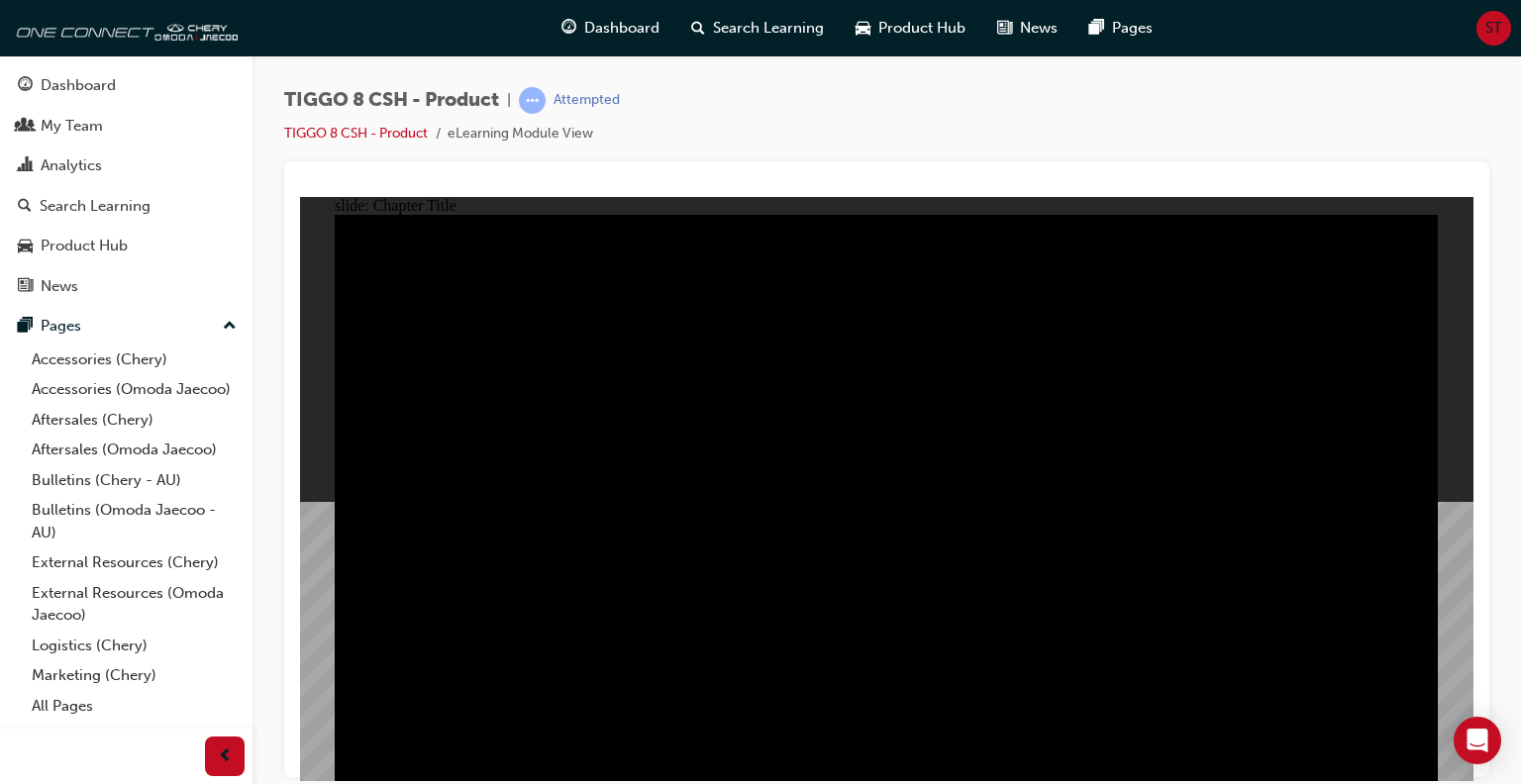 click 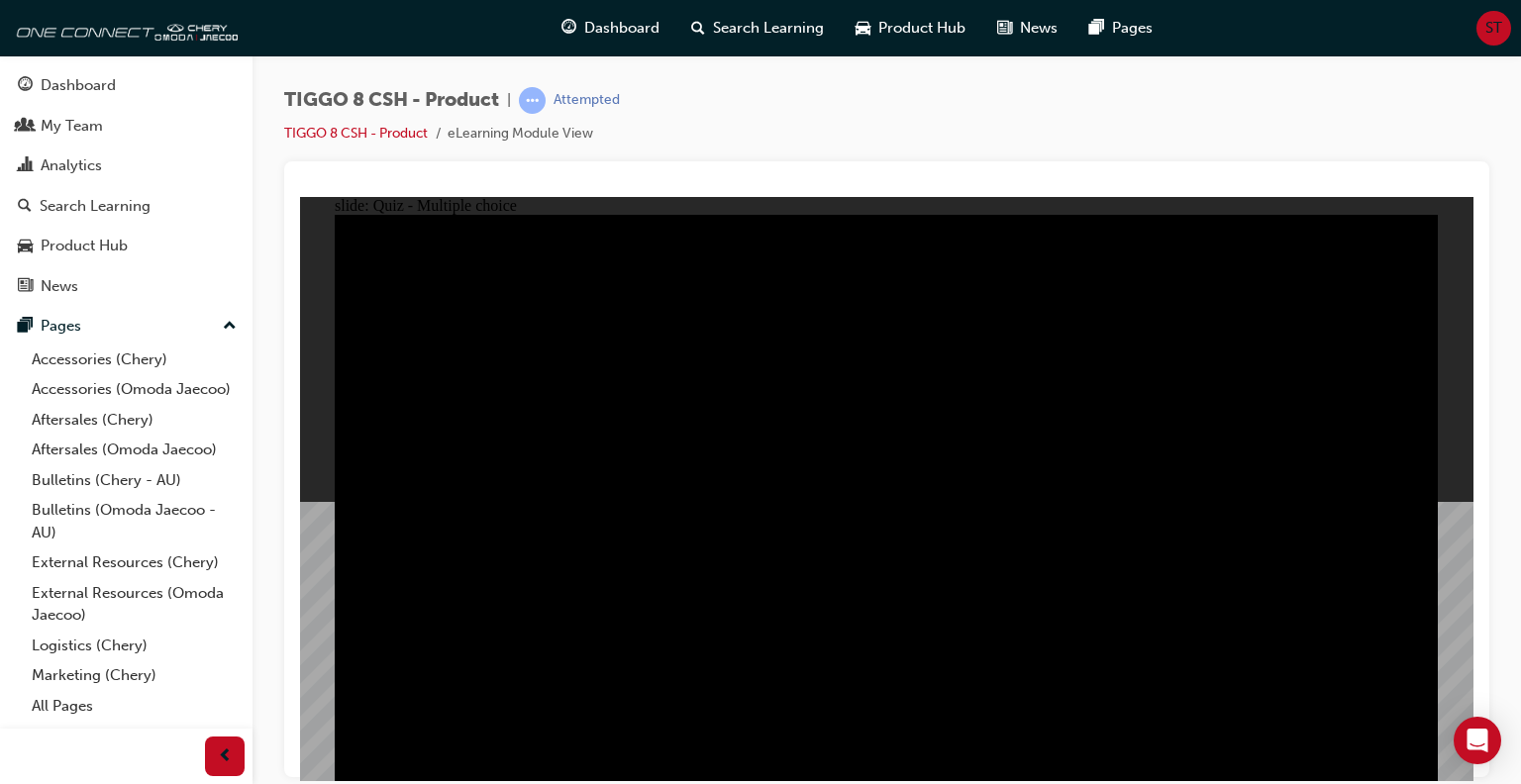 click 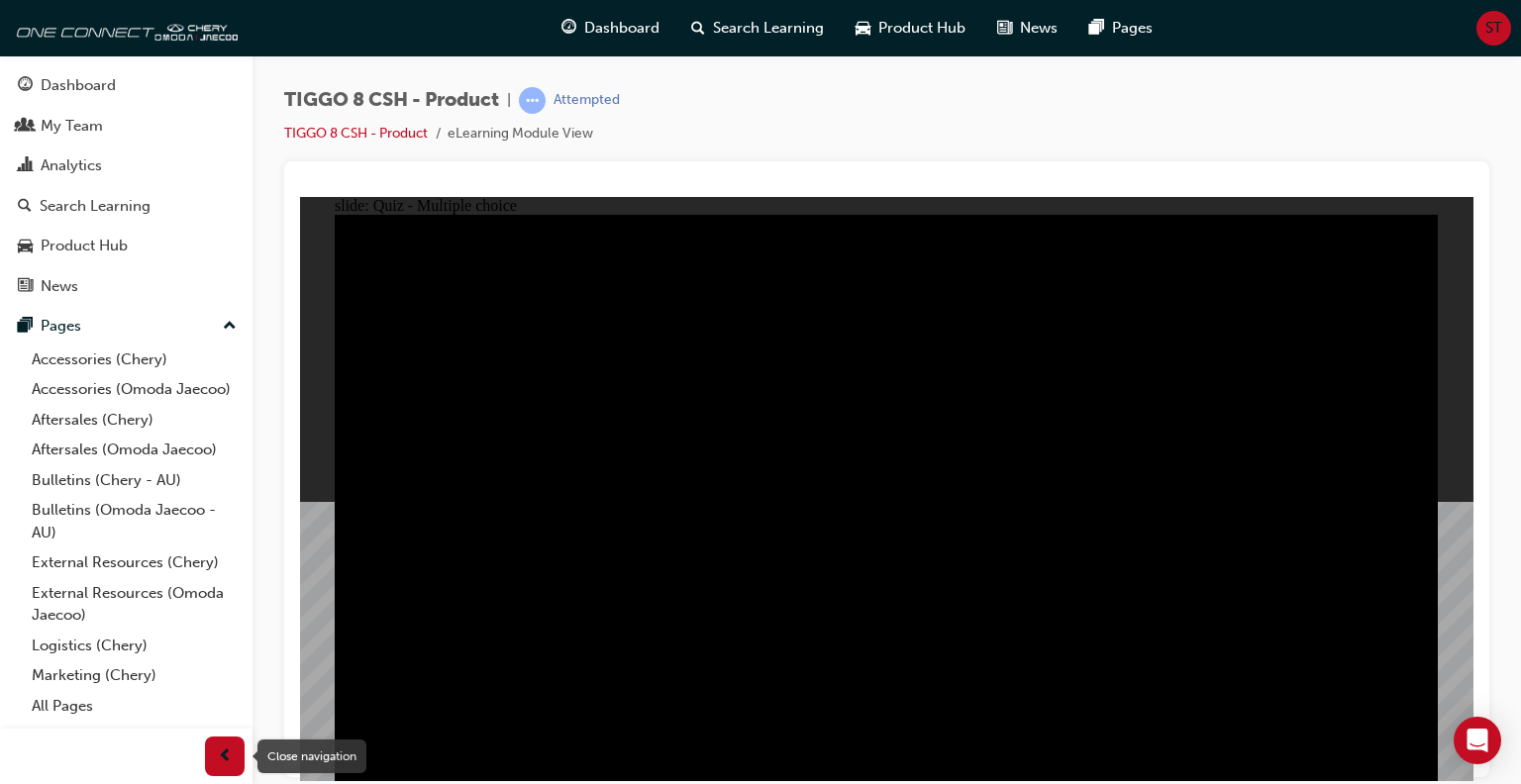 click at bounding box center [225, 756] 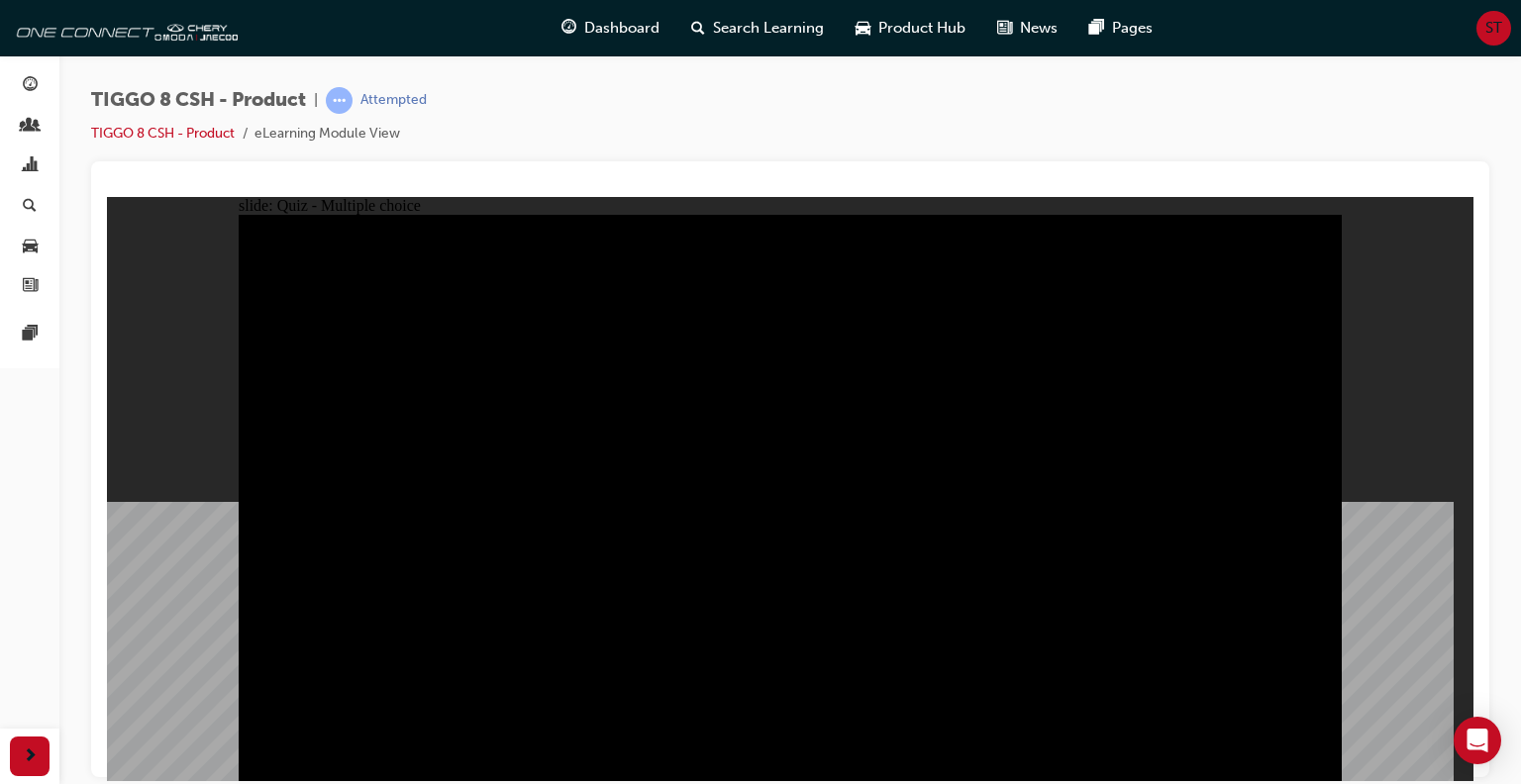click 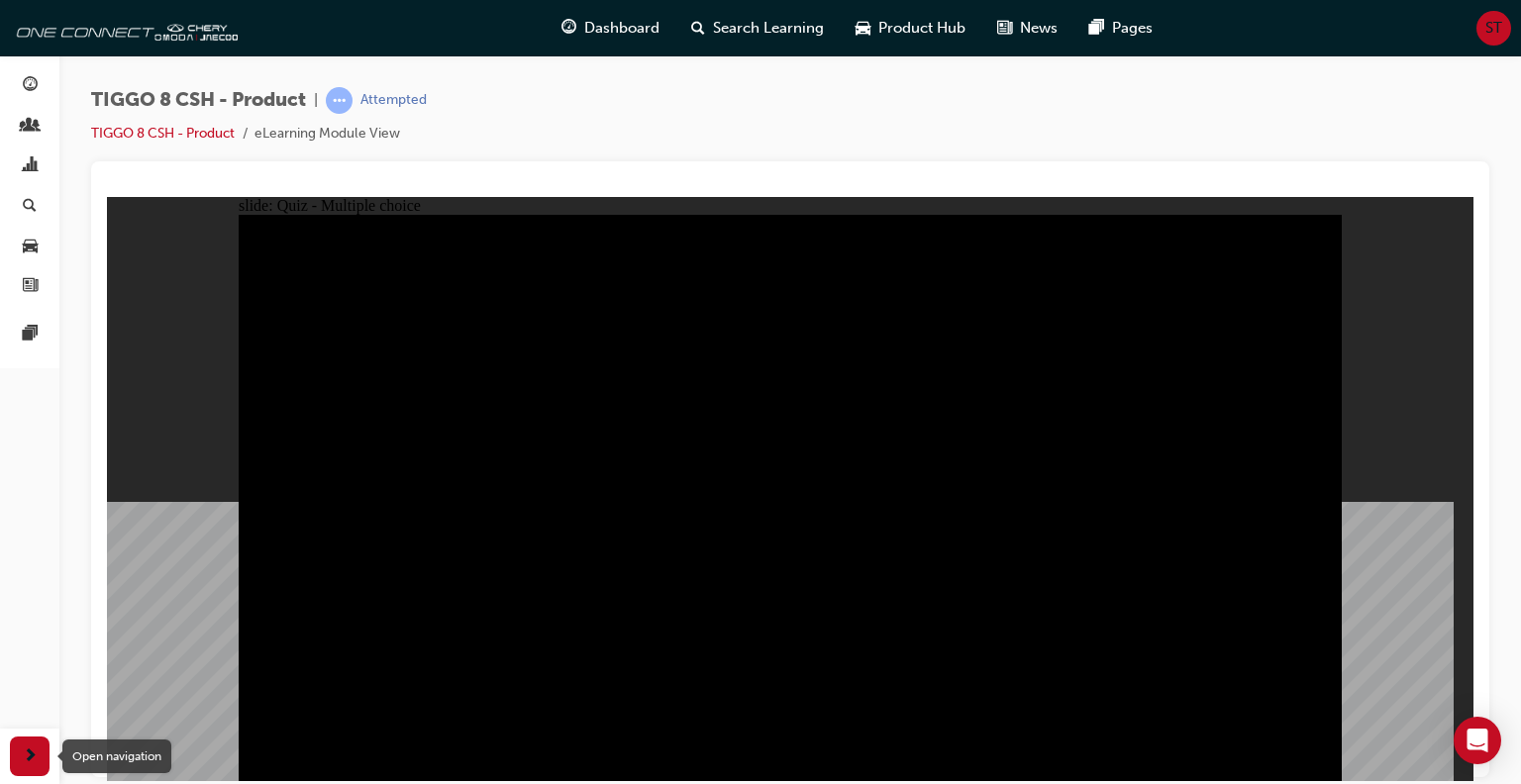 click at bounding box center [30, 756] 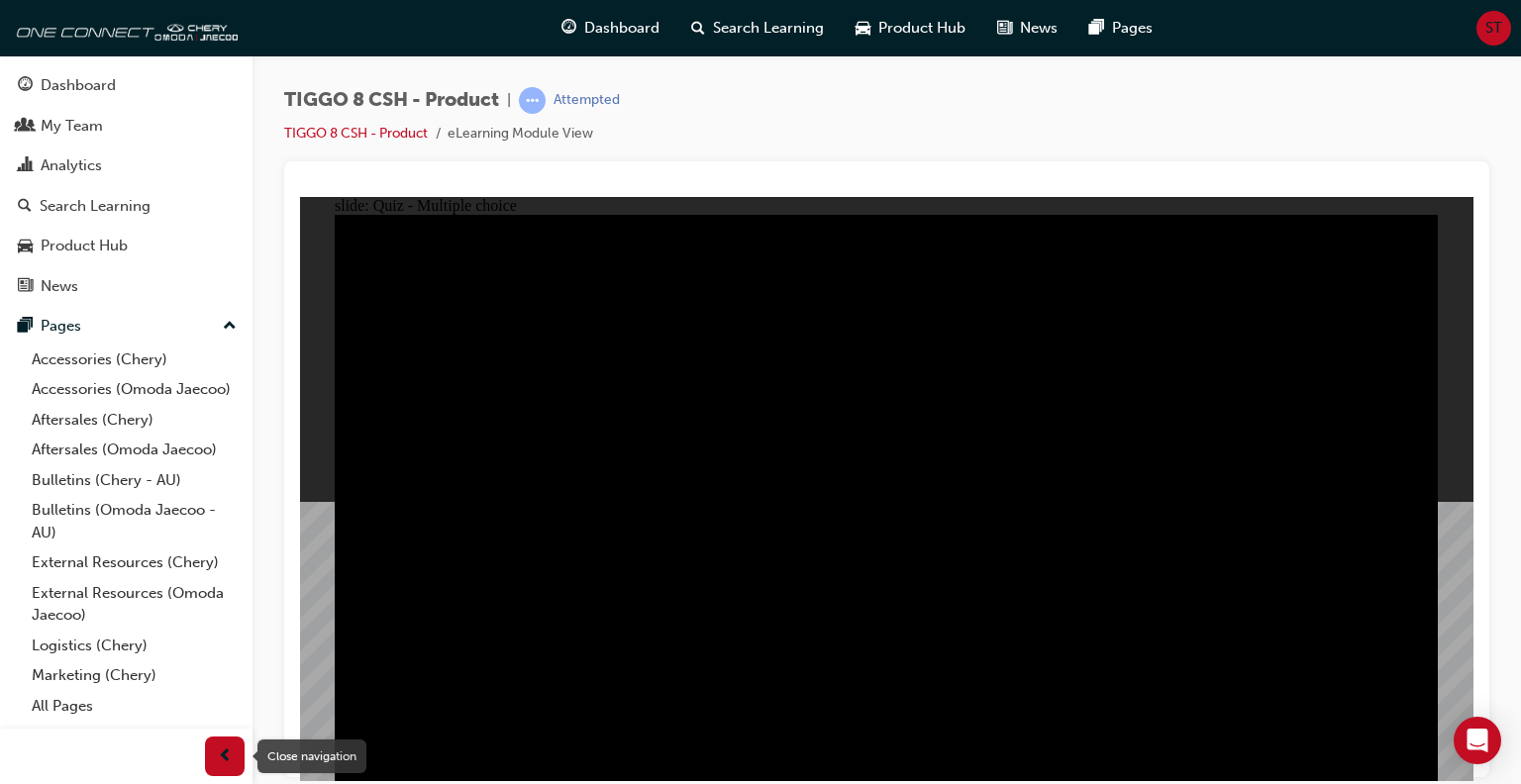 click at bounding box center [225, 756] 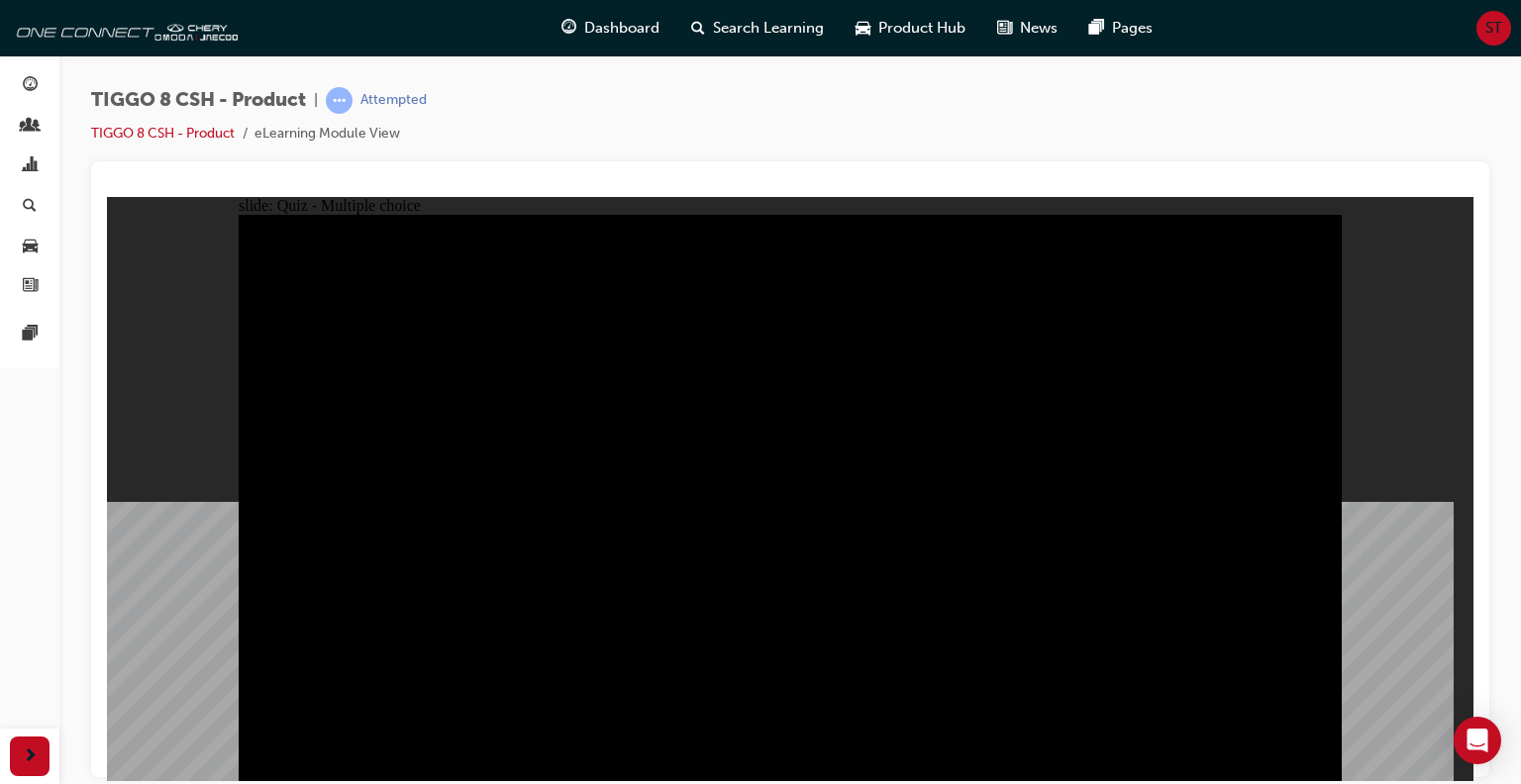 click 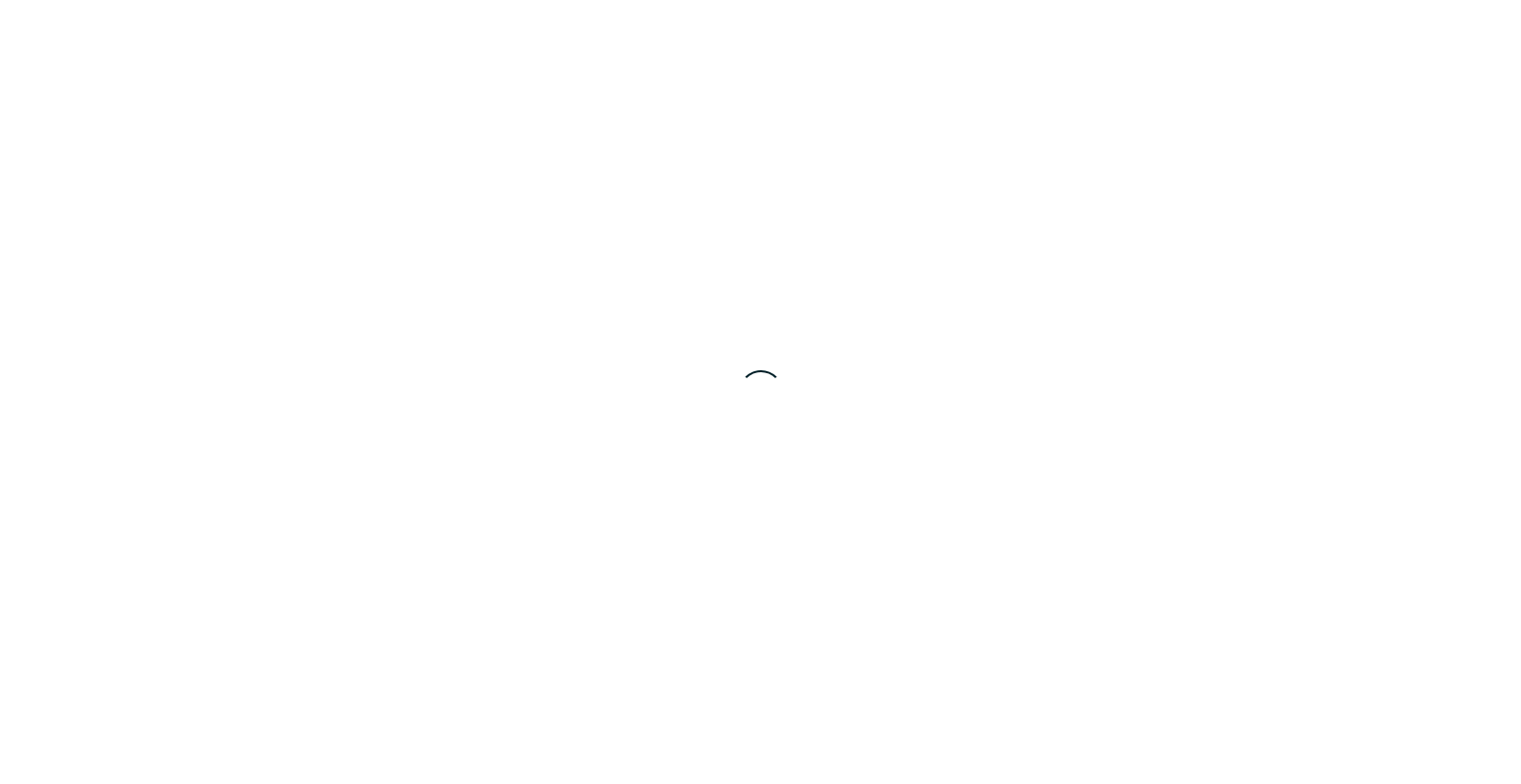scroll, scrollTop: 0, scrollLeft: 0, axis: both 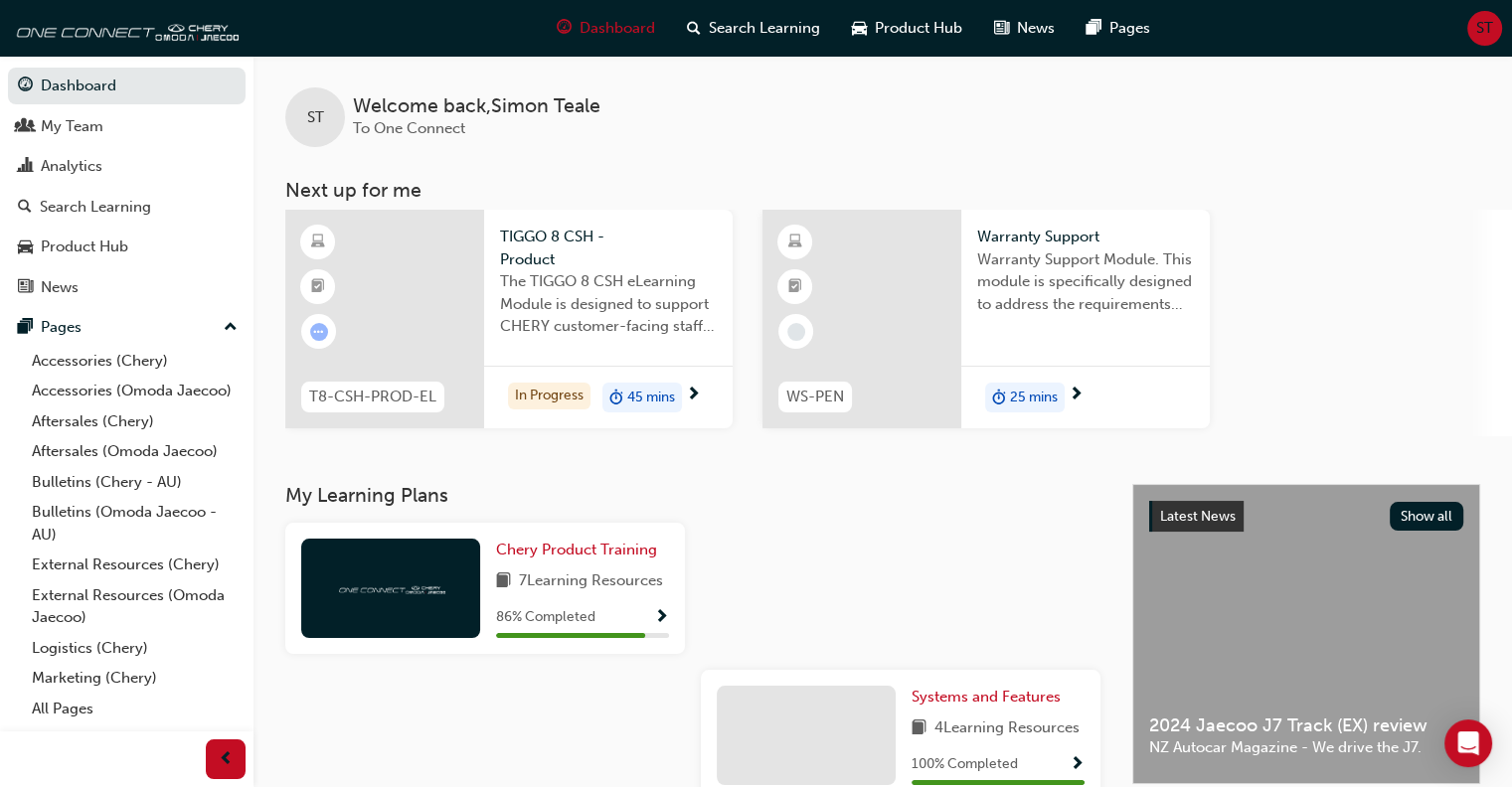 click at bounding box center (391, 587) 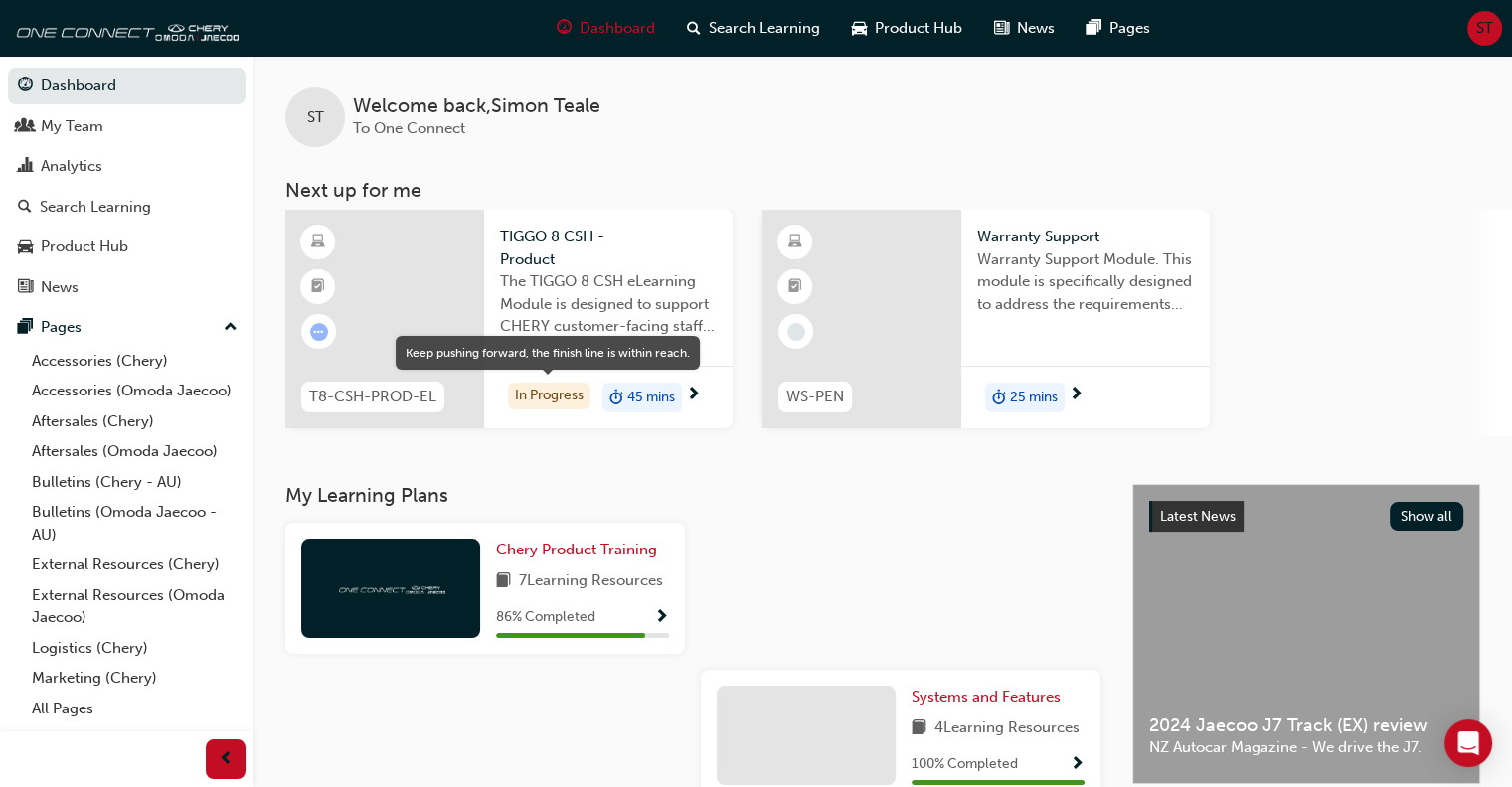 click on "In Progress" at bounding box center [549, 395] 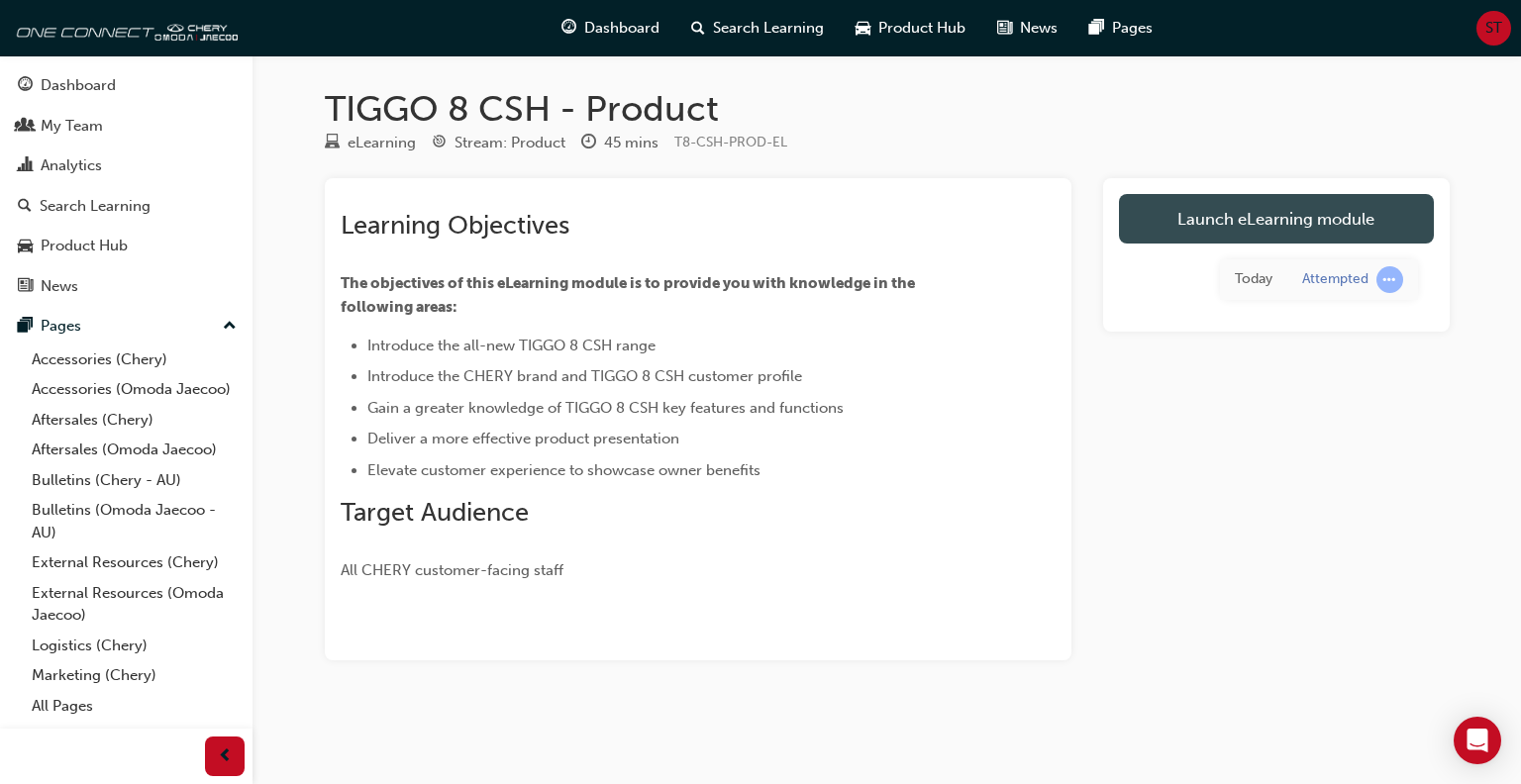 click on "Launch eLearning module" at bounding box center [1276, 219] 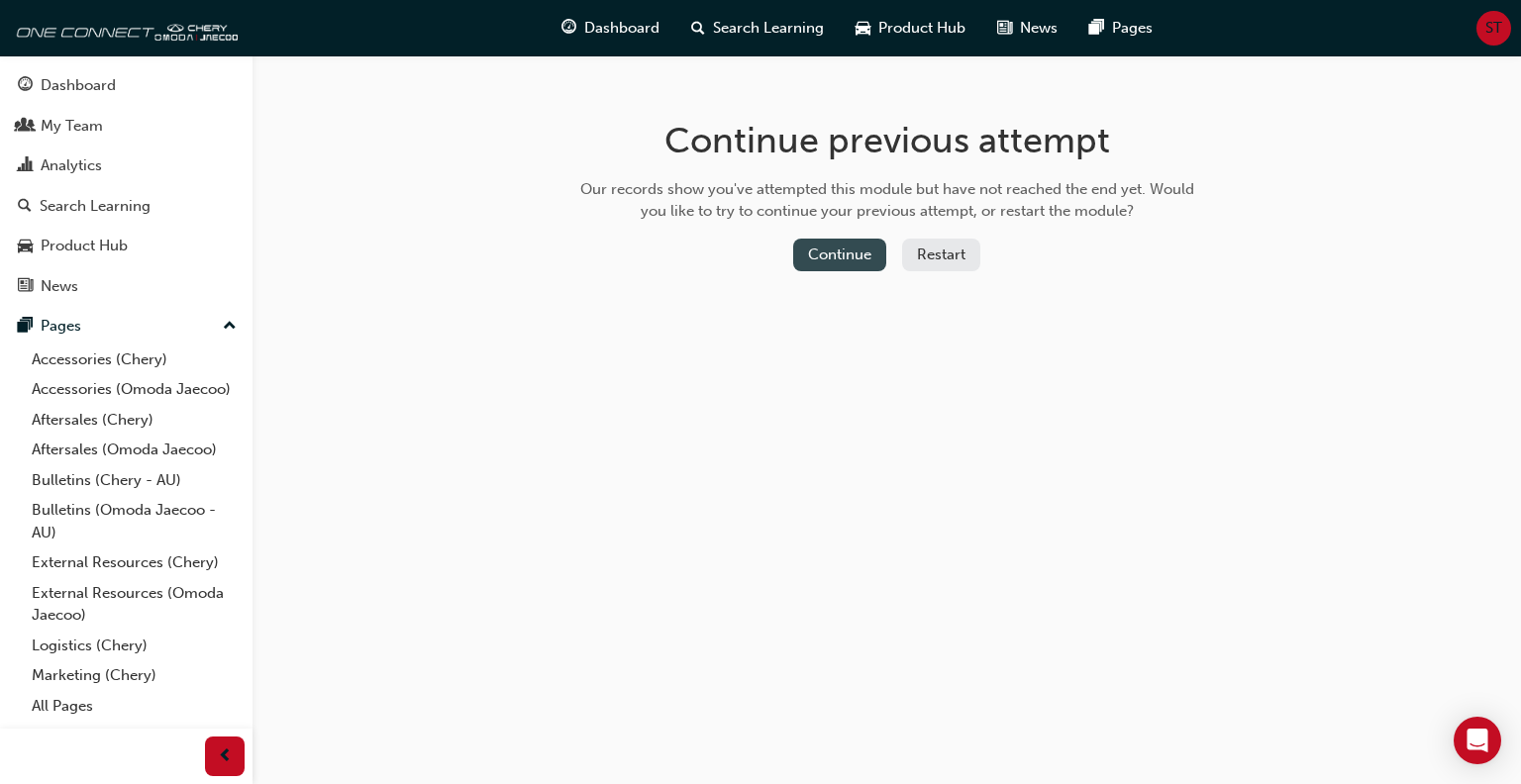 click on "Continue" at bounding box center (840, 254) 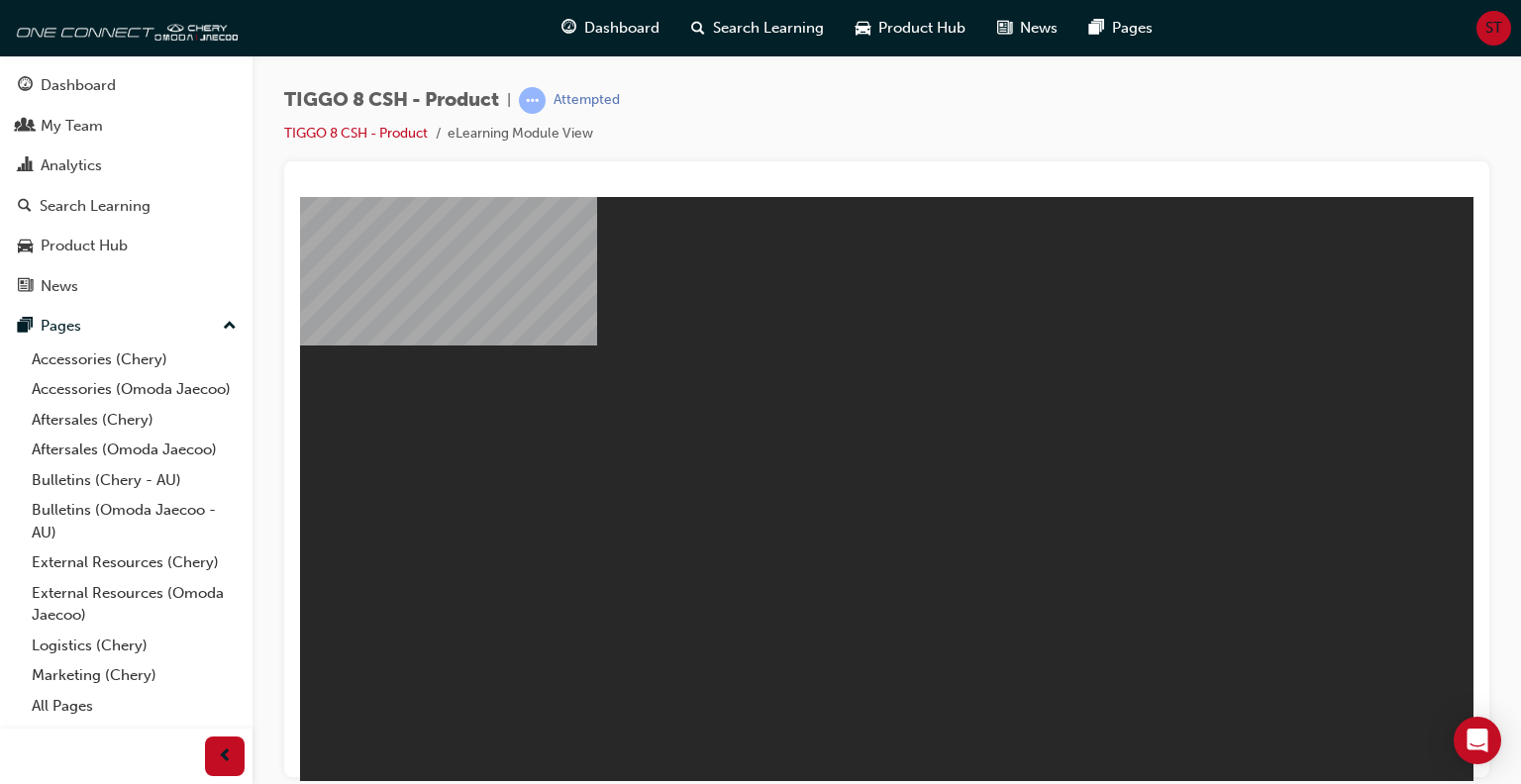 scroll, scrollTop: 0, scrollLeft: 0, axis: both 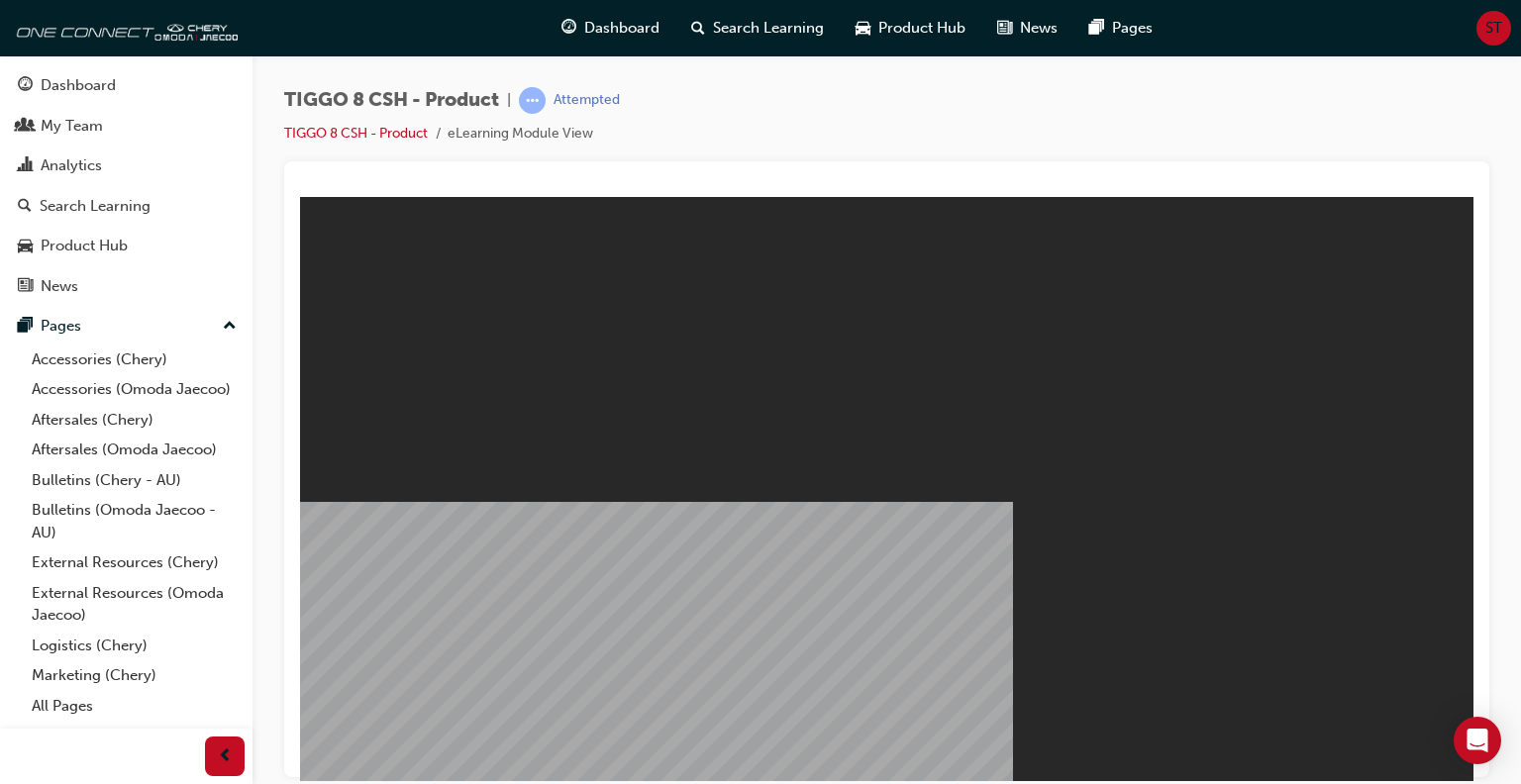 click on "Resume" at bounding box center [338, 1136] 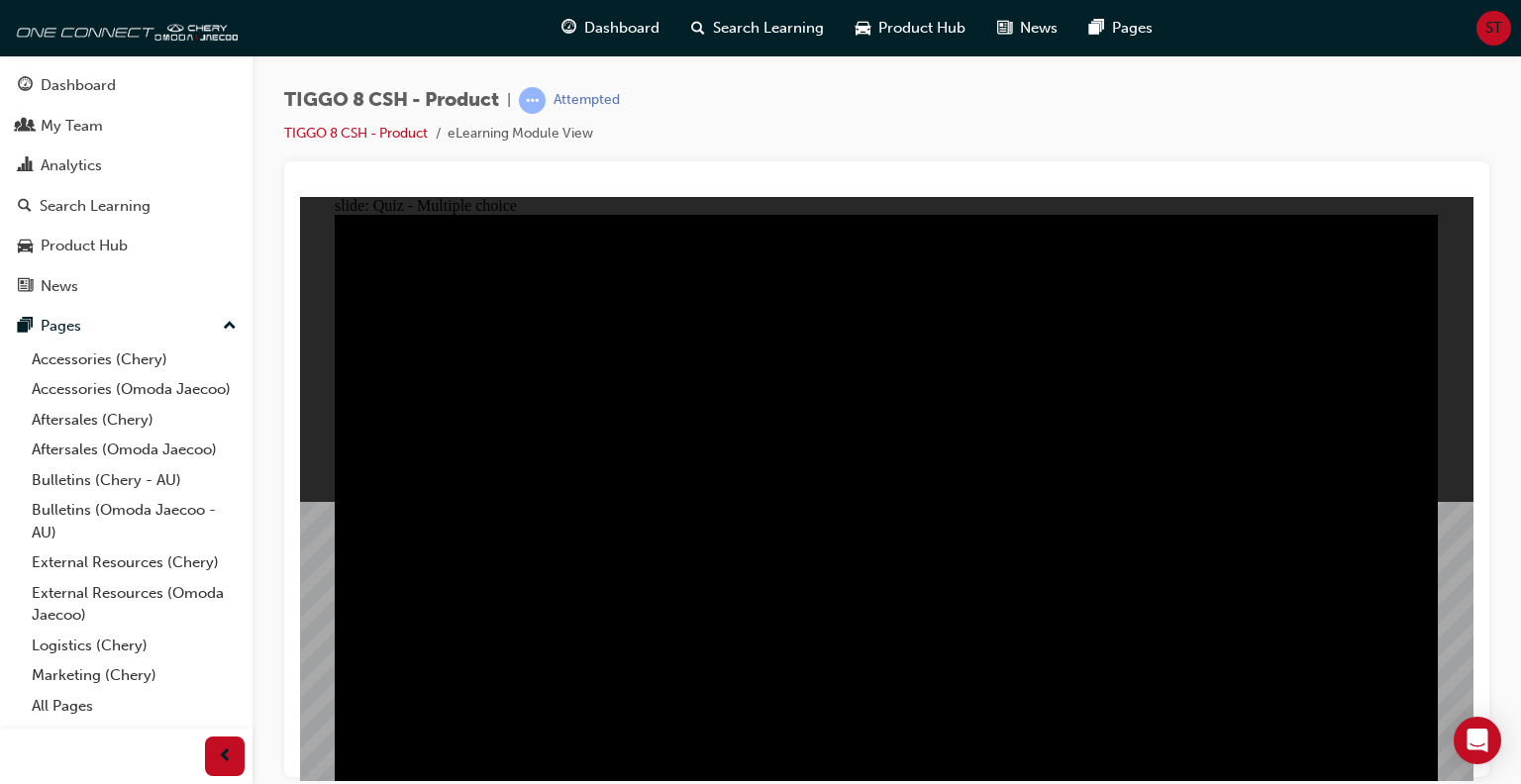 click 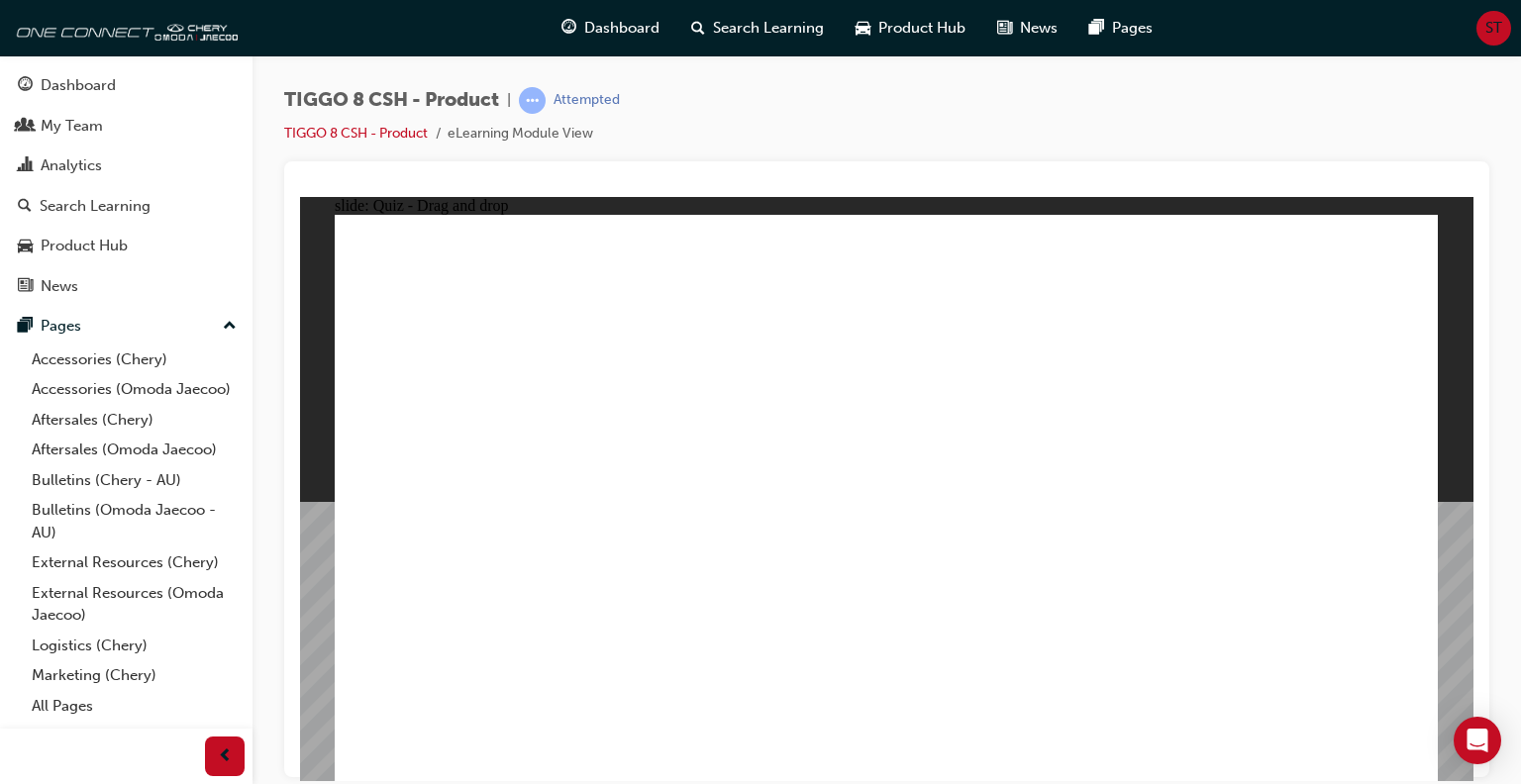 click 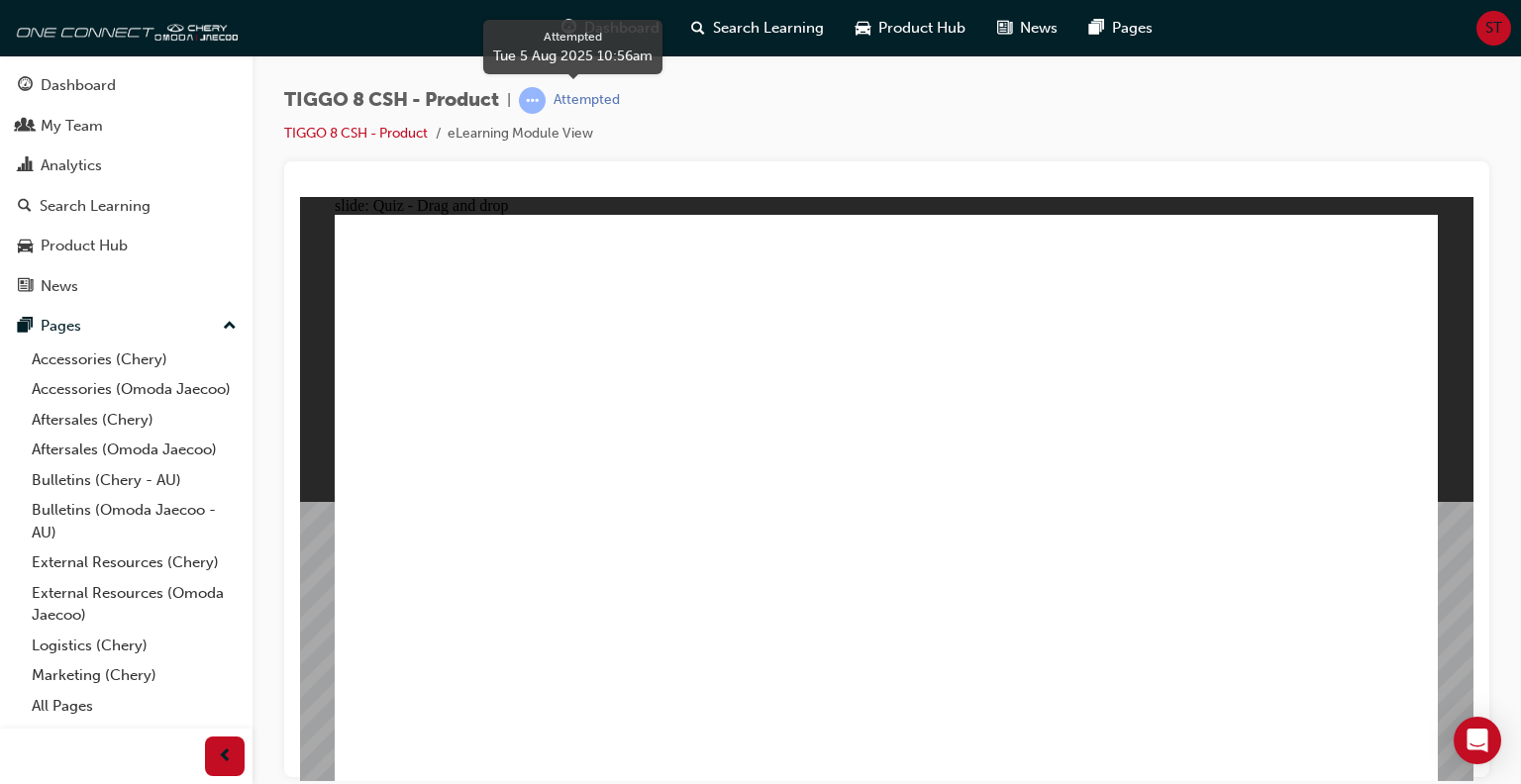 click on "Attempted" at bounding box center [586, 100] 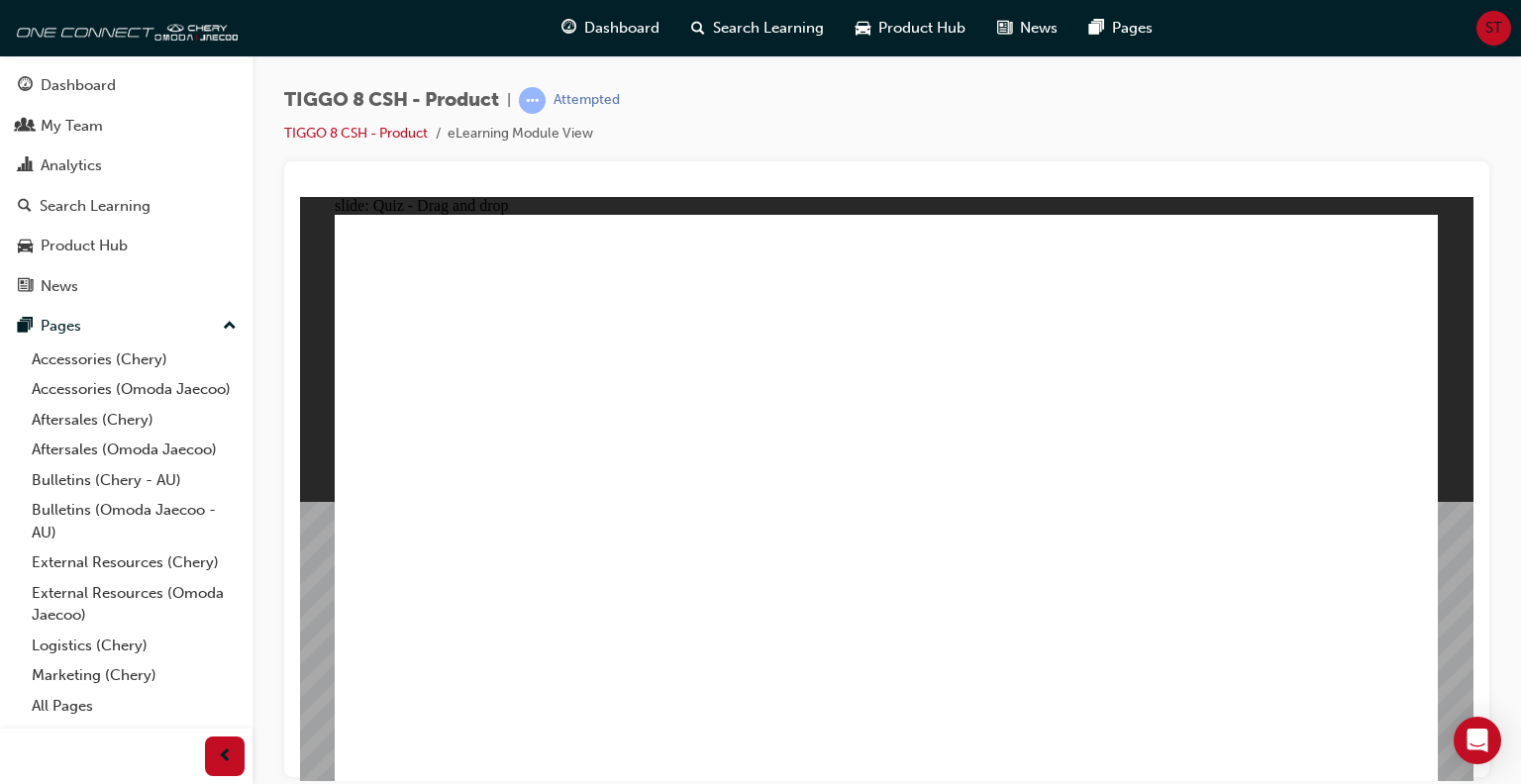 click 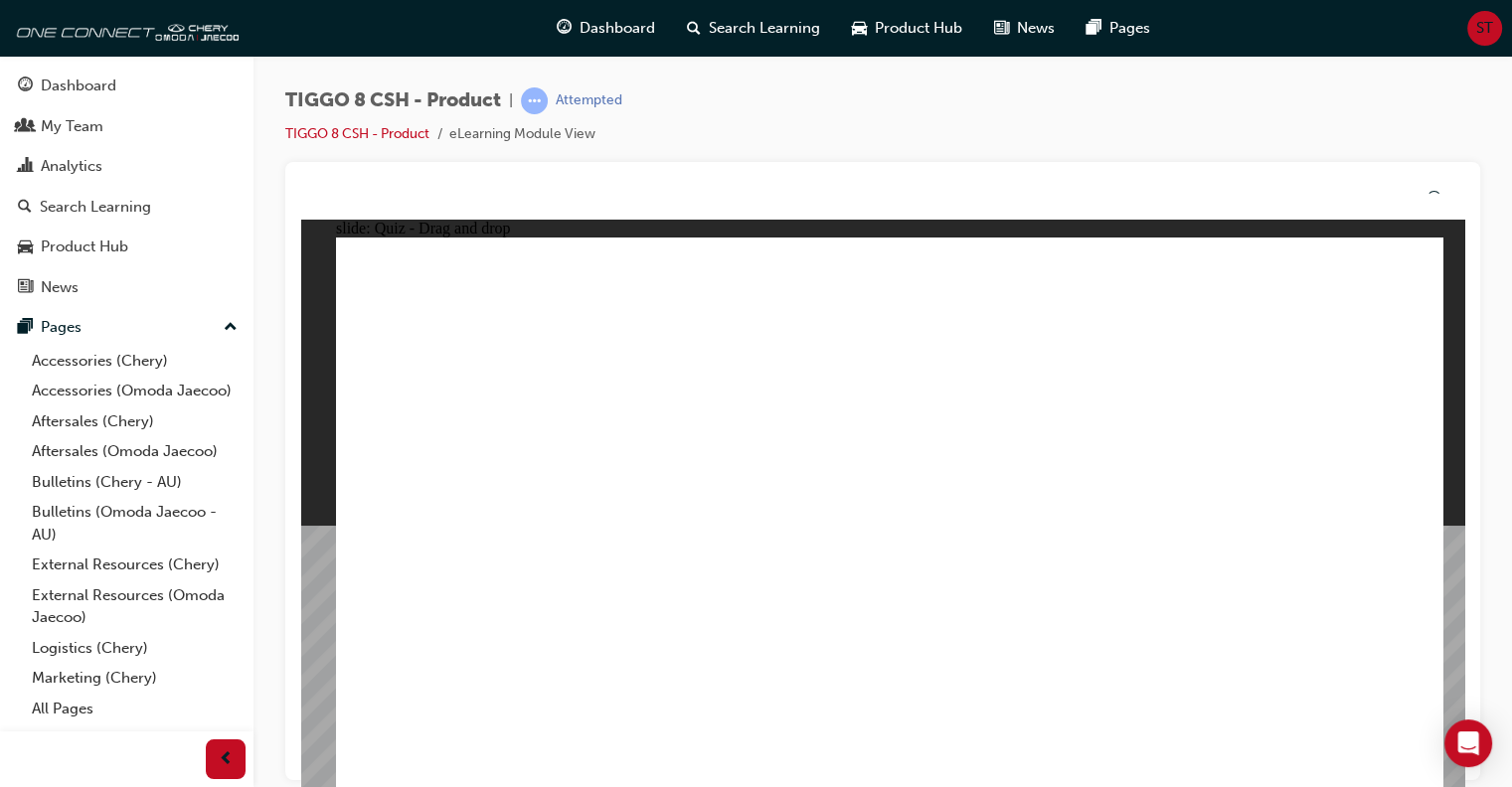 click on "ADAS  ACRONYMS  Lane Departure Warning (LDW) Lane Departure Prevention (LDP) Blind Spot Detection (BSD) Adaptive Cruise Control (ACC) Integrated Cruise Assist (ICA) Front Collision Warning (FCW) Autonomous Emergency Braking (AEB) Door Opening Warning (DOW) Rear Collision Warning (RCW) Emergency Lane Keeping (ELK) Lane Change Assist (LCA) Intelligent Headlamp Control (IHC) Rear Cross Trac Alert (RCTA) Rear Cross Trac Braking (RCTB) Trac Jam Assist (TJA) Speed Control Assist (SCF) Speed Limiting Assist (SLIF) Question 2 Drag and drop each ADAS  acronym to its correct system  description. Click to view ADAS acronyms Actively monitors the presence o  approaching vehicles rom the let  and right rear. System monitors the road ahead  or vehicles, cyclists and  pedestrians Takes speed limit sign  inormation assisting the driver to  observe or ollow speed limits in  SLIF FCW RCW" at bounding box center (890, 3011) 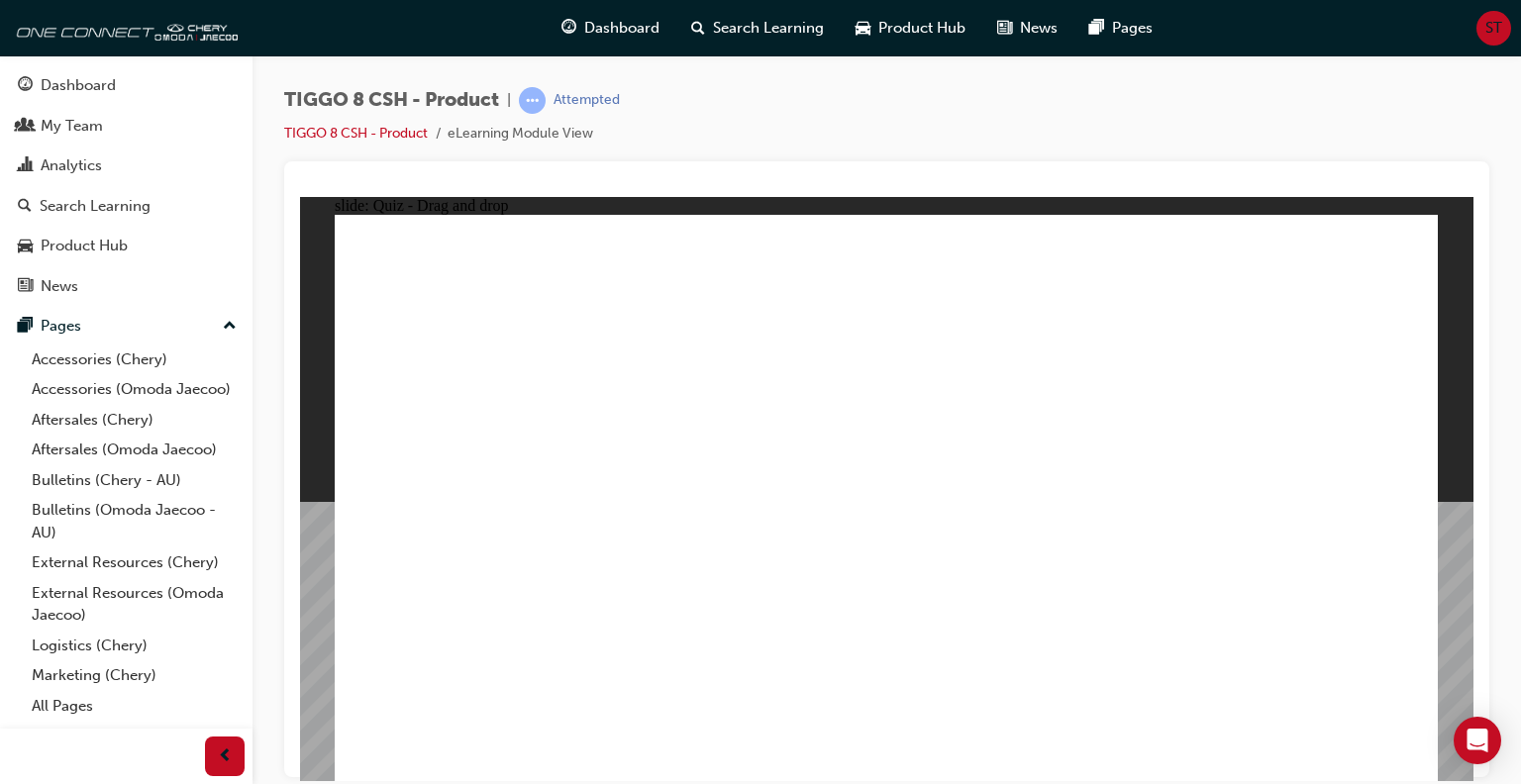click 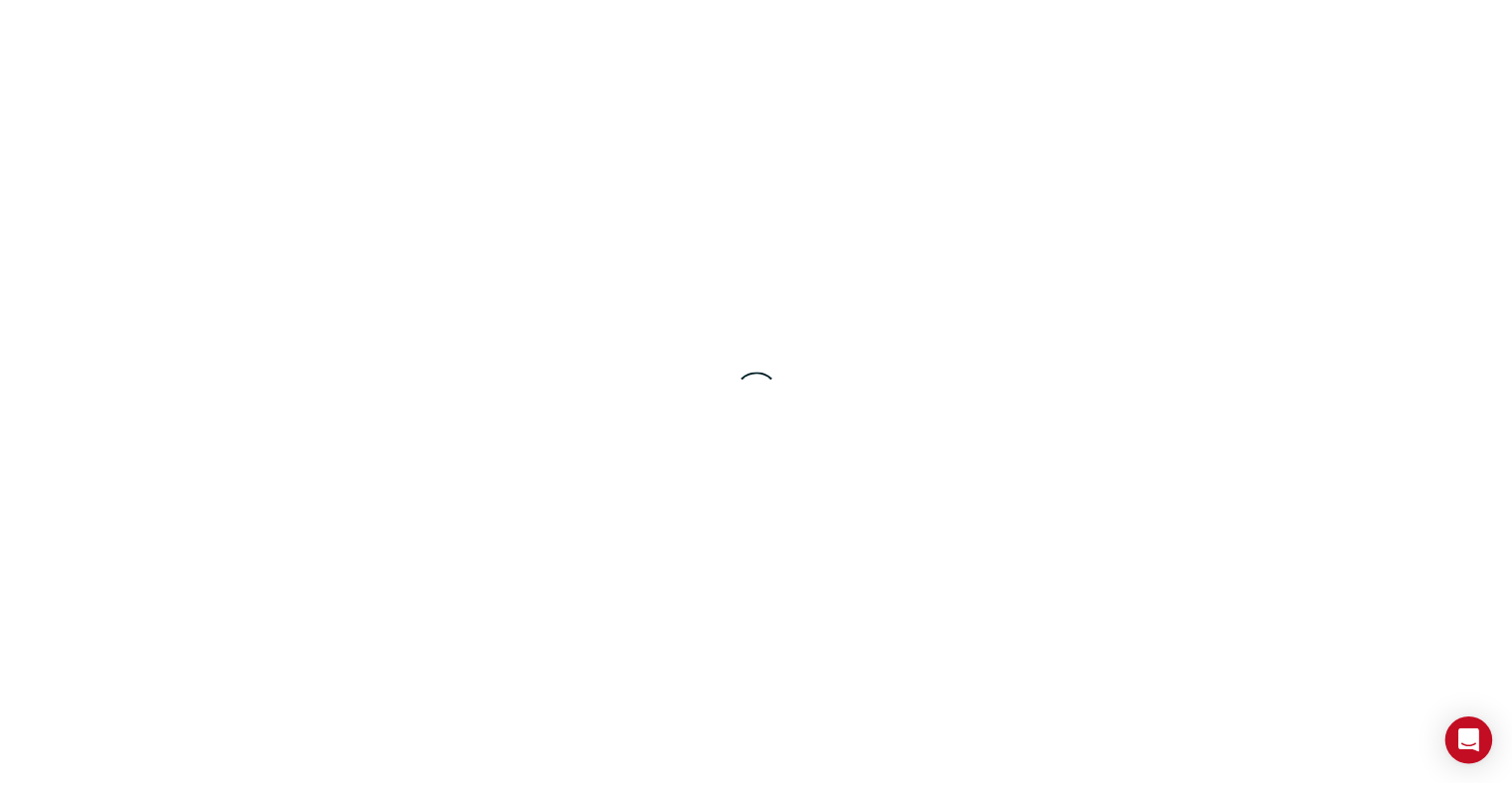 scroll, scrollTop: 0, scrollLeft: 0, axis: both 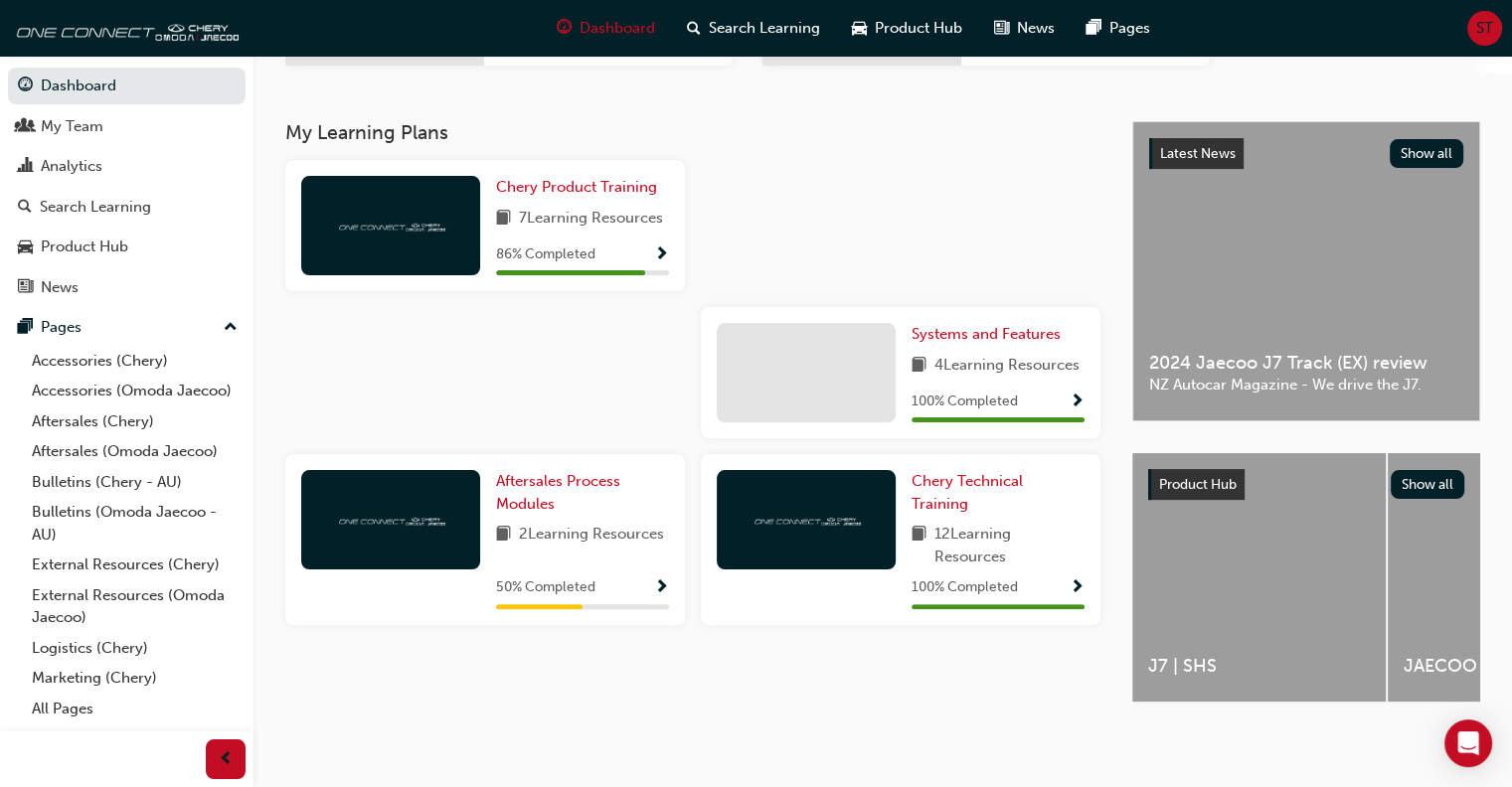 click at bounding box center (391, 519) 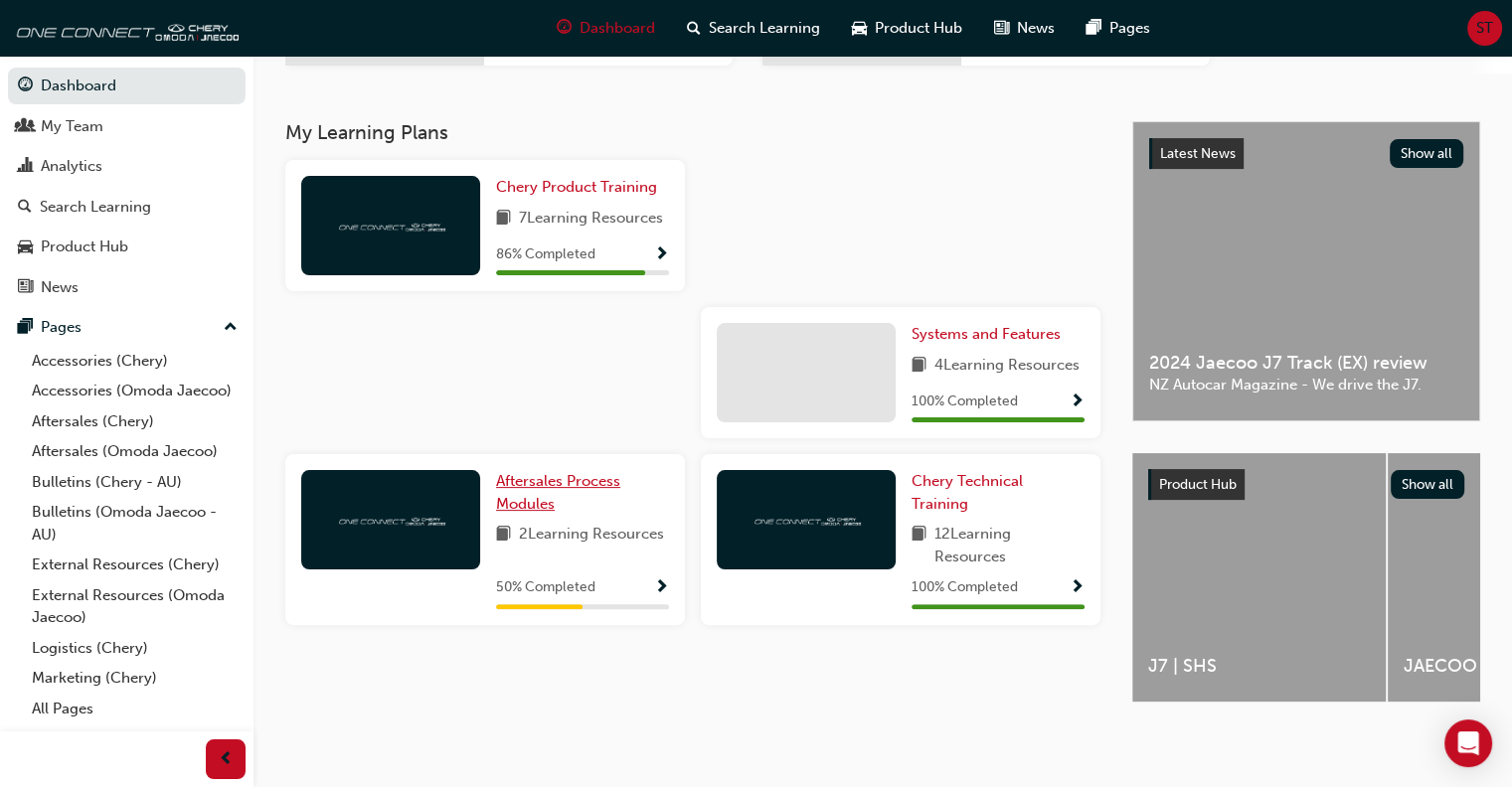 click on "Aftersales Process Modules" at bounding box center [558, 492] 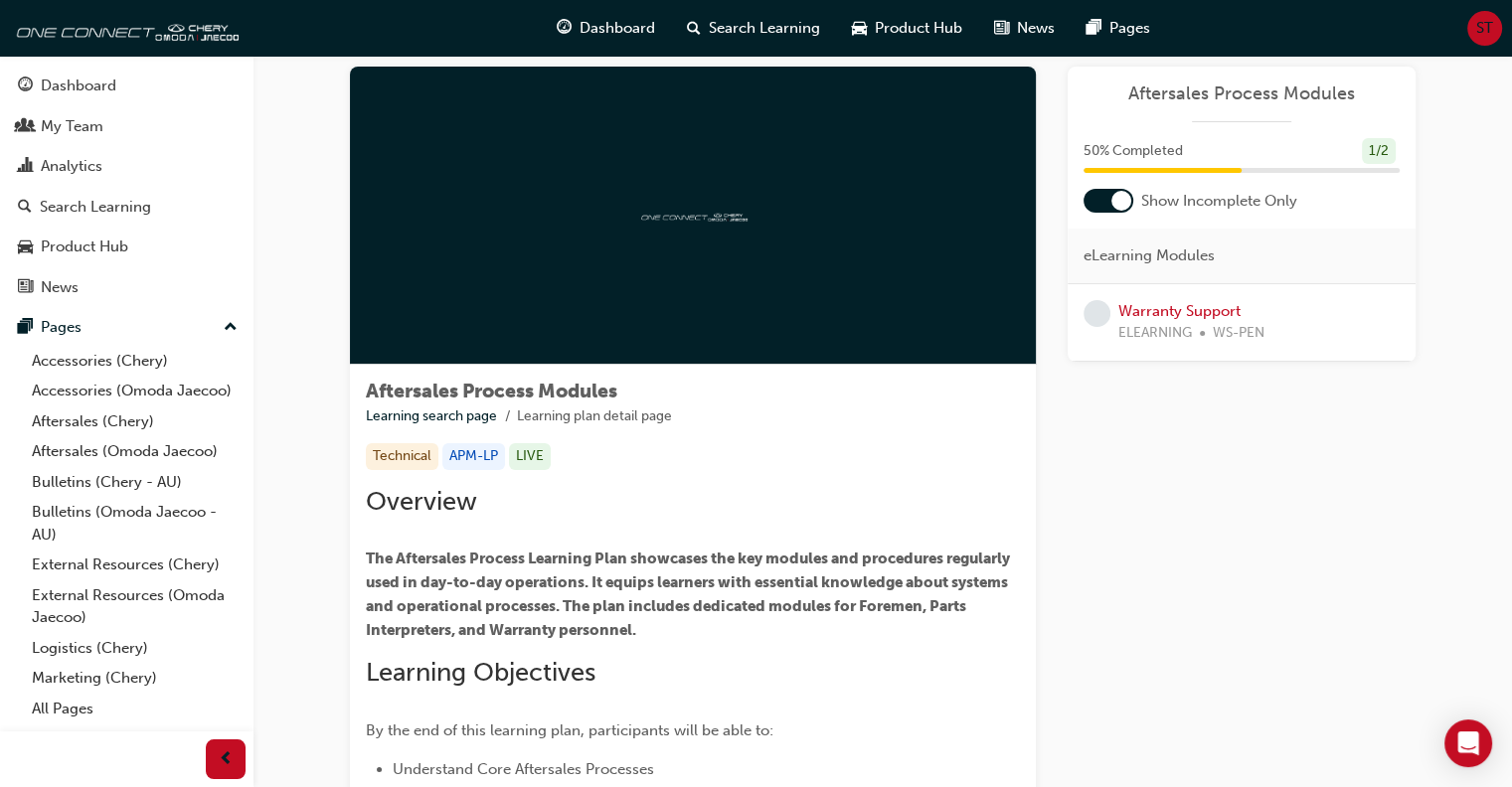 scroll, scrollTop: 0, scrollLeft: 0, axis: both 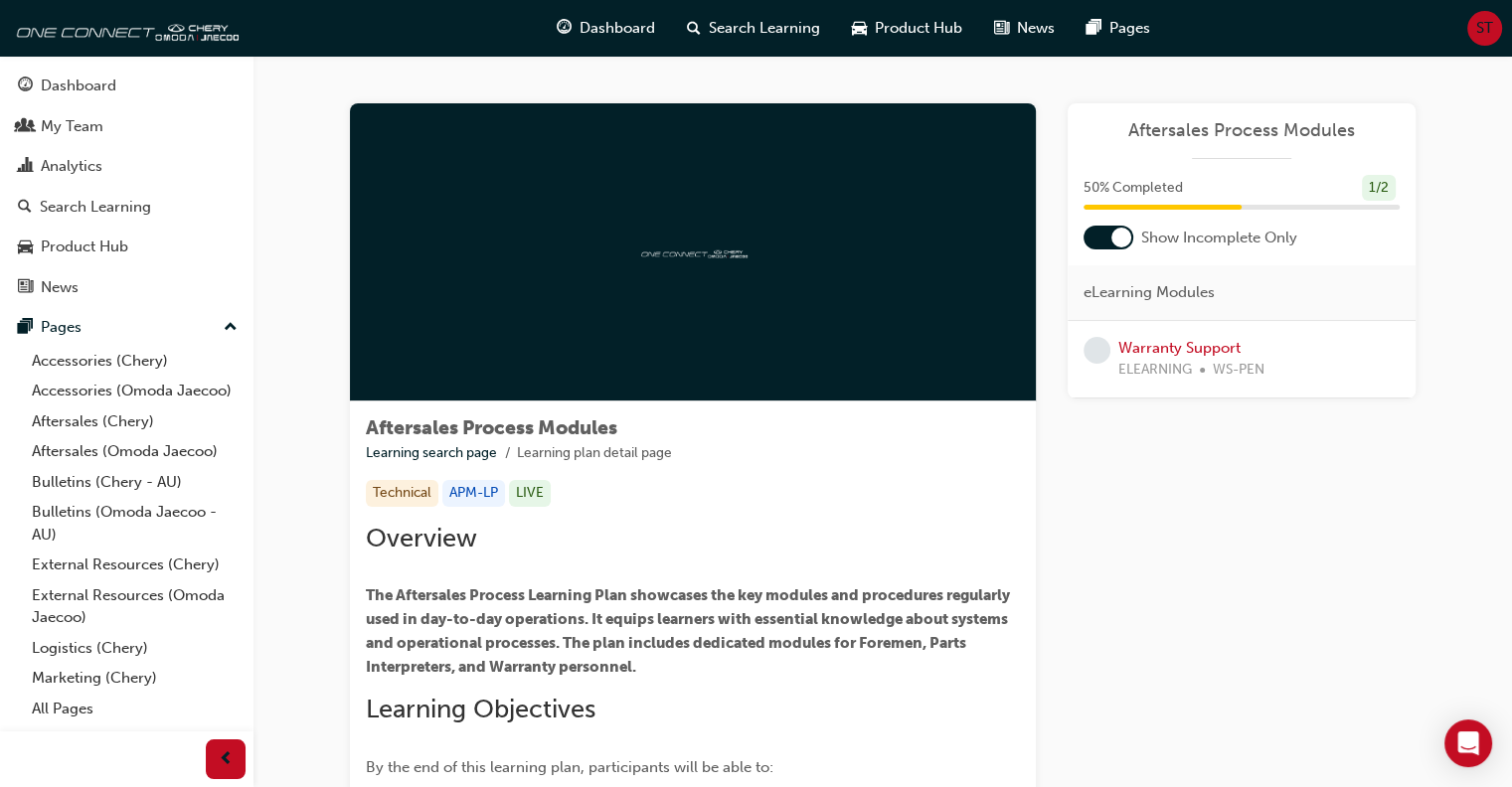 click at bounding box center [1121, 237] 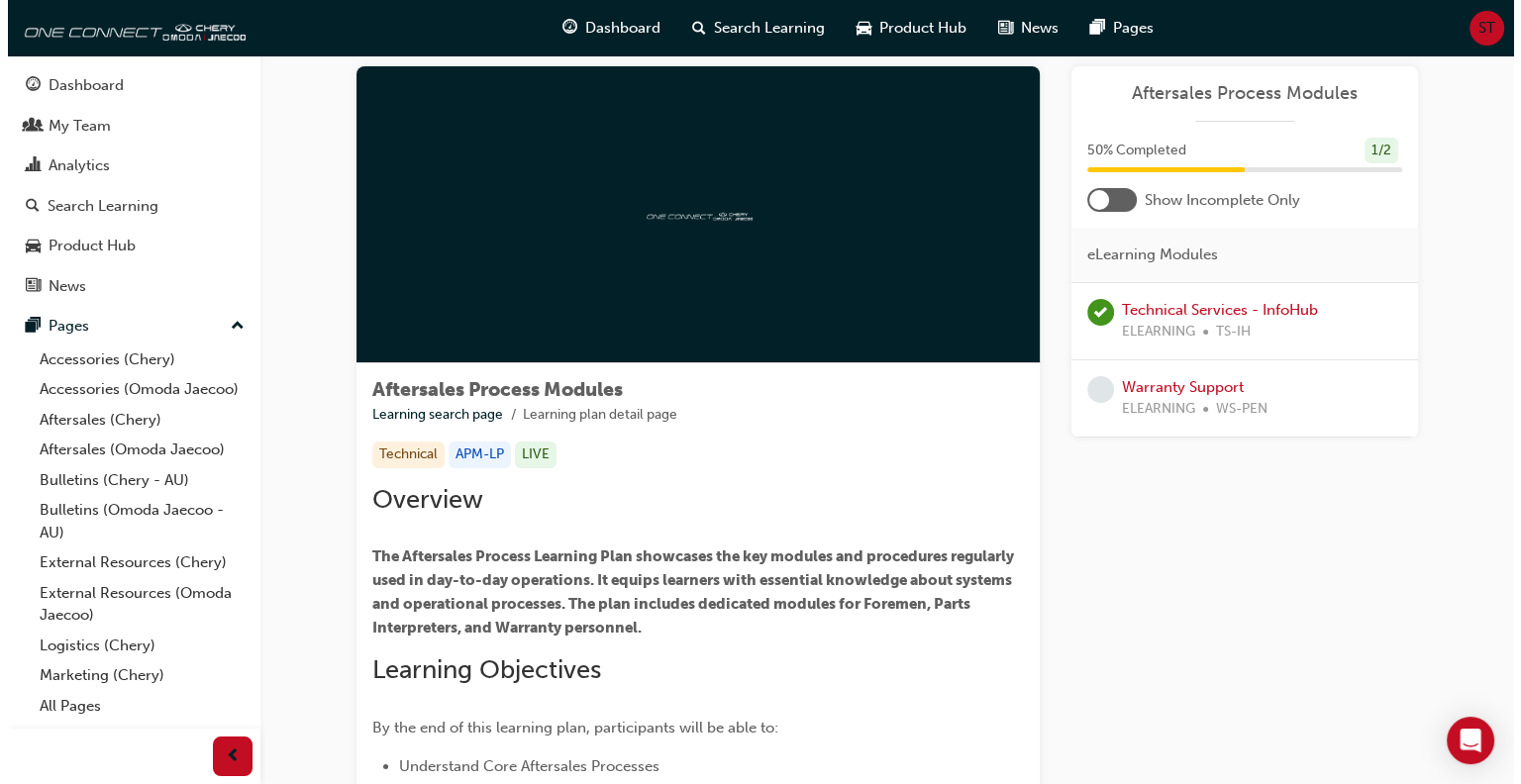 scroll, scrollTop: 0, scrollLeft: 0, axis: both 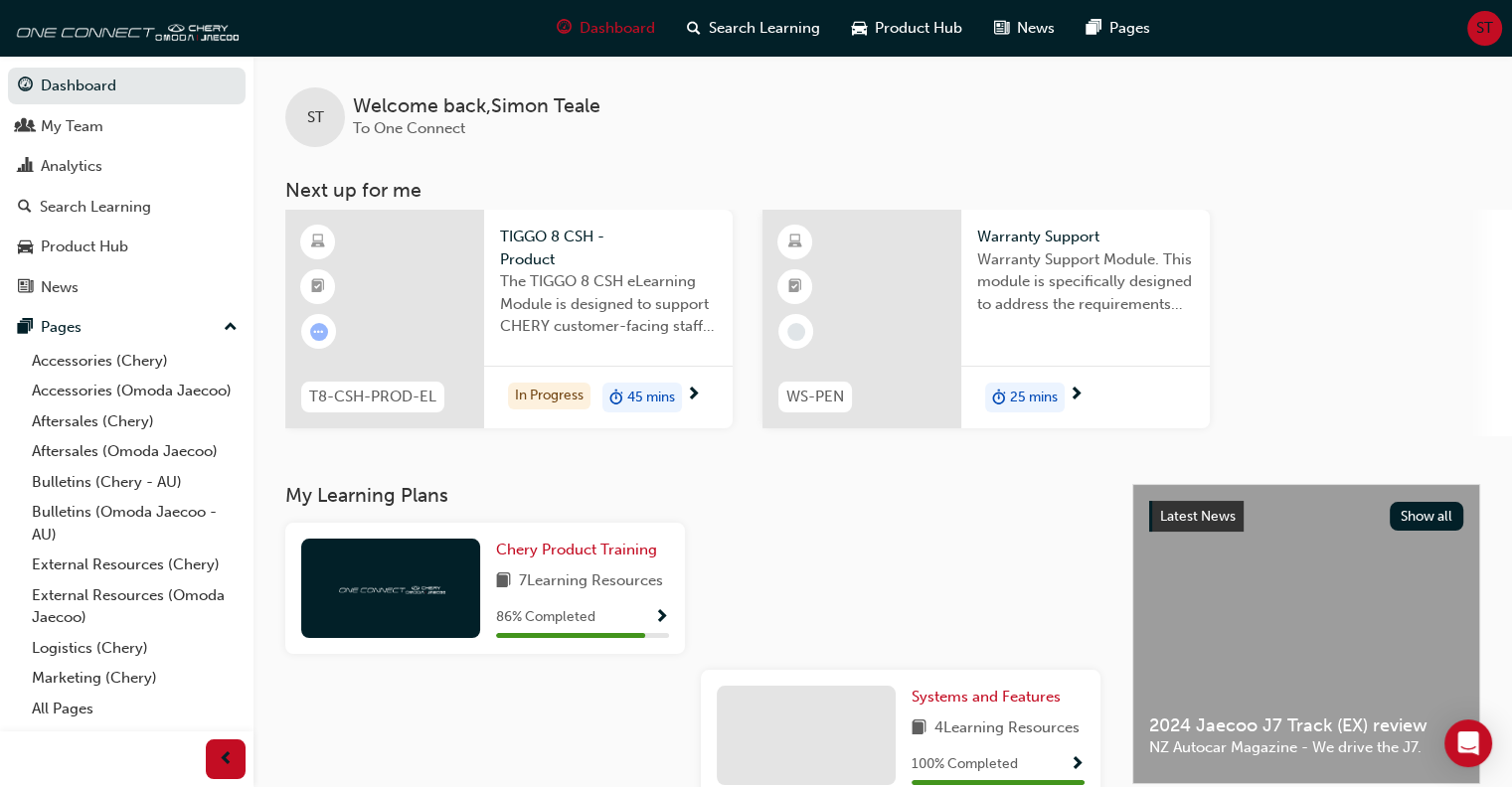 click at bounding box center (385, 319) 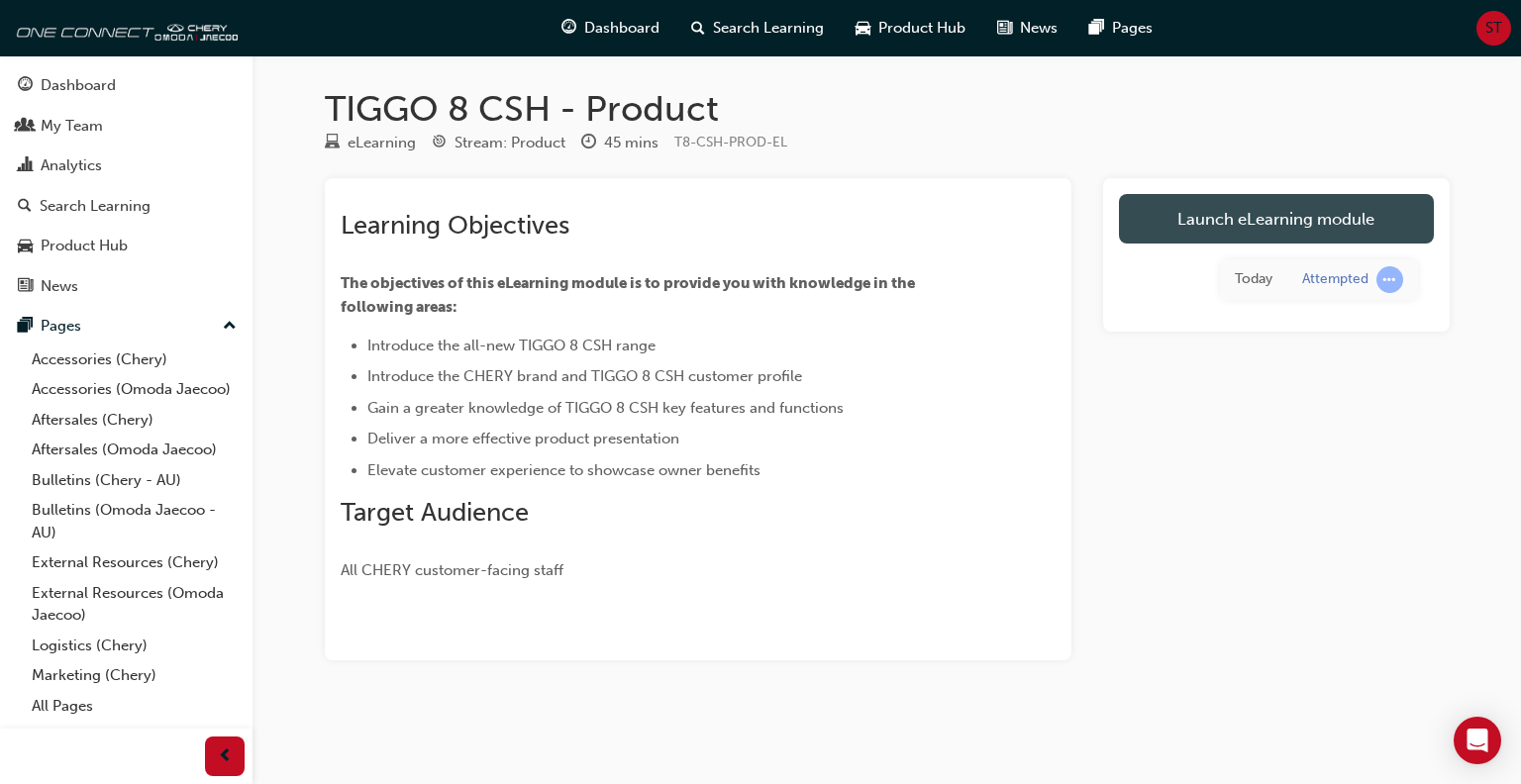click on "Launch eLearning module" at bounding box center (1276, 219) 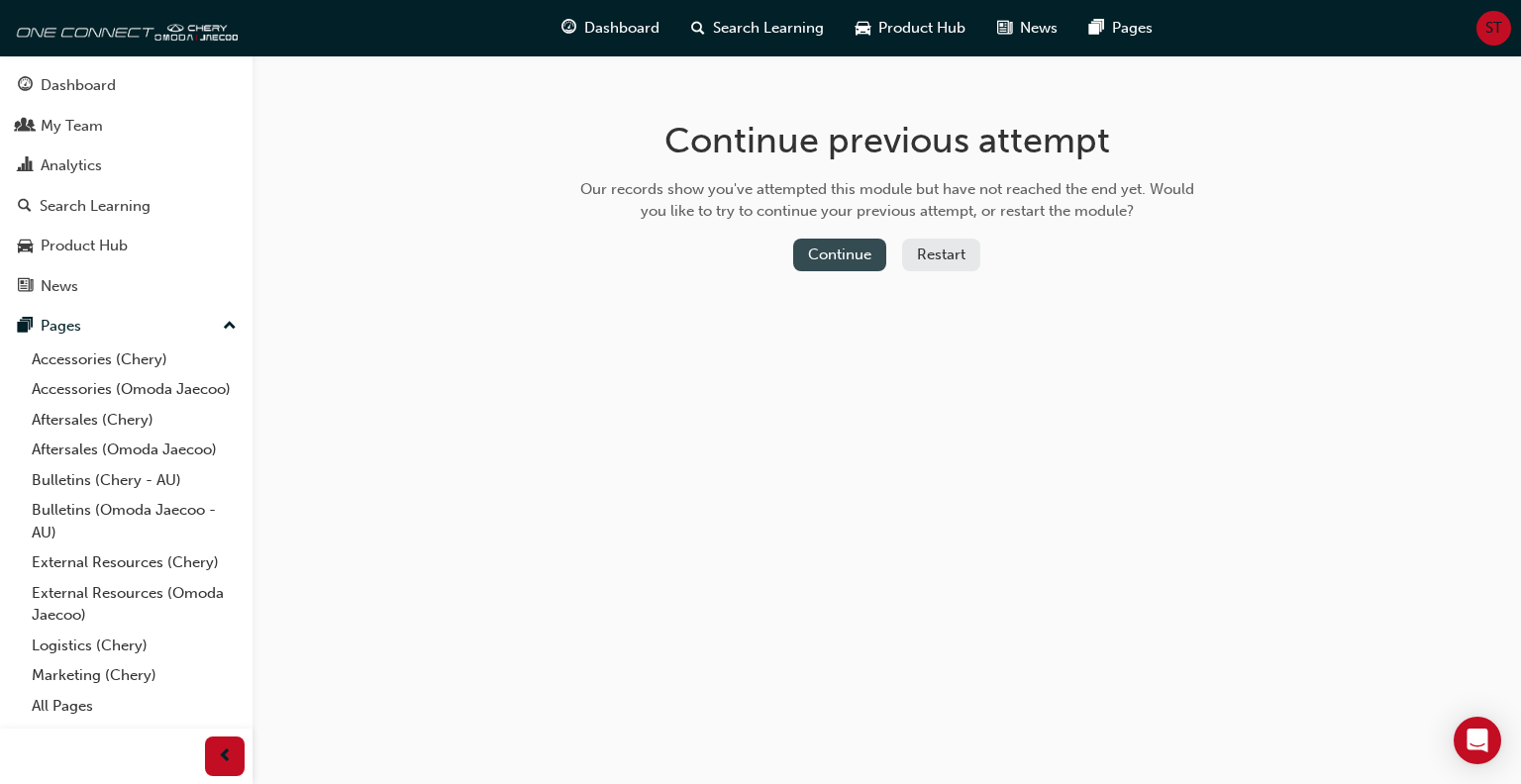 click on "Continue" at bounding box center (840, 254) 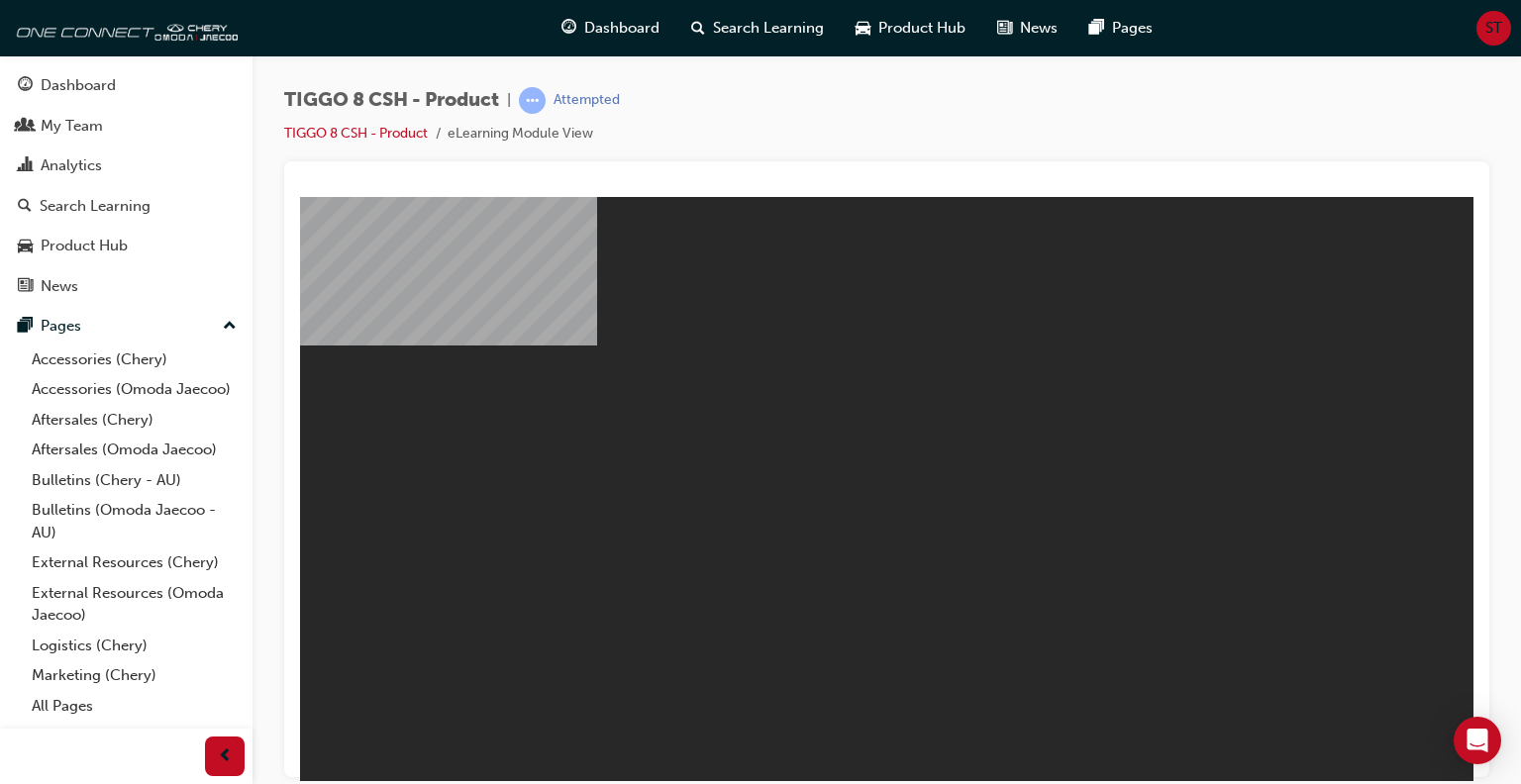 scroll, scrollTop: 0, scrollLeft: 0, axis: both 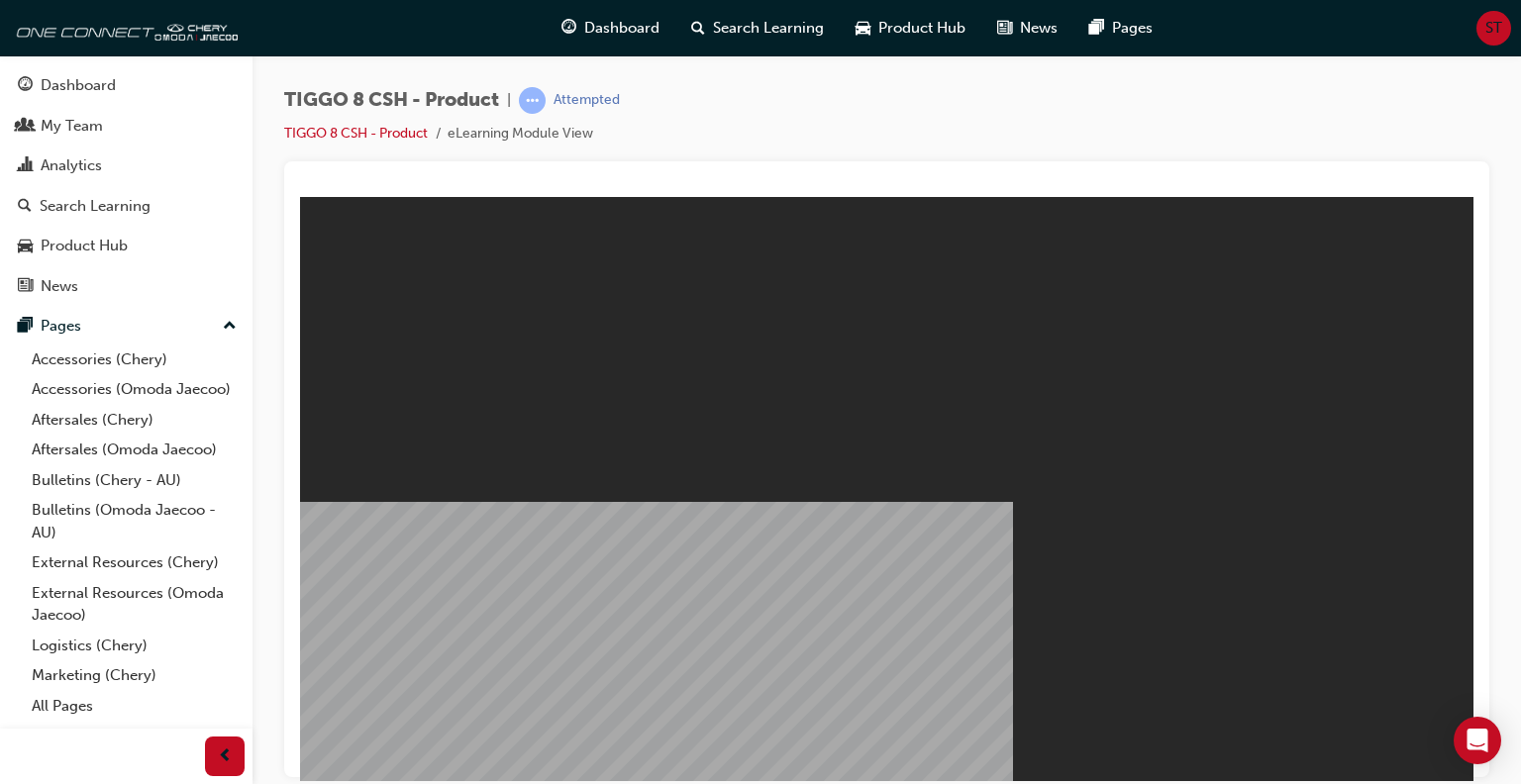 click on "Resume" at bounding box center [338, 1136] 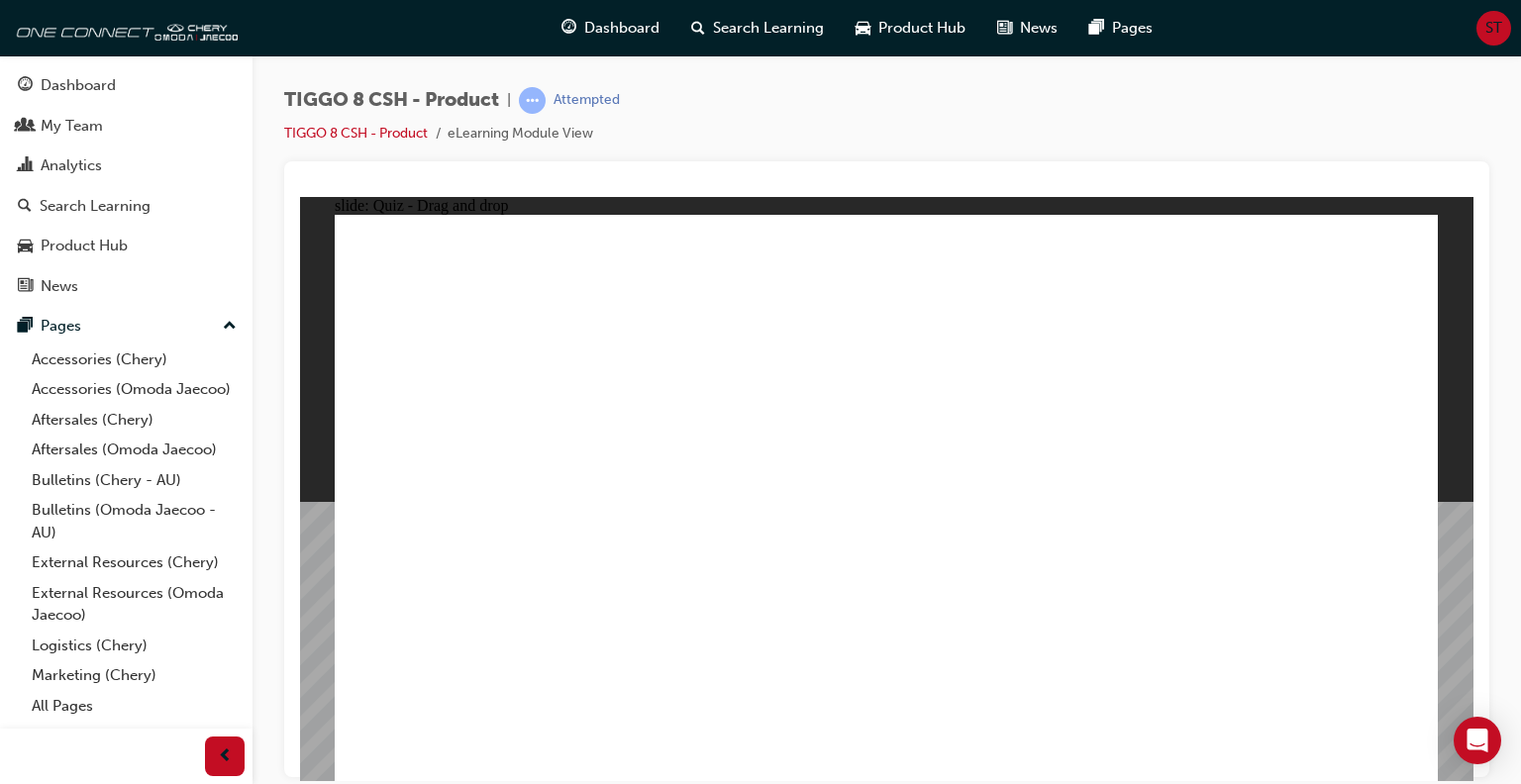 click 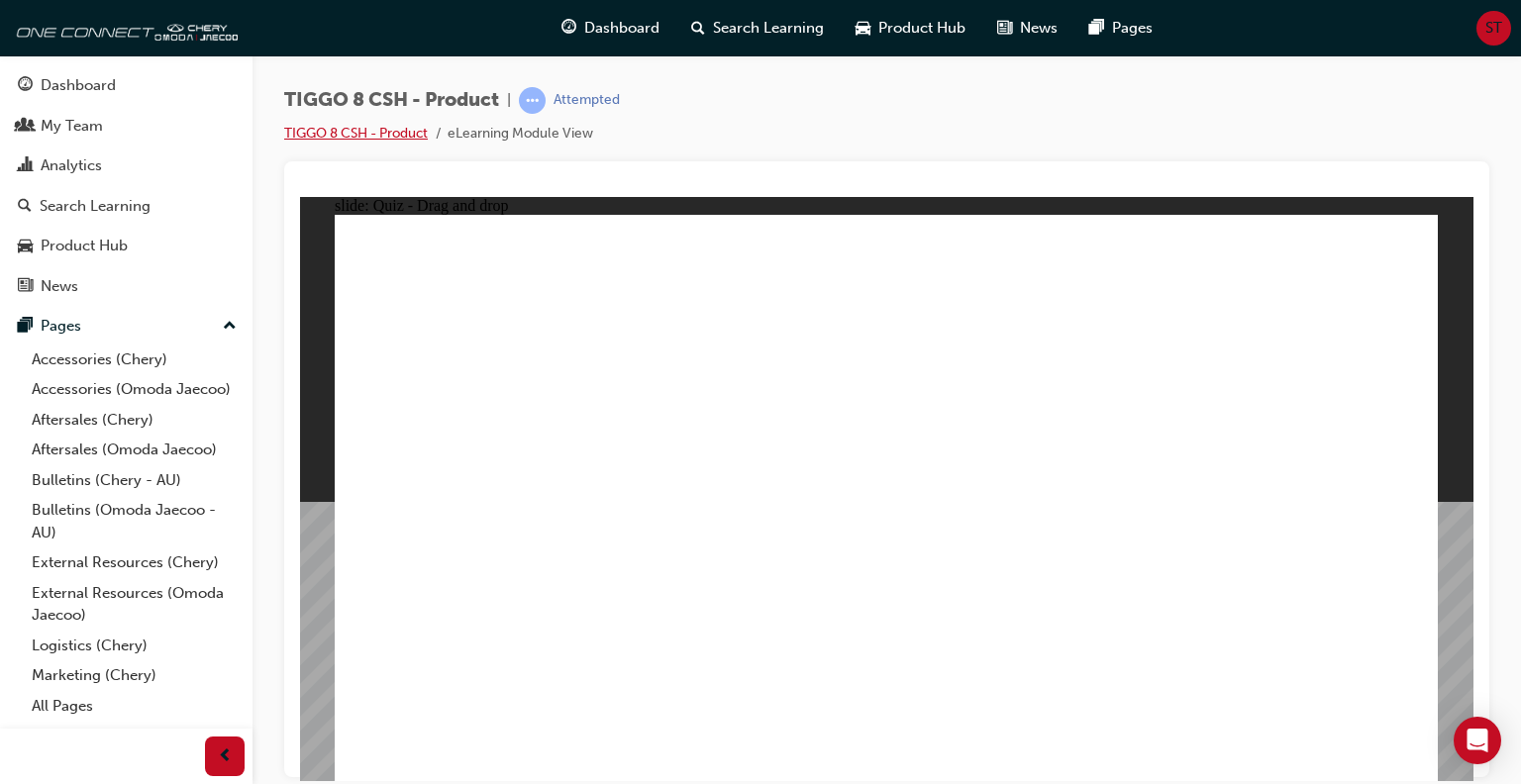 click on "TIGGO 8 CSH - Product" at bounding box center (355, 133) 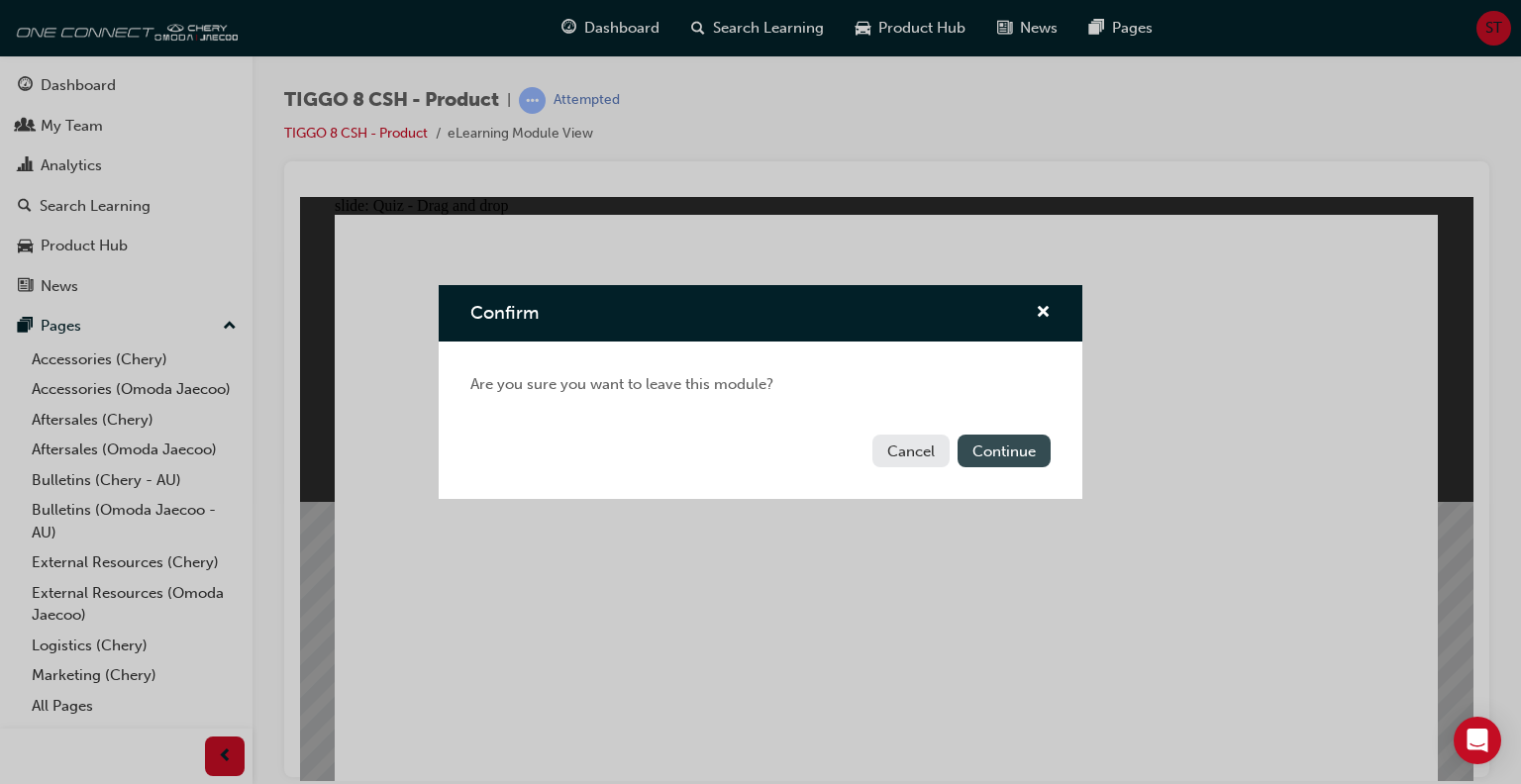 click on "Continue" at bounding box center (1004, 450) 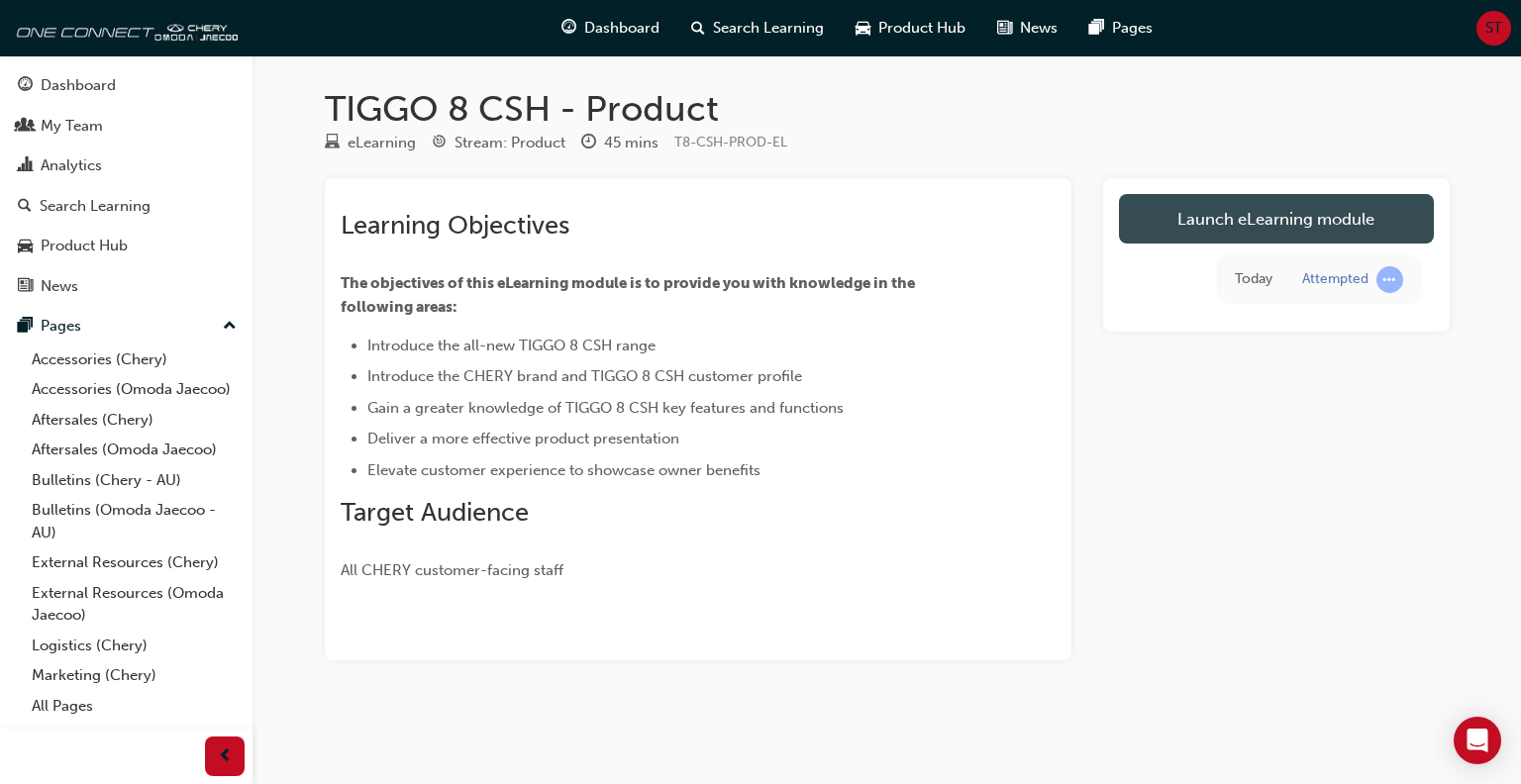 click on "Launch eLearning module" at bounding box center [1276, 219] 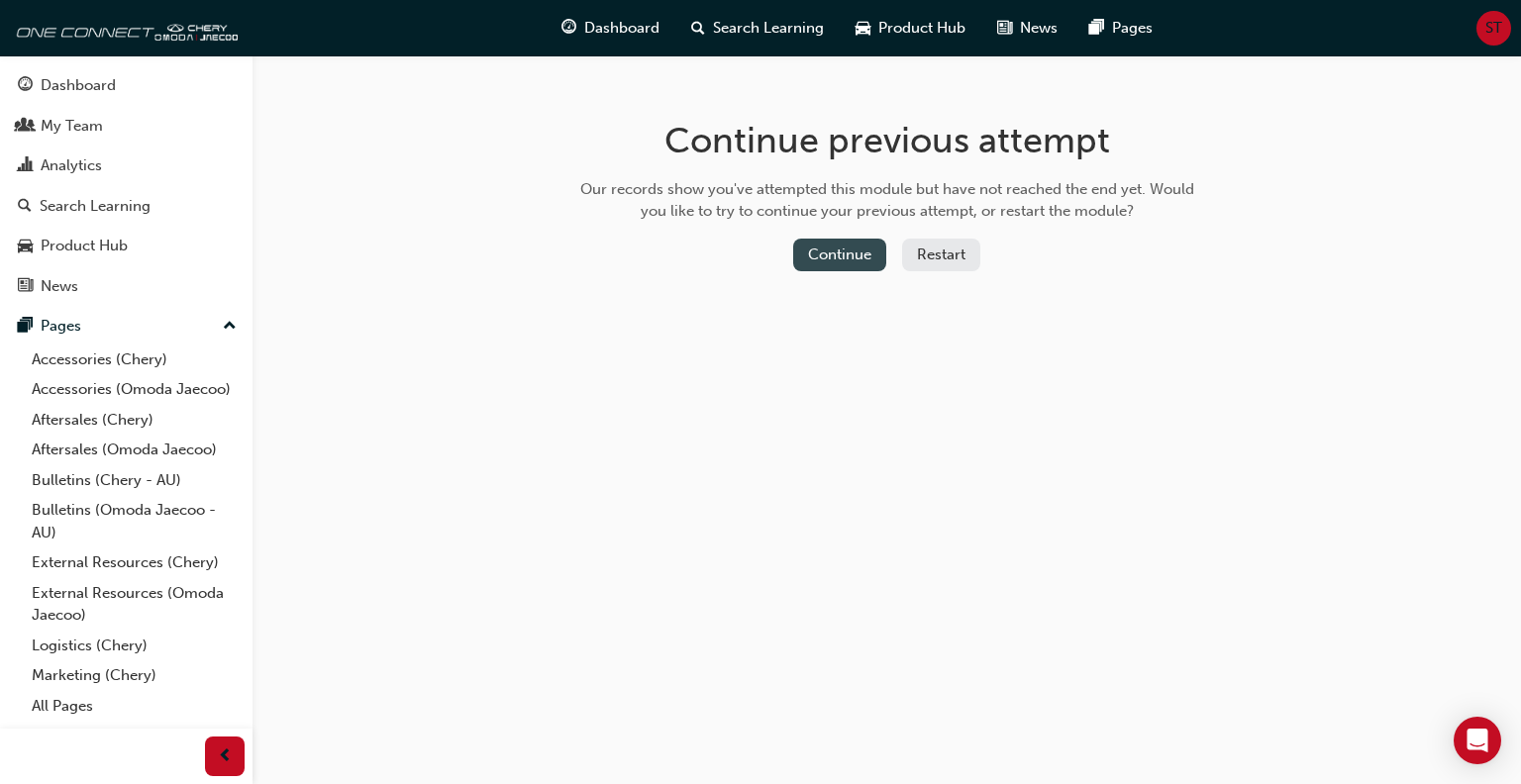 click on "Continue" at bounding box center (840, 254) 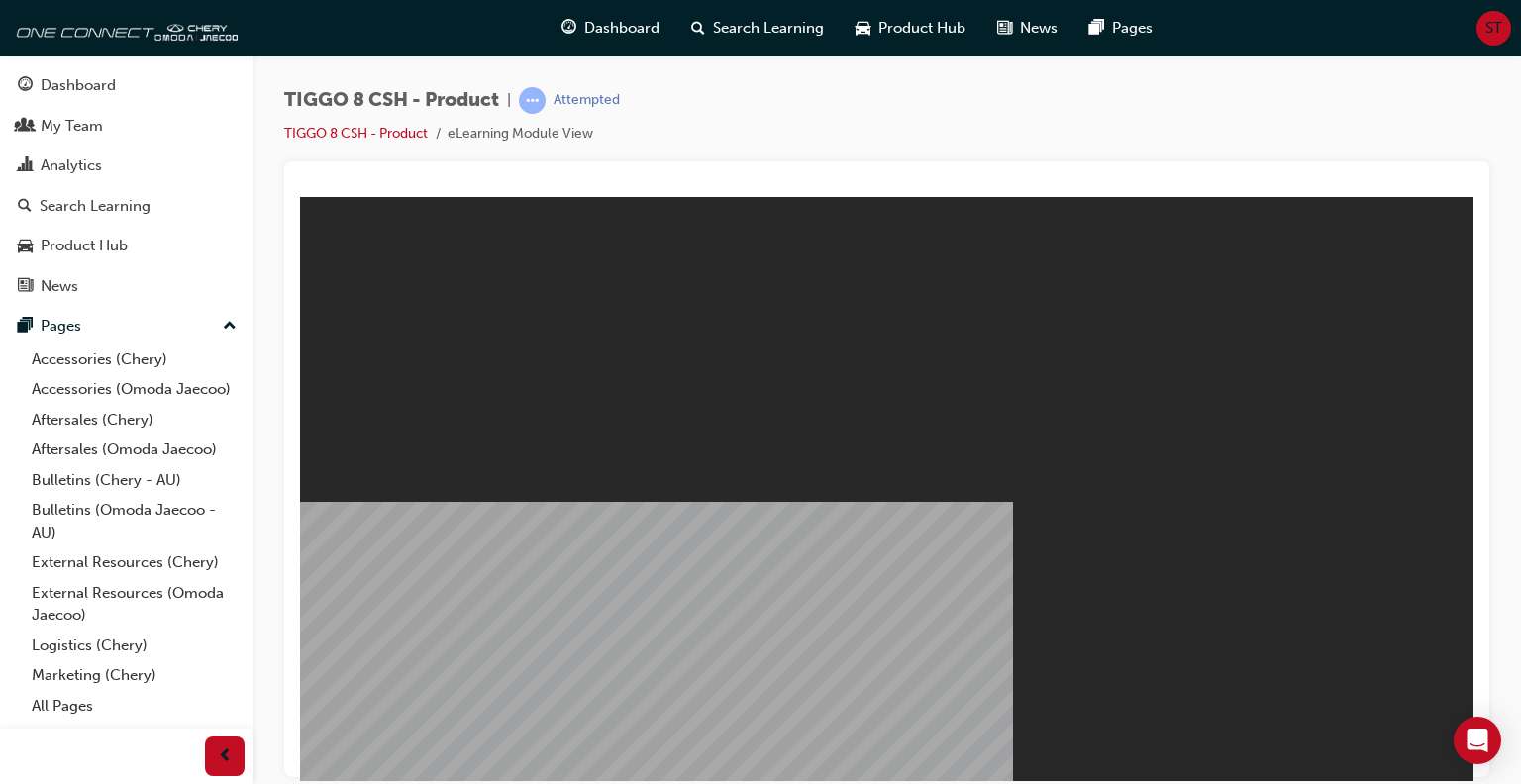 scroll, scrollTop: 0, scrollLeft: 0, axis: both 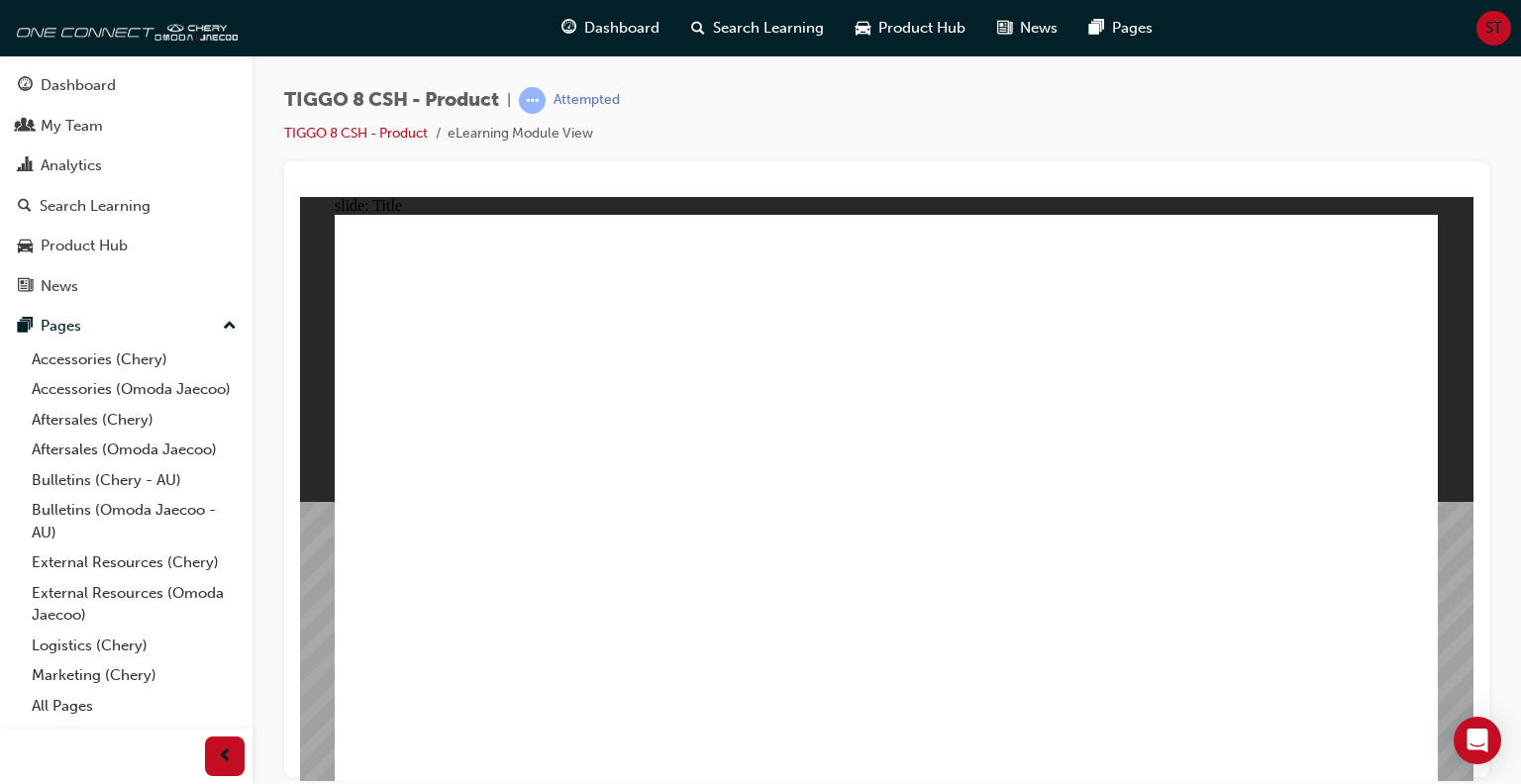 click 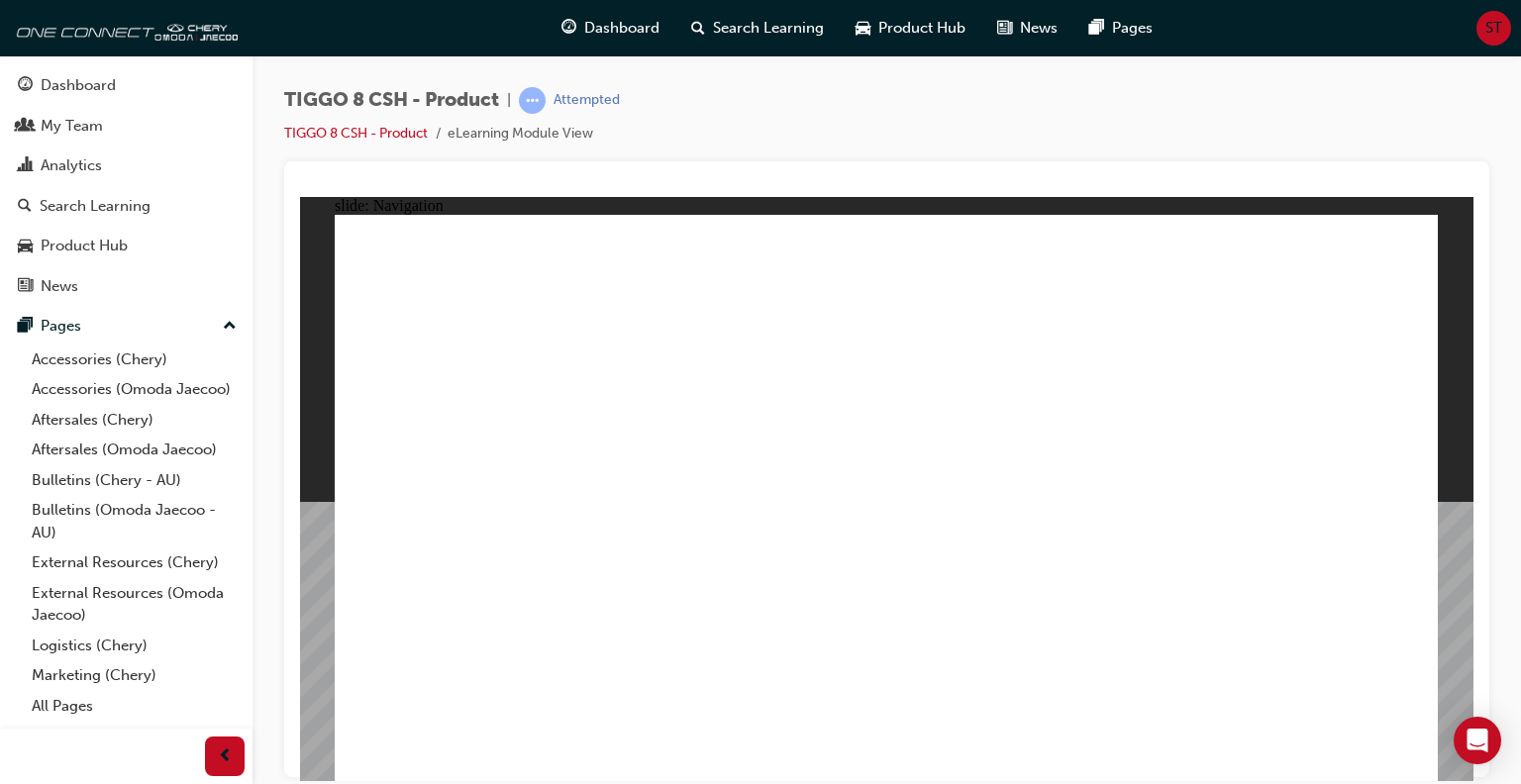 click 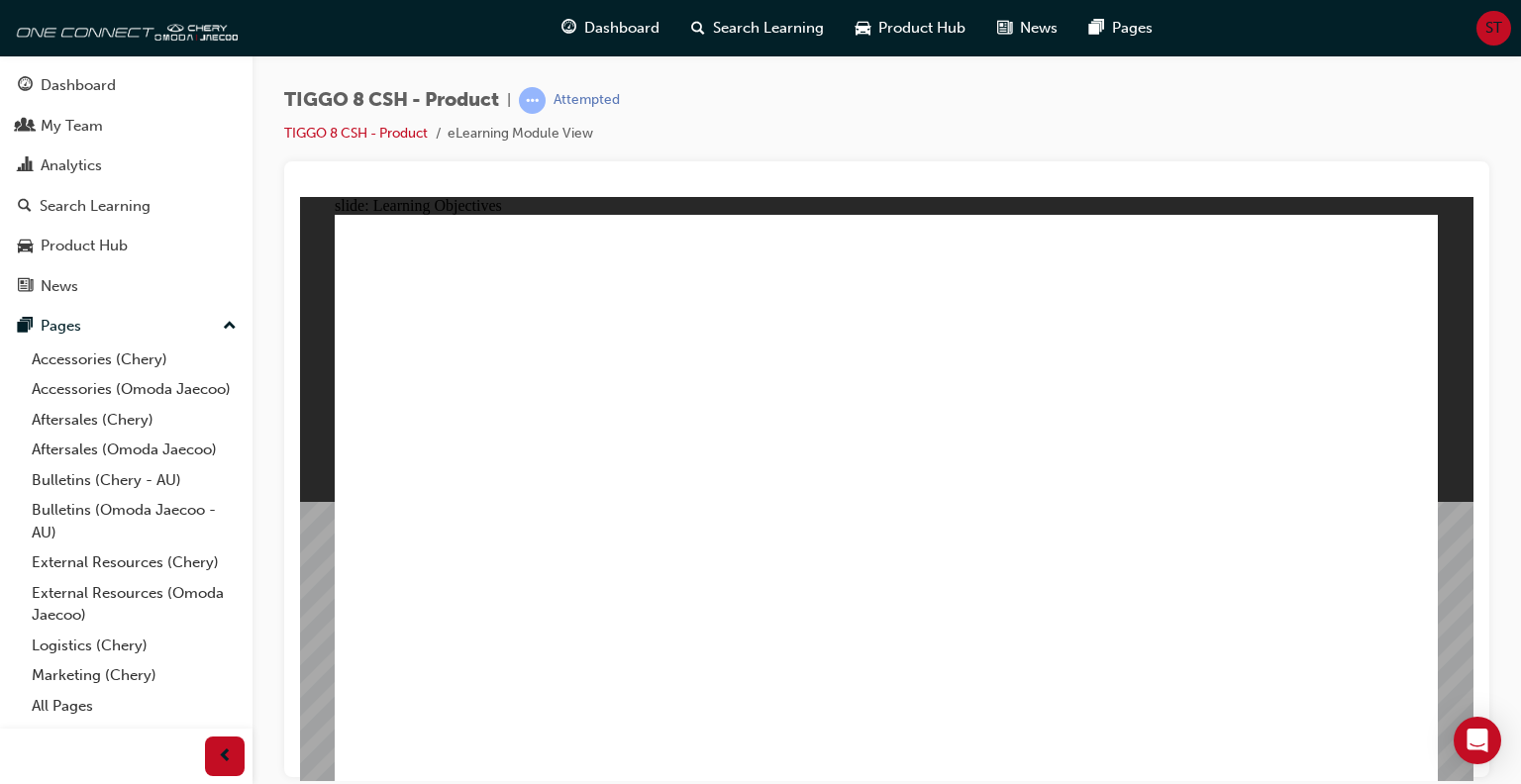 click 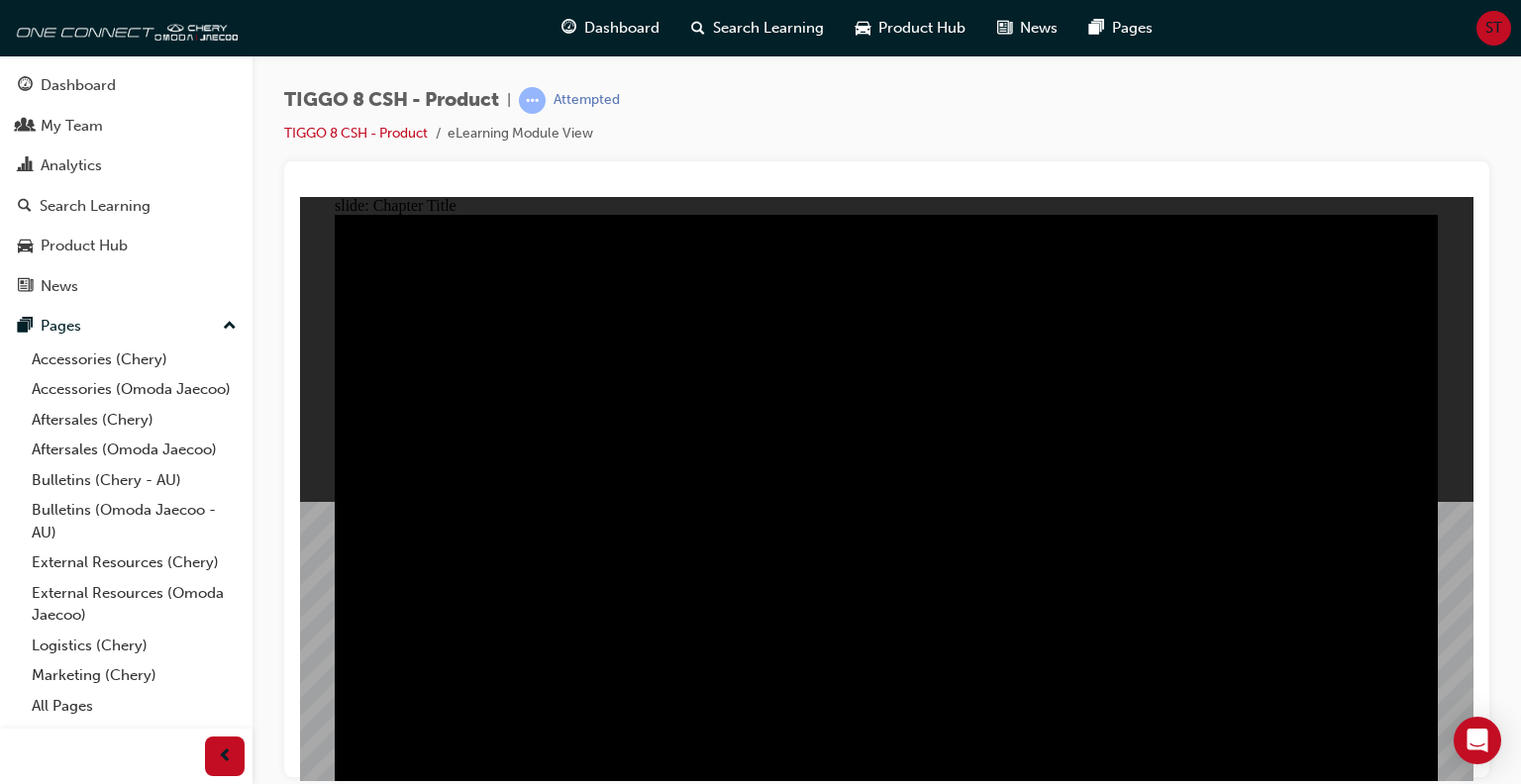 click 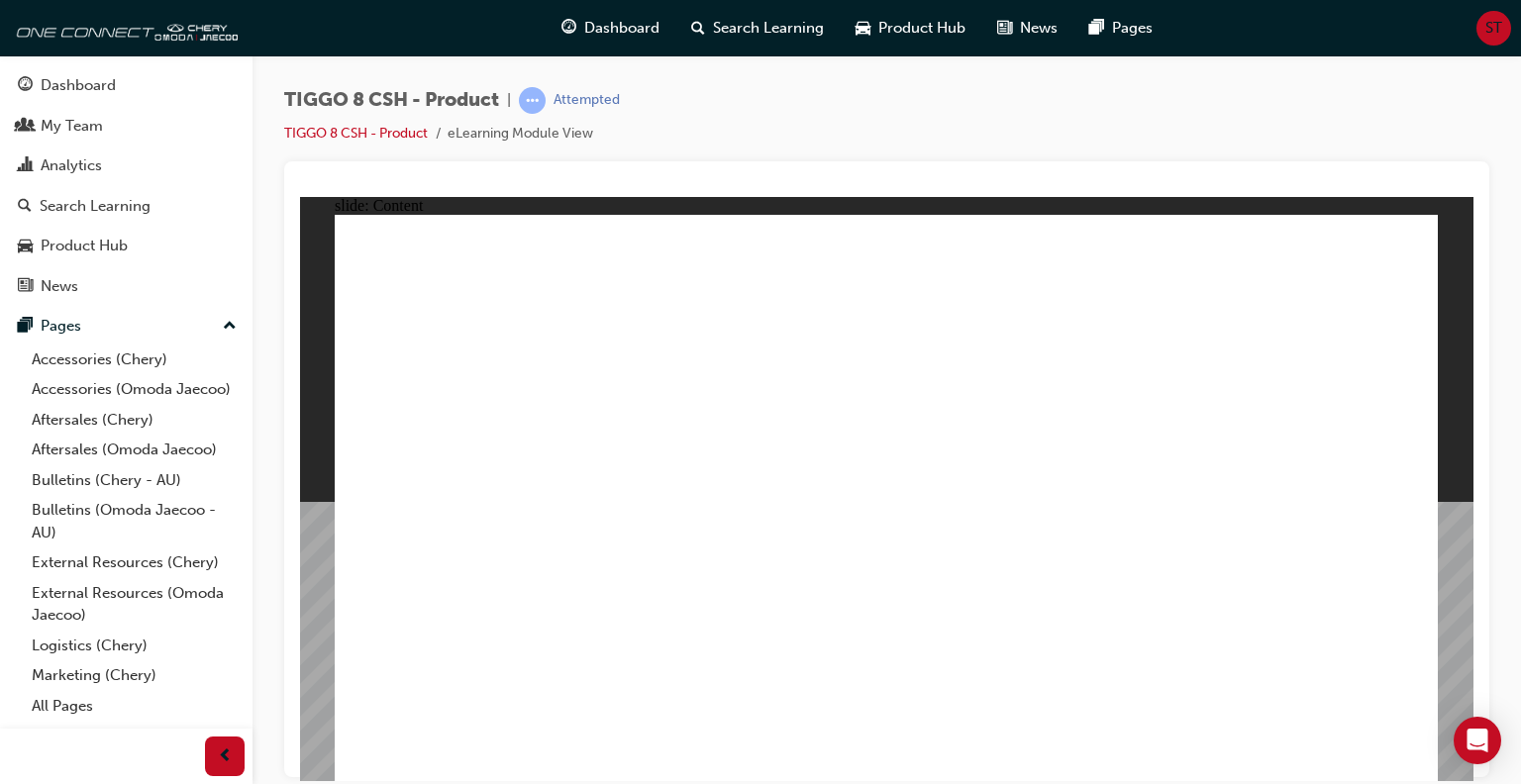 click 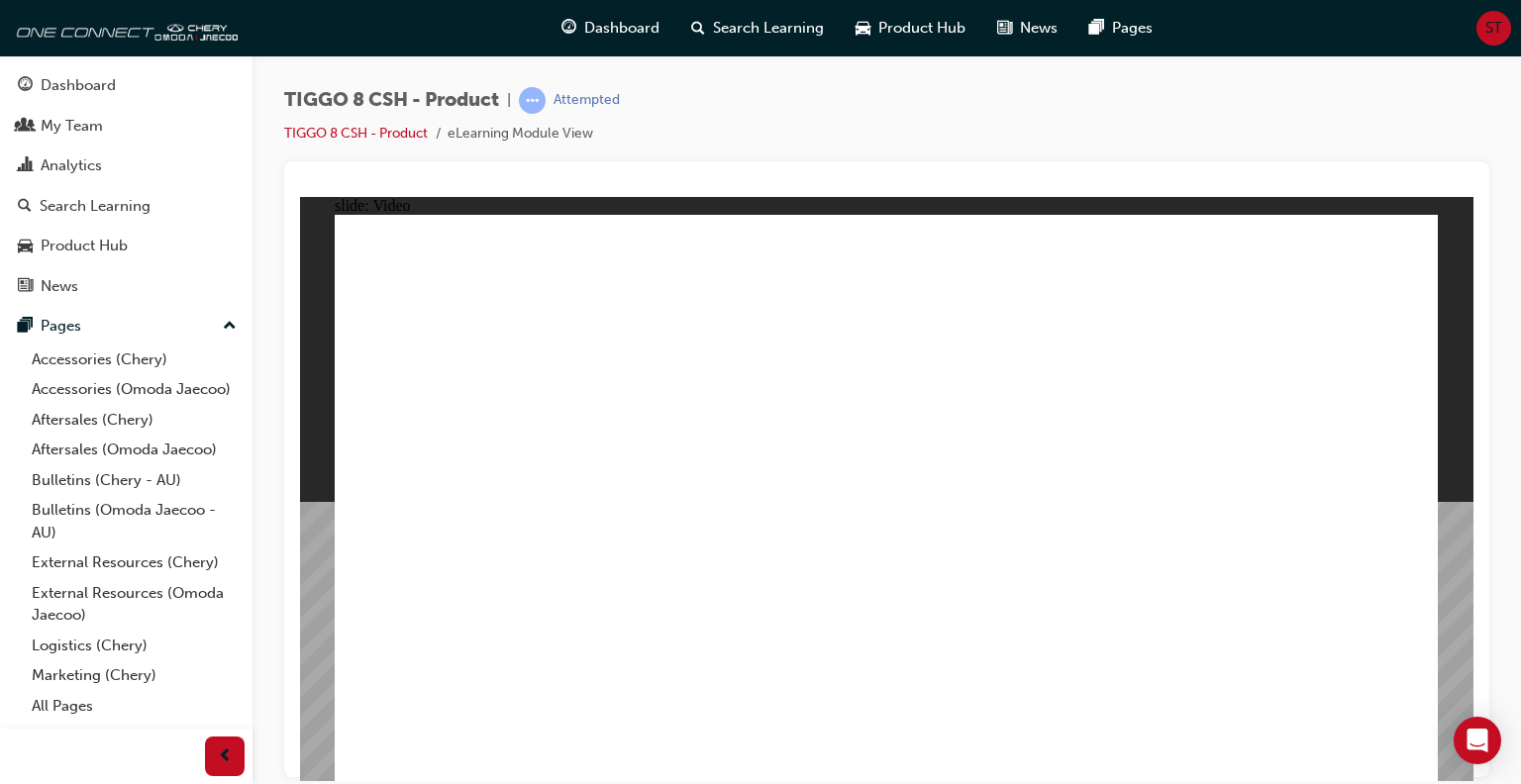 click 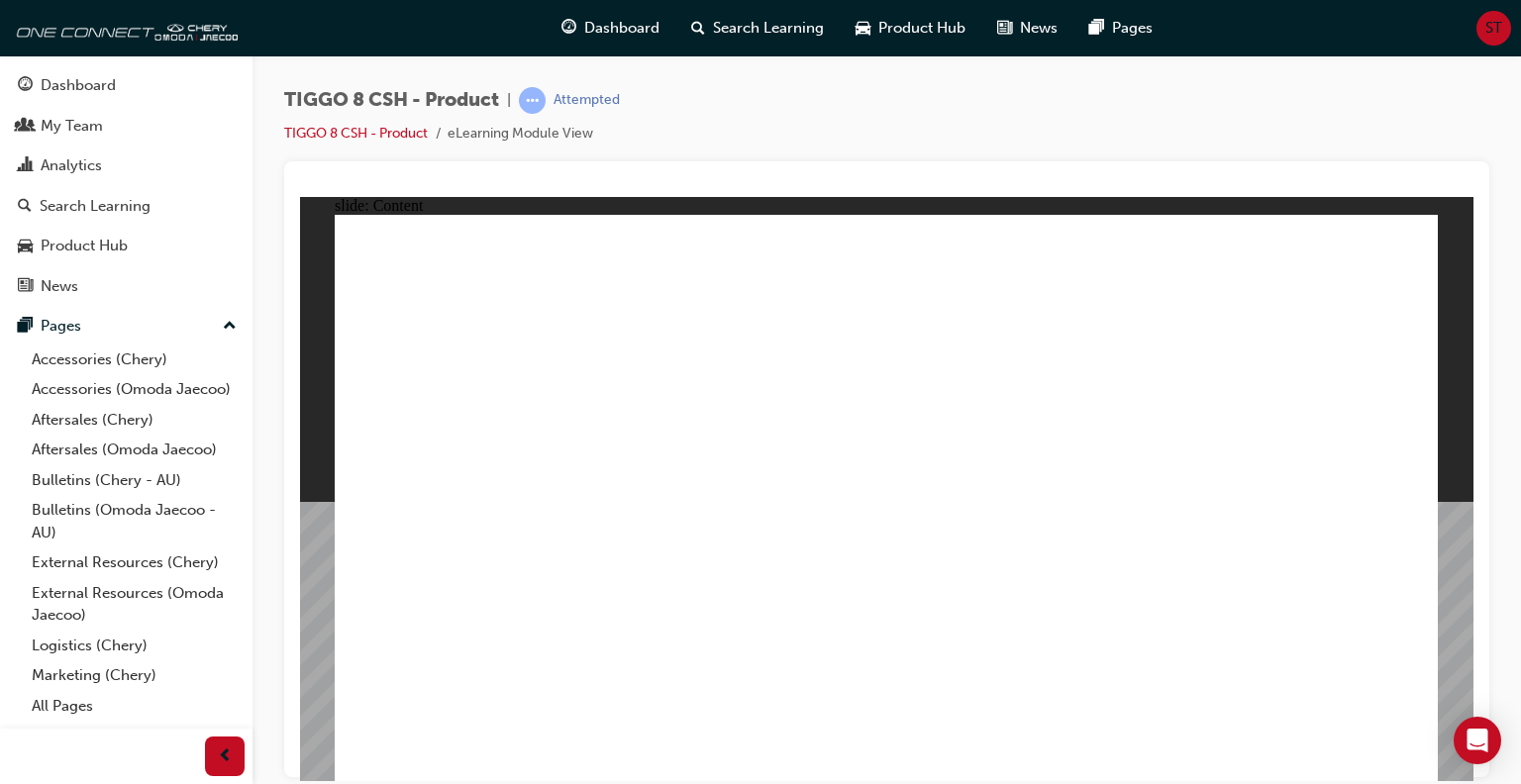 click 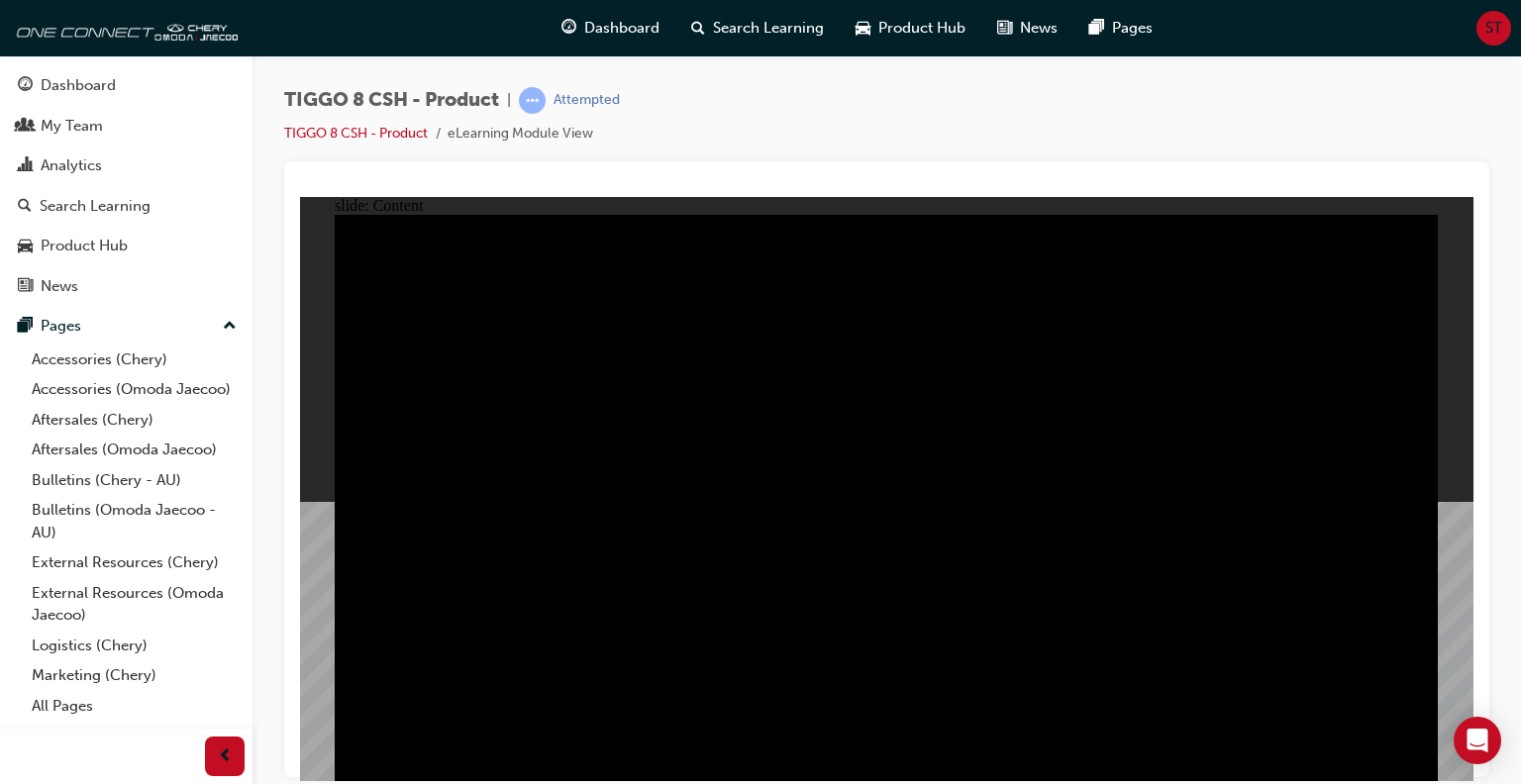click 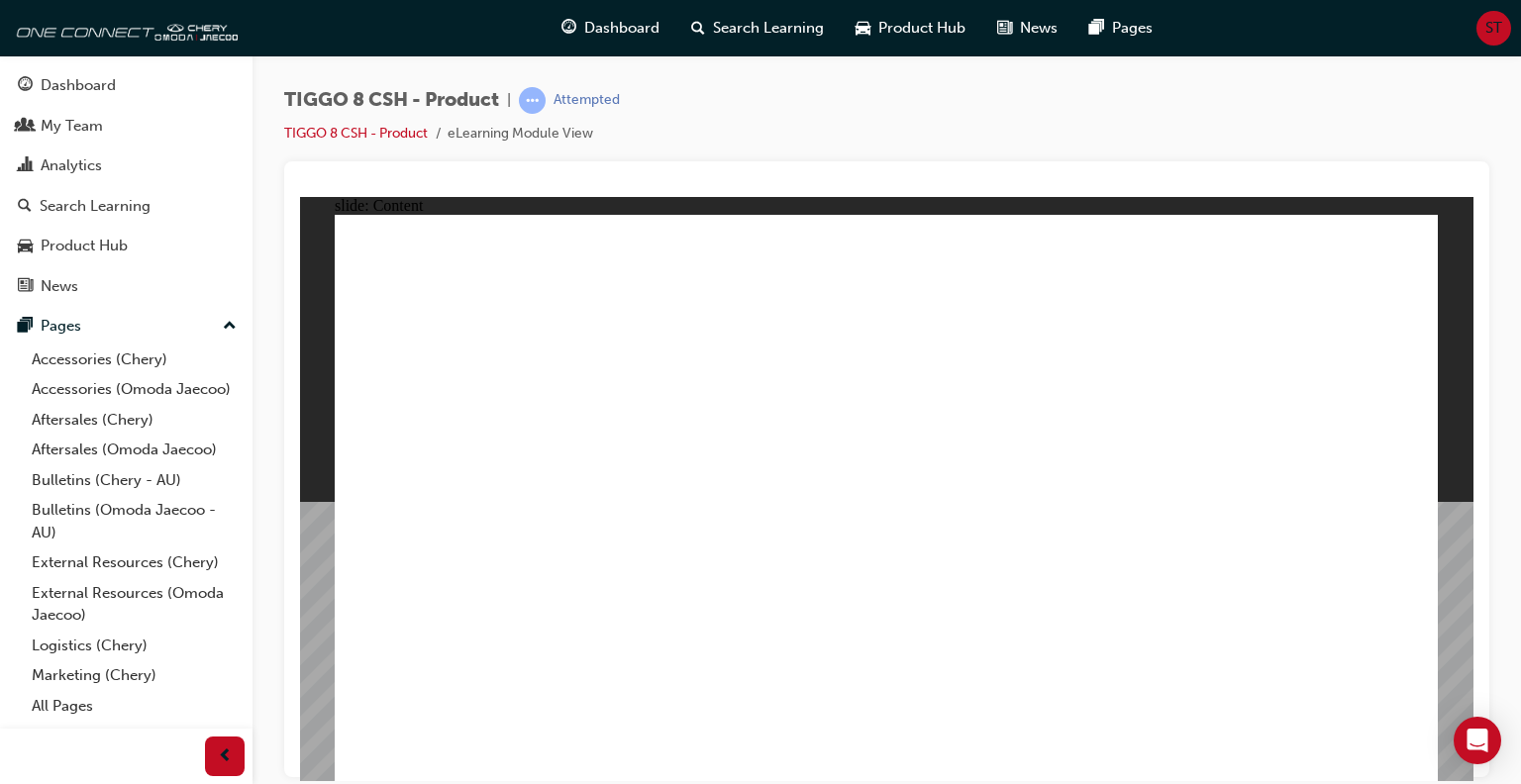 click 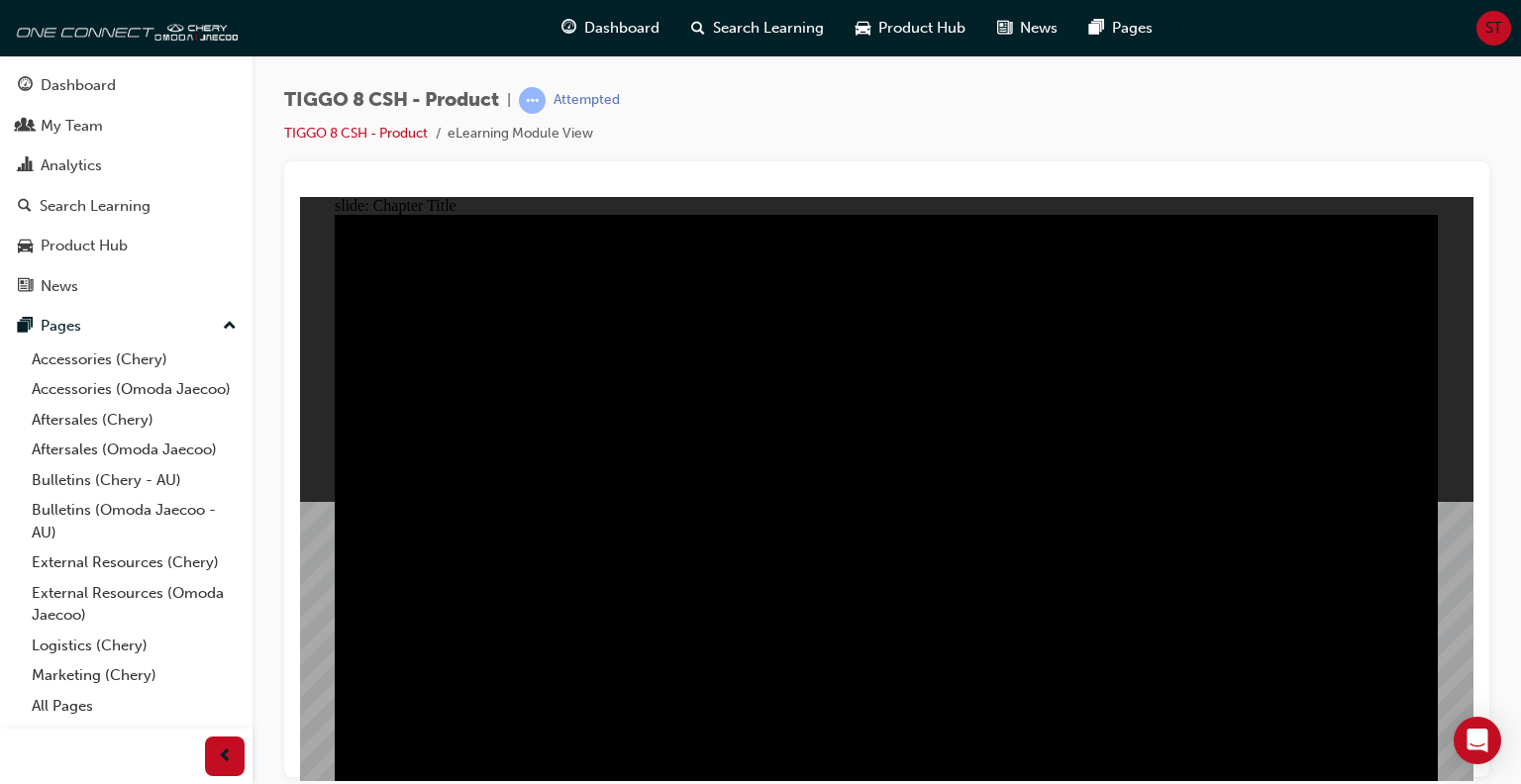 click 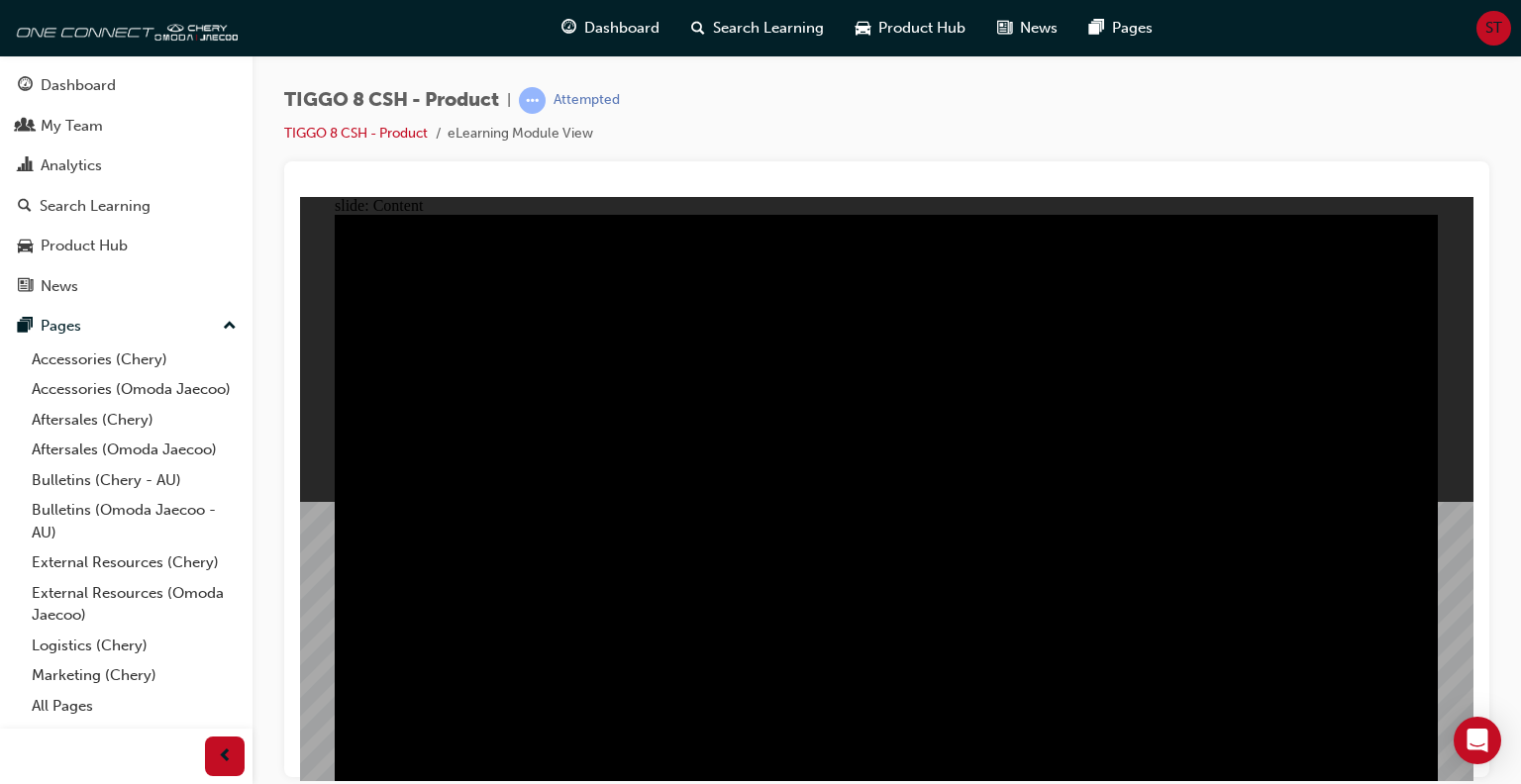 click 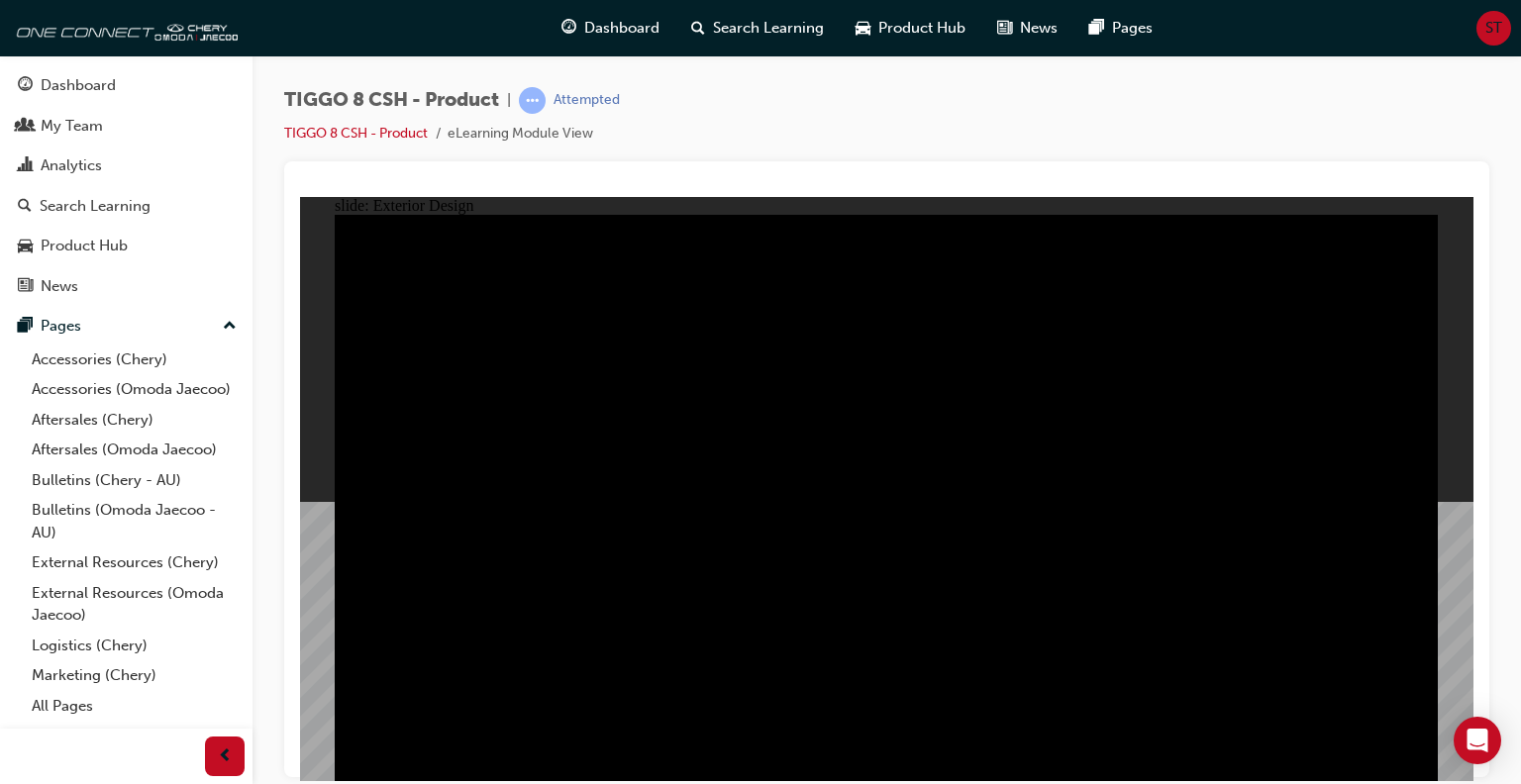 click 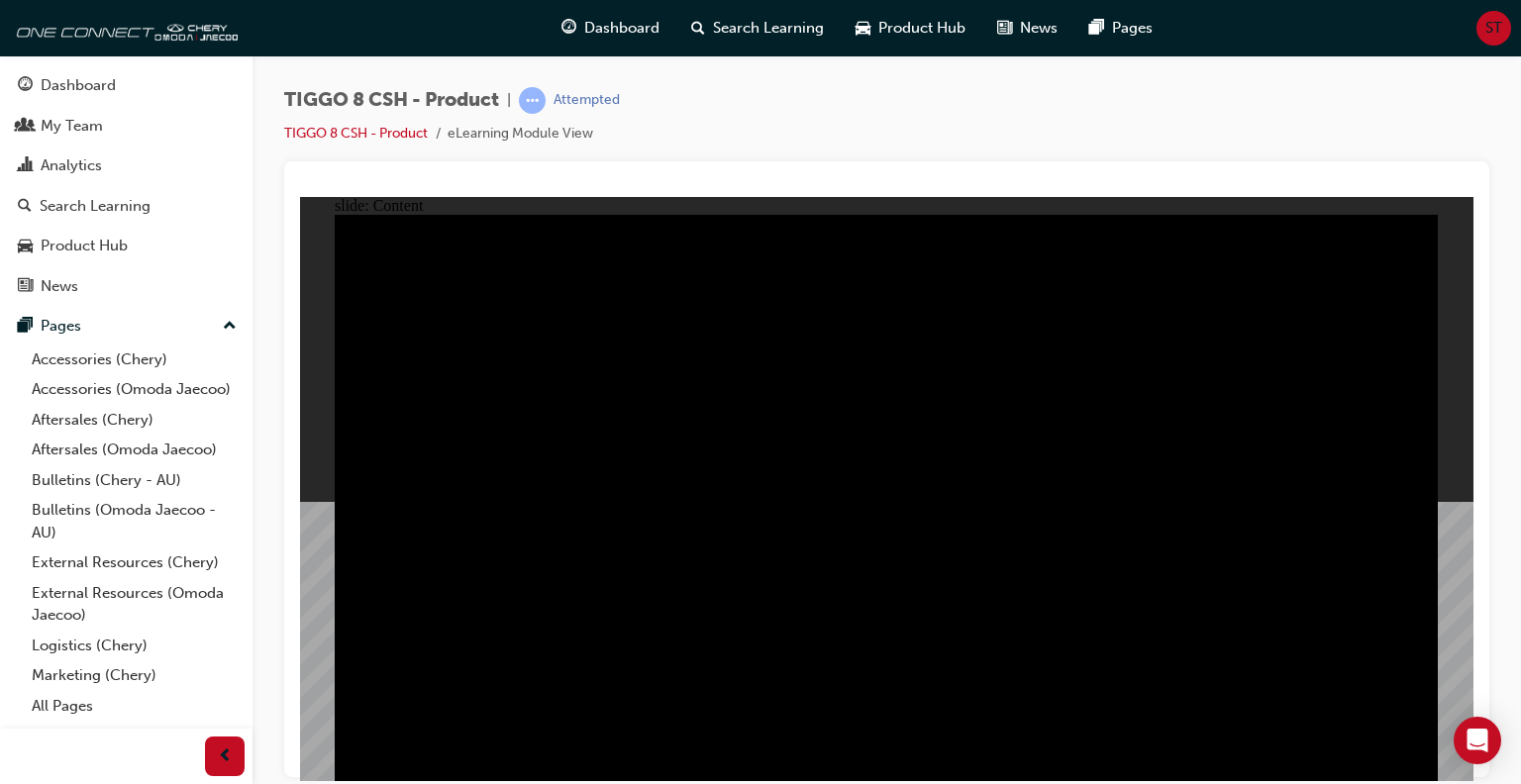 click at bounding box center (886, 1515) 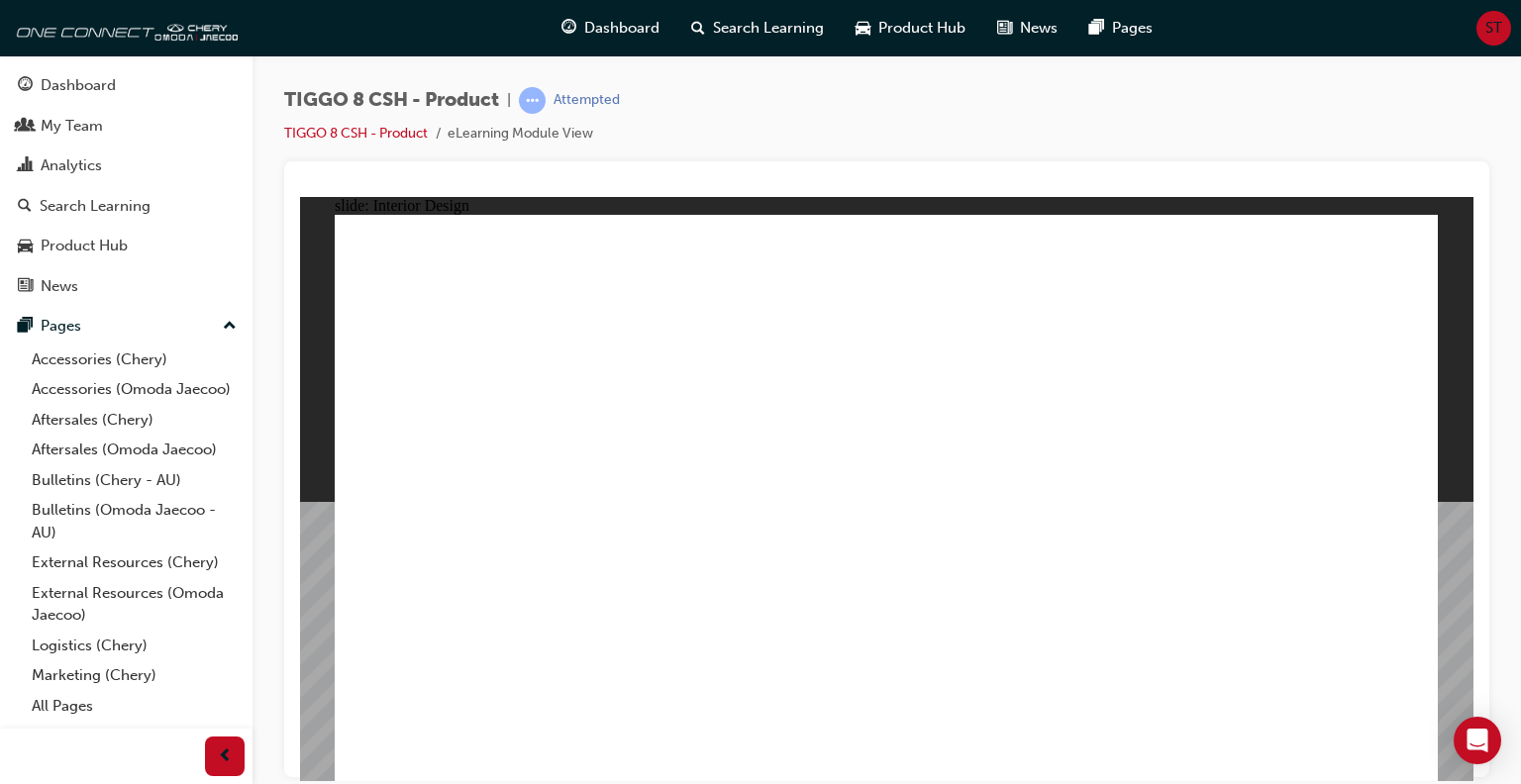 click 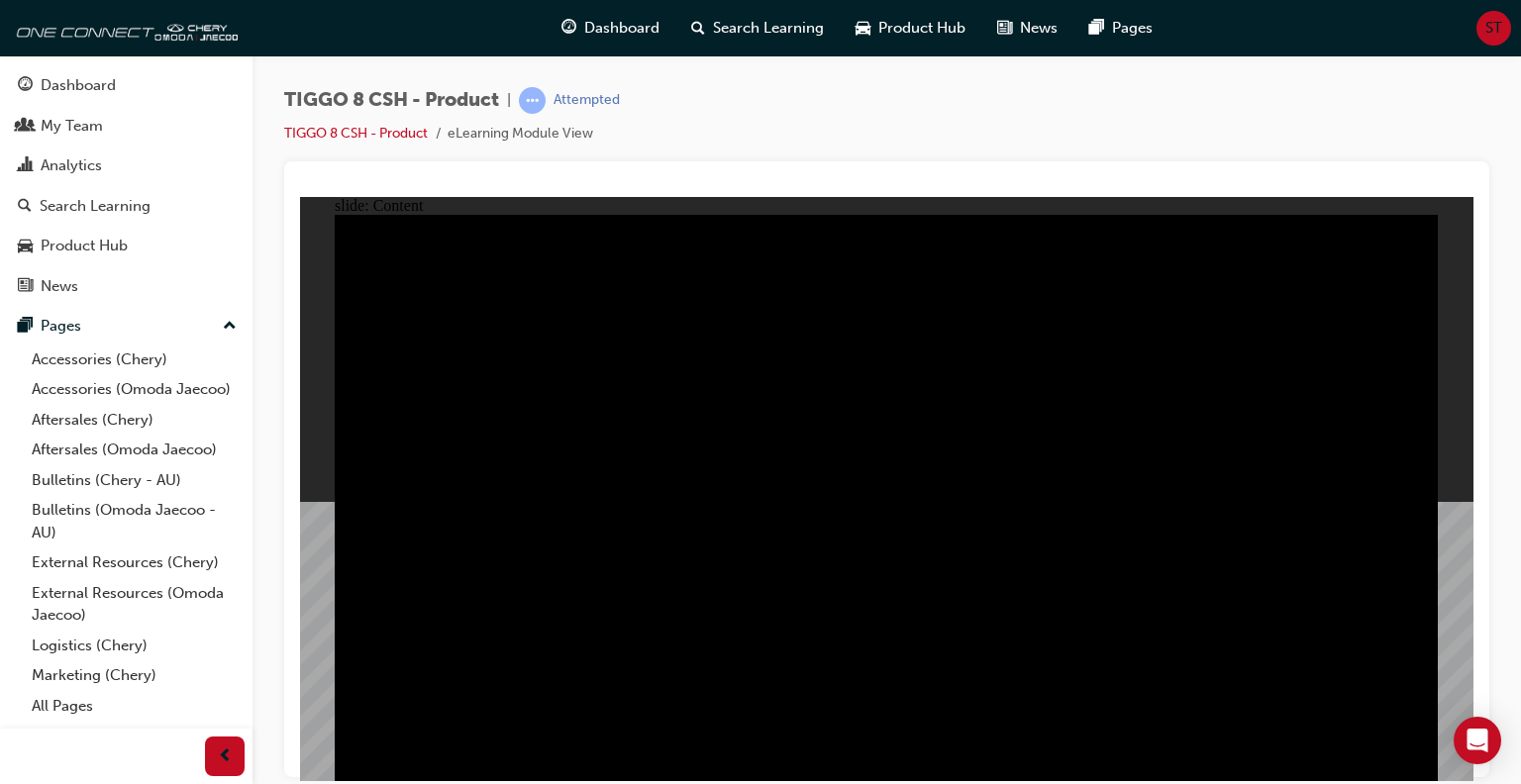 click 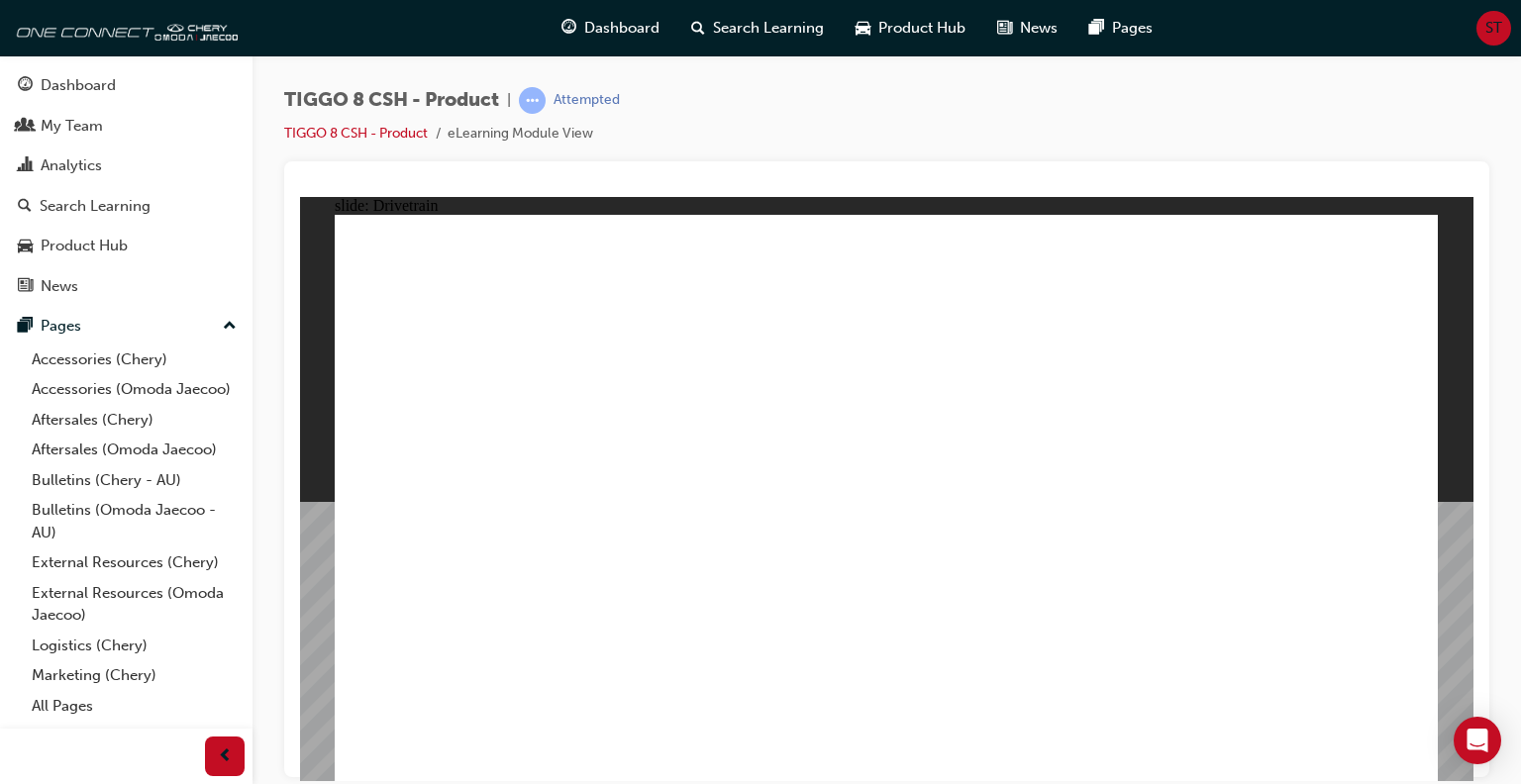 click 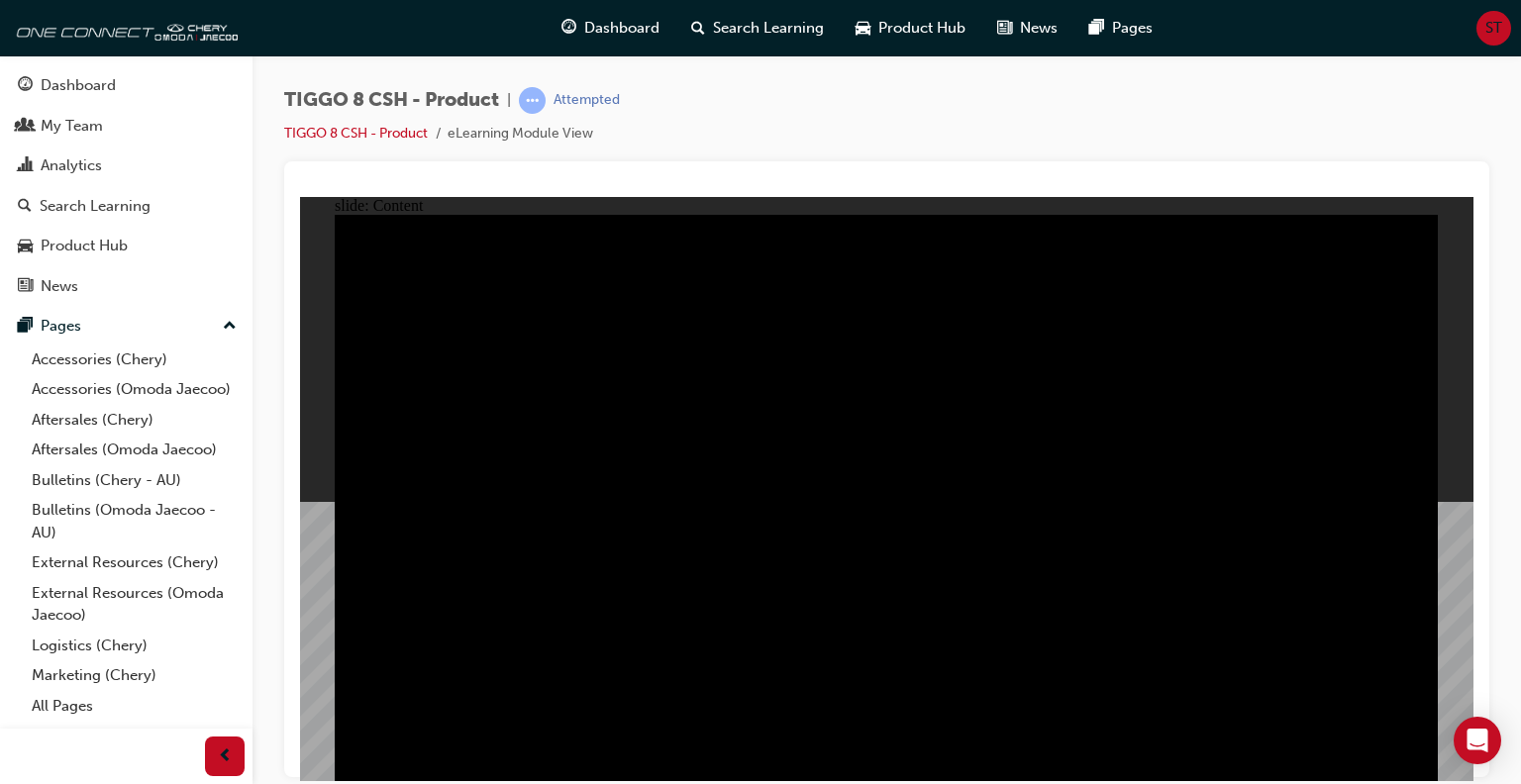 click 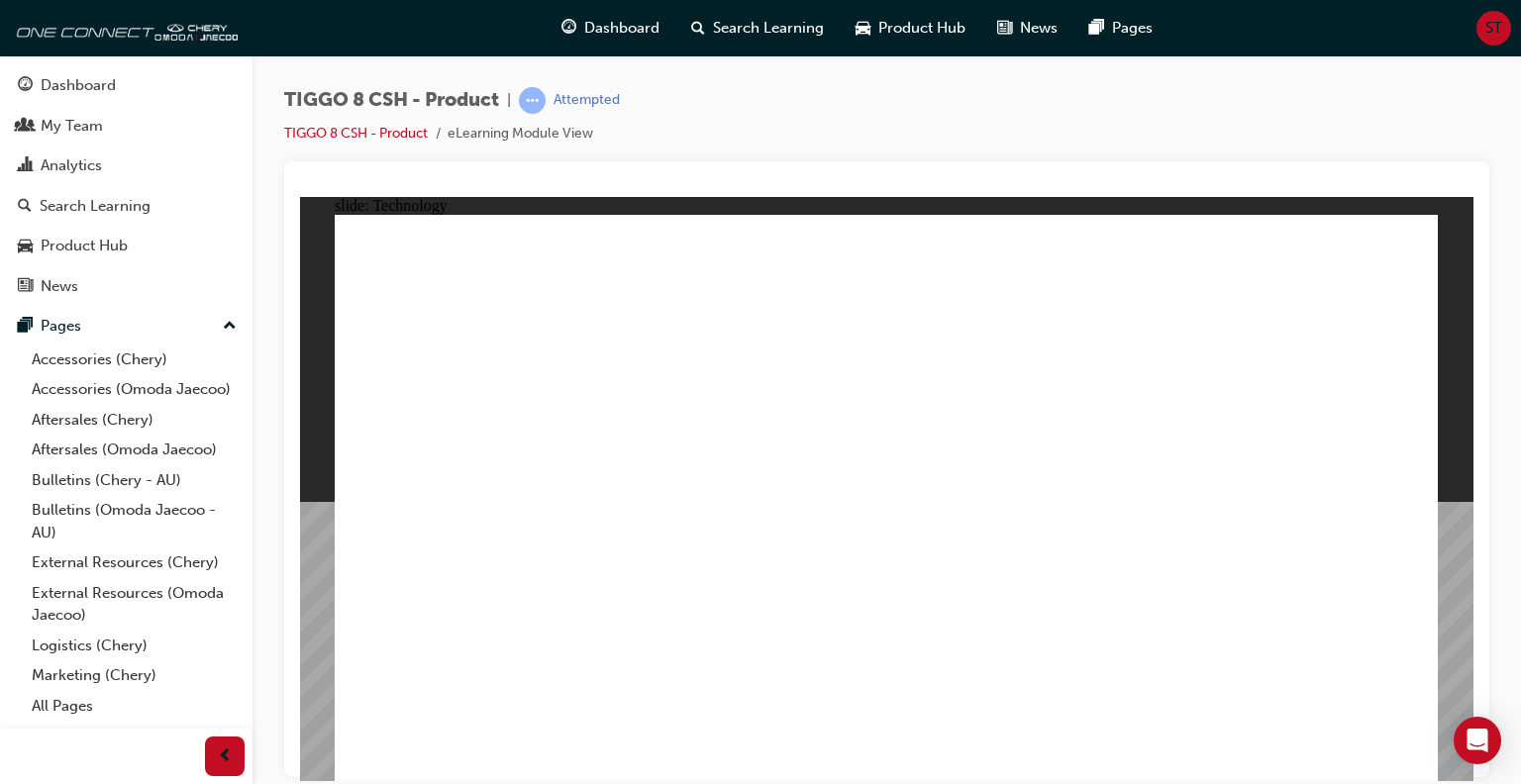 click 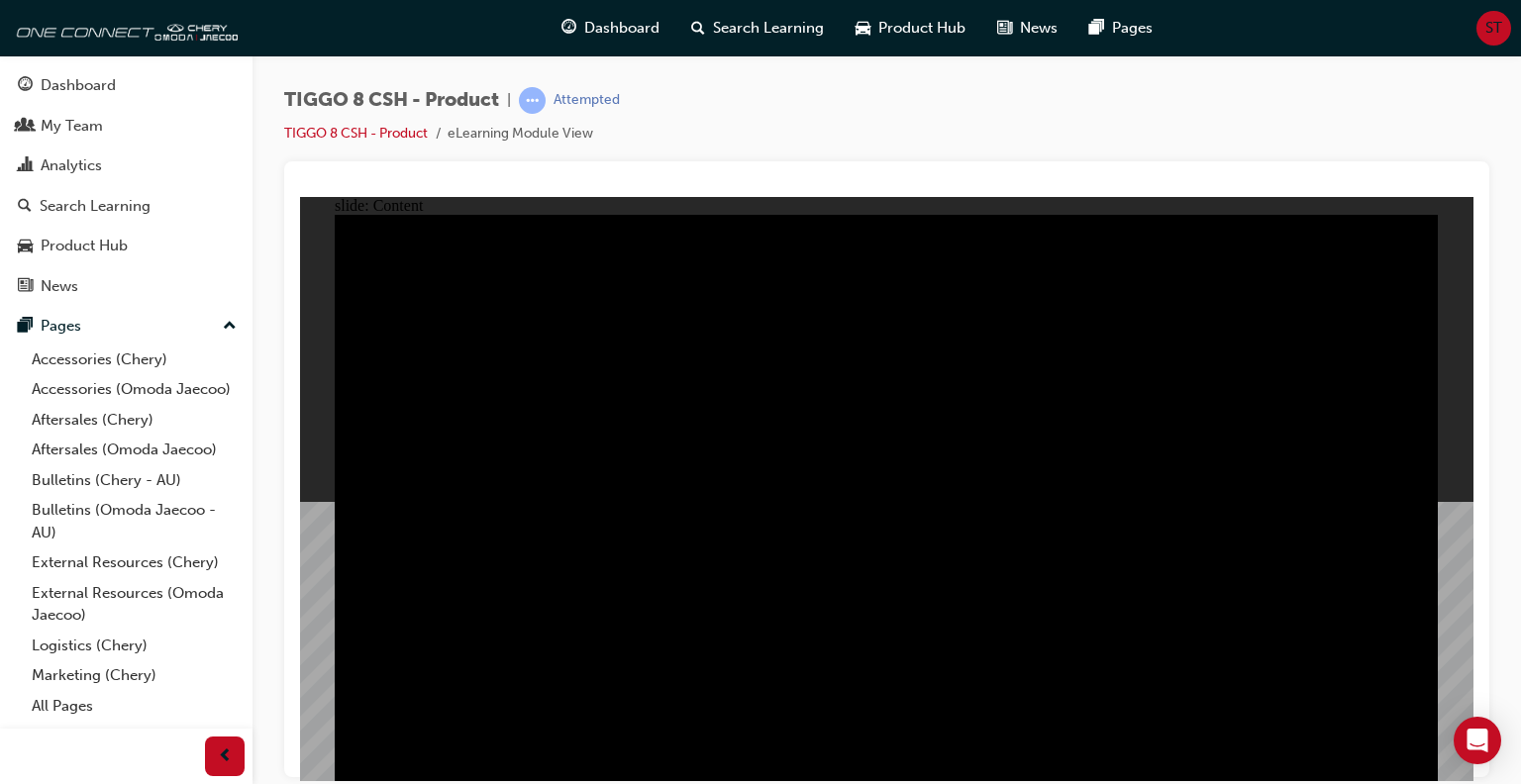click 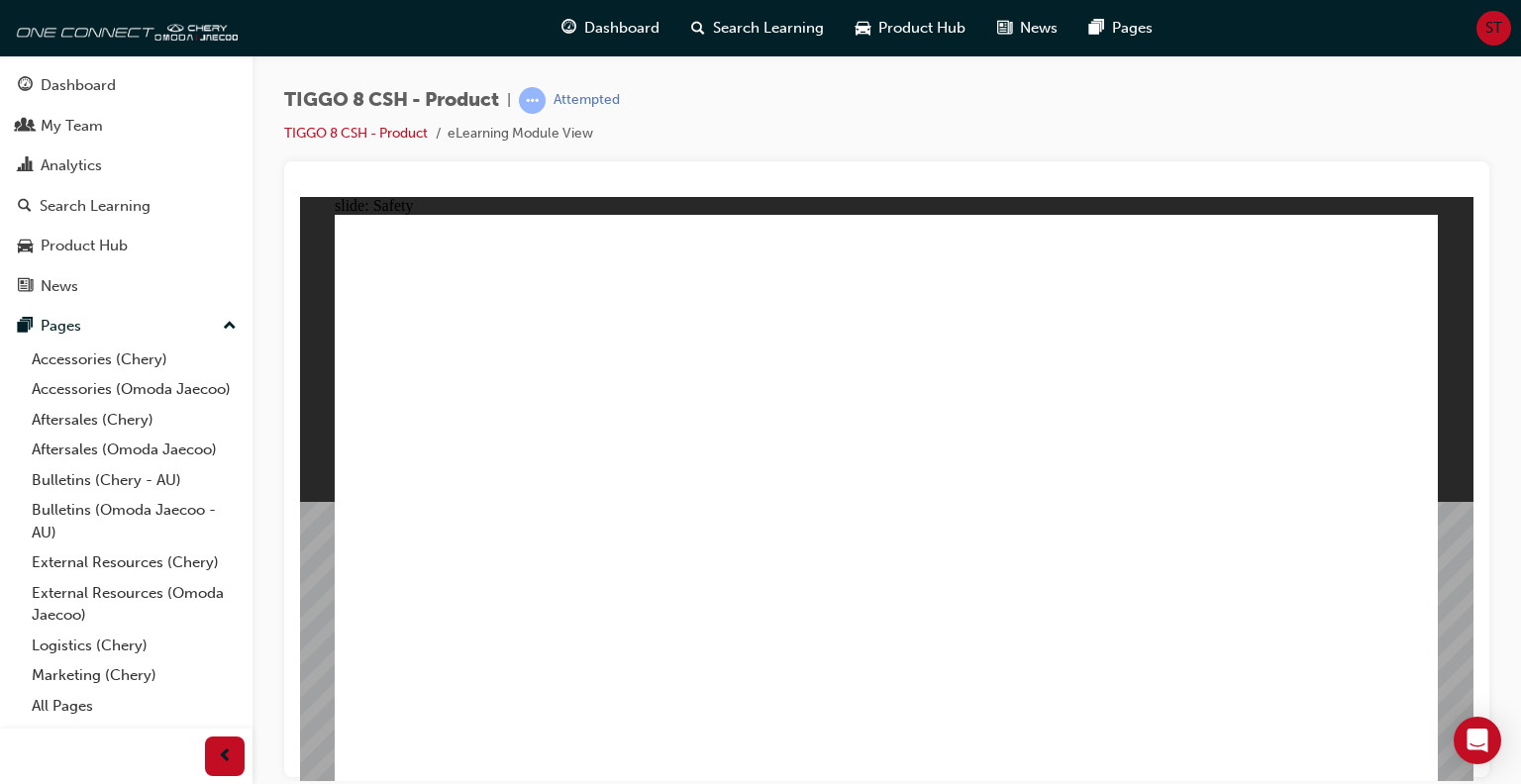 click 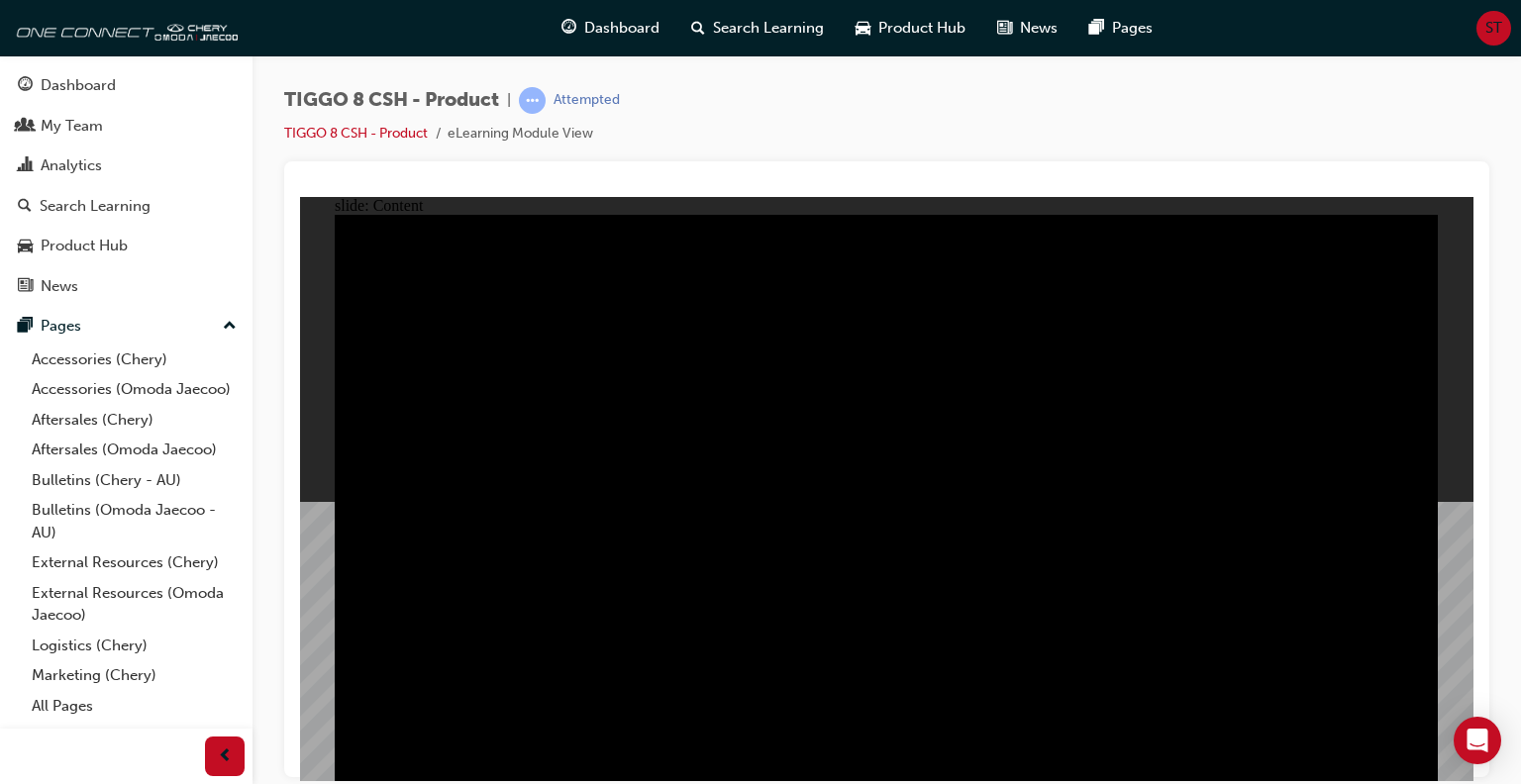 click 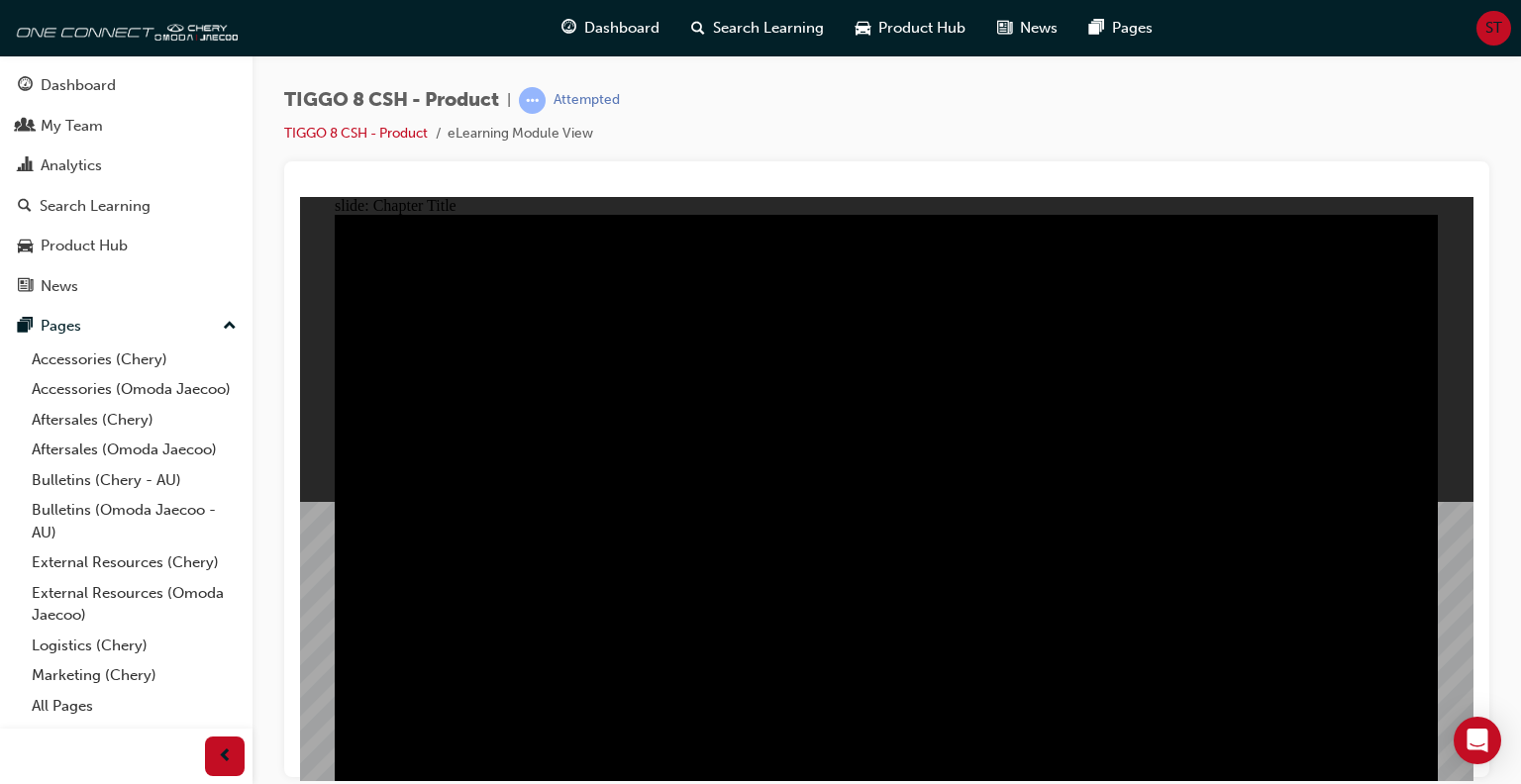 click 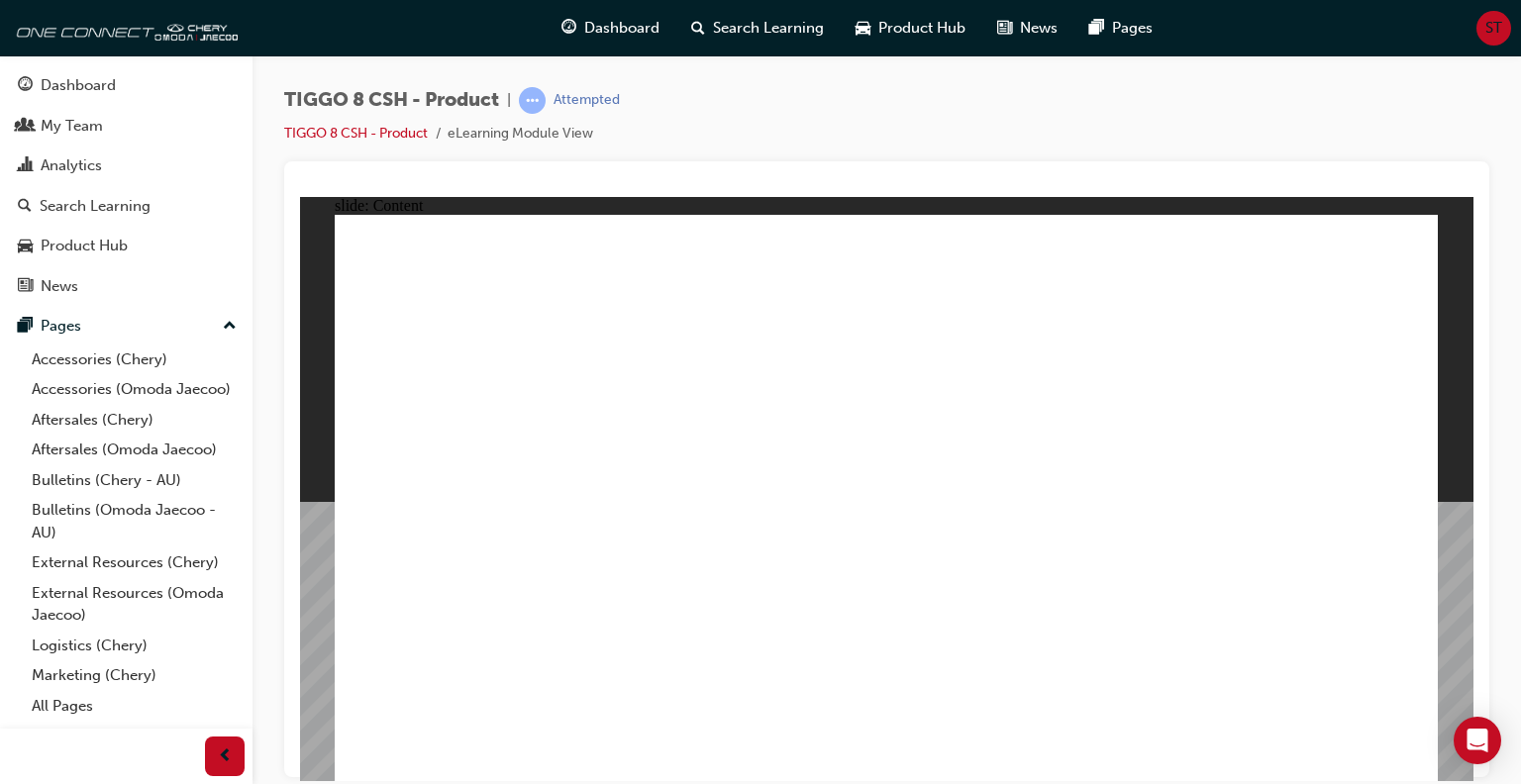 click 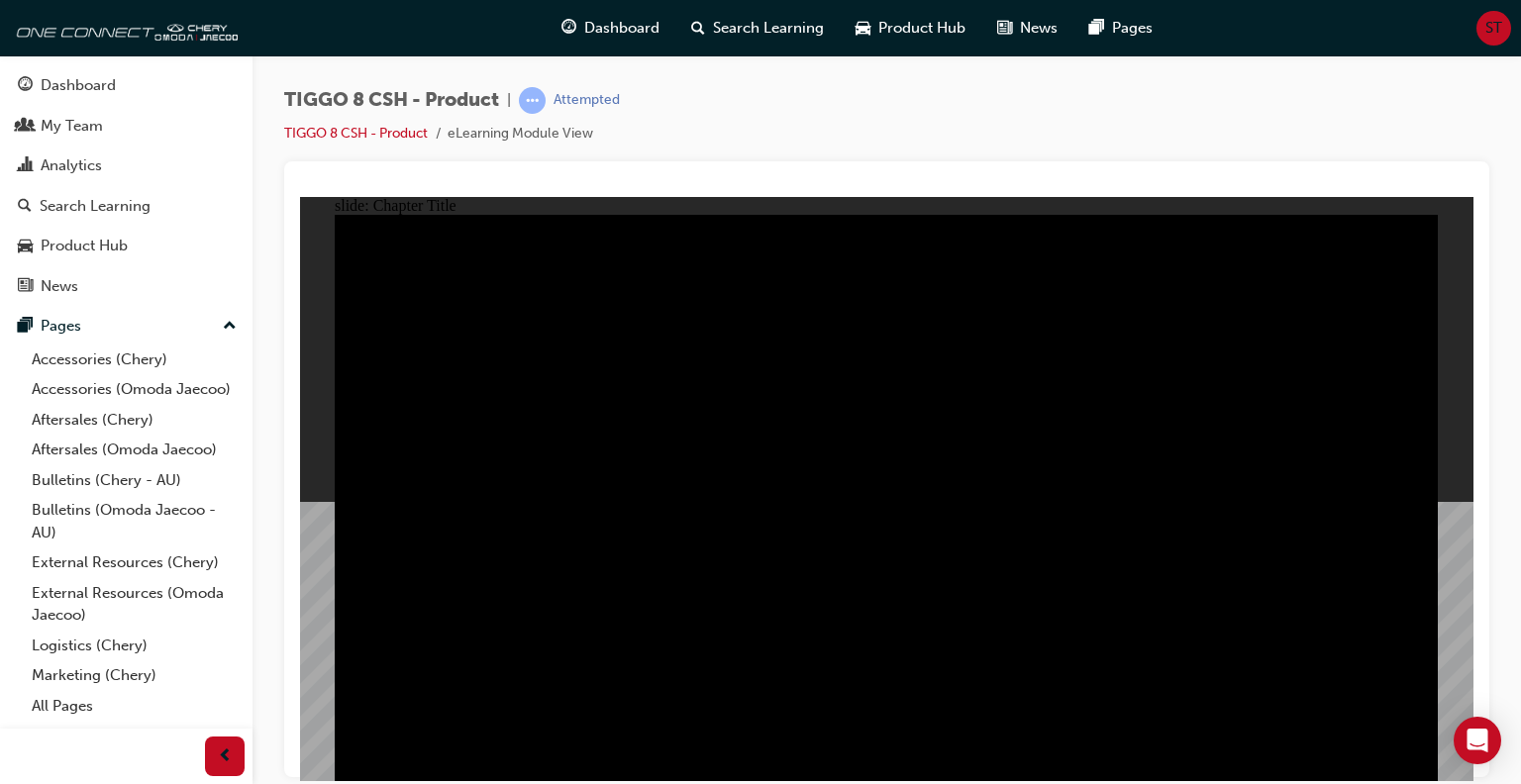 click 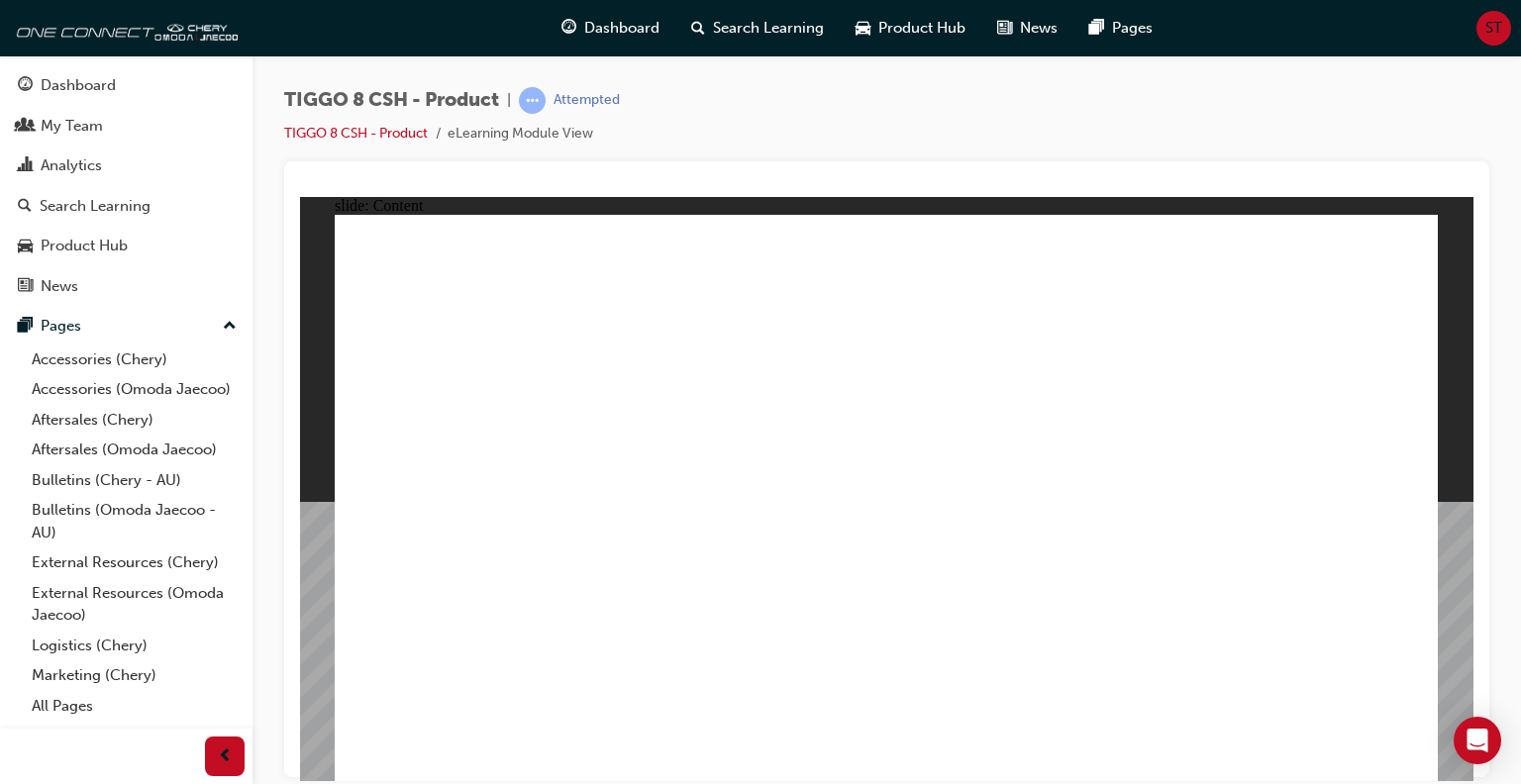 click 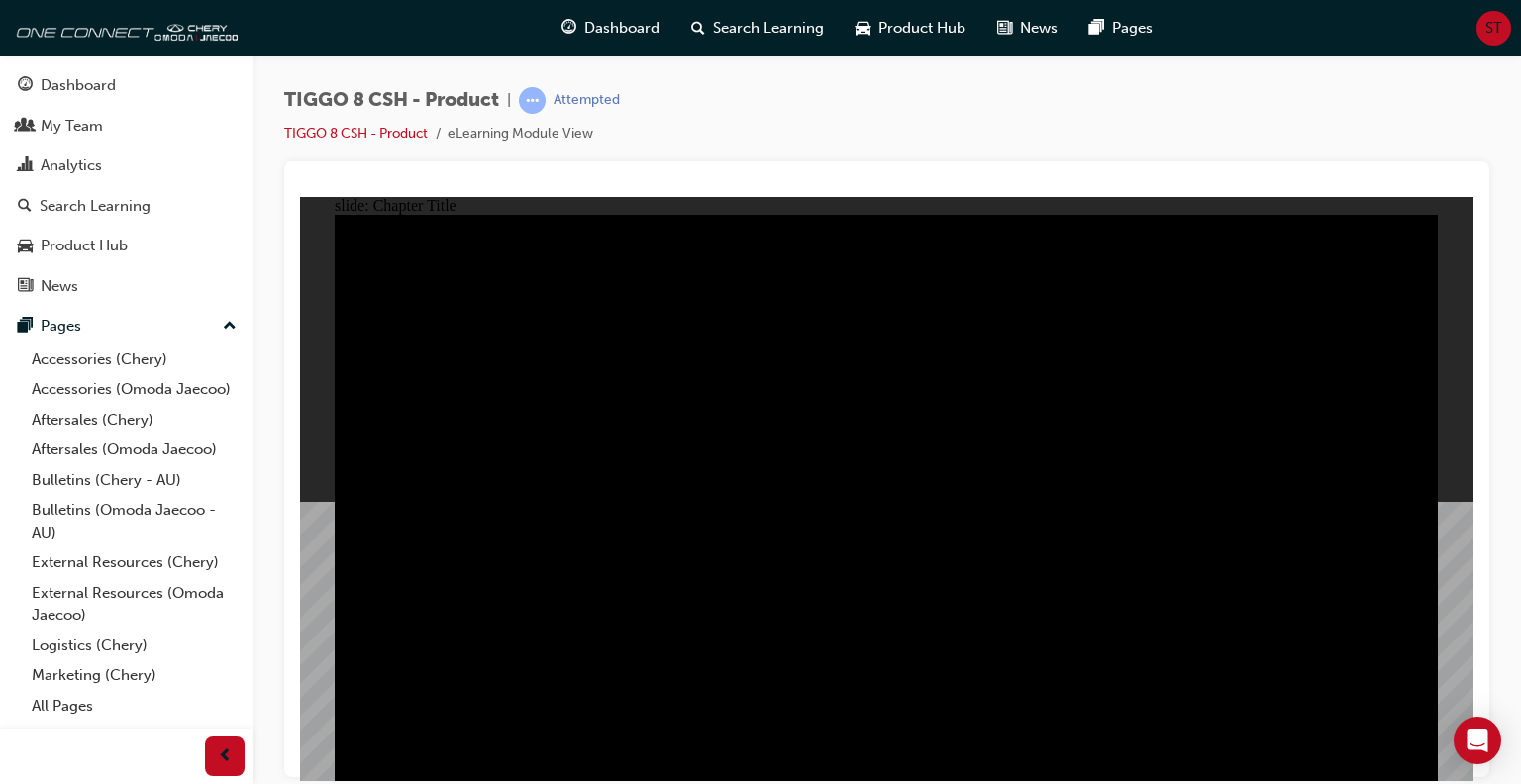 click 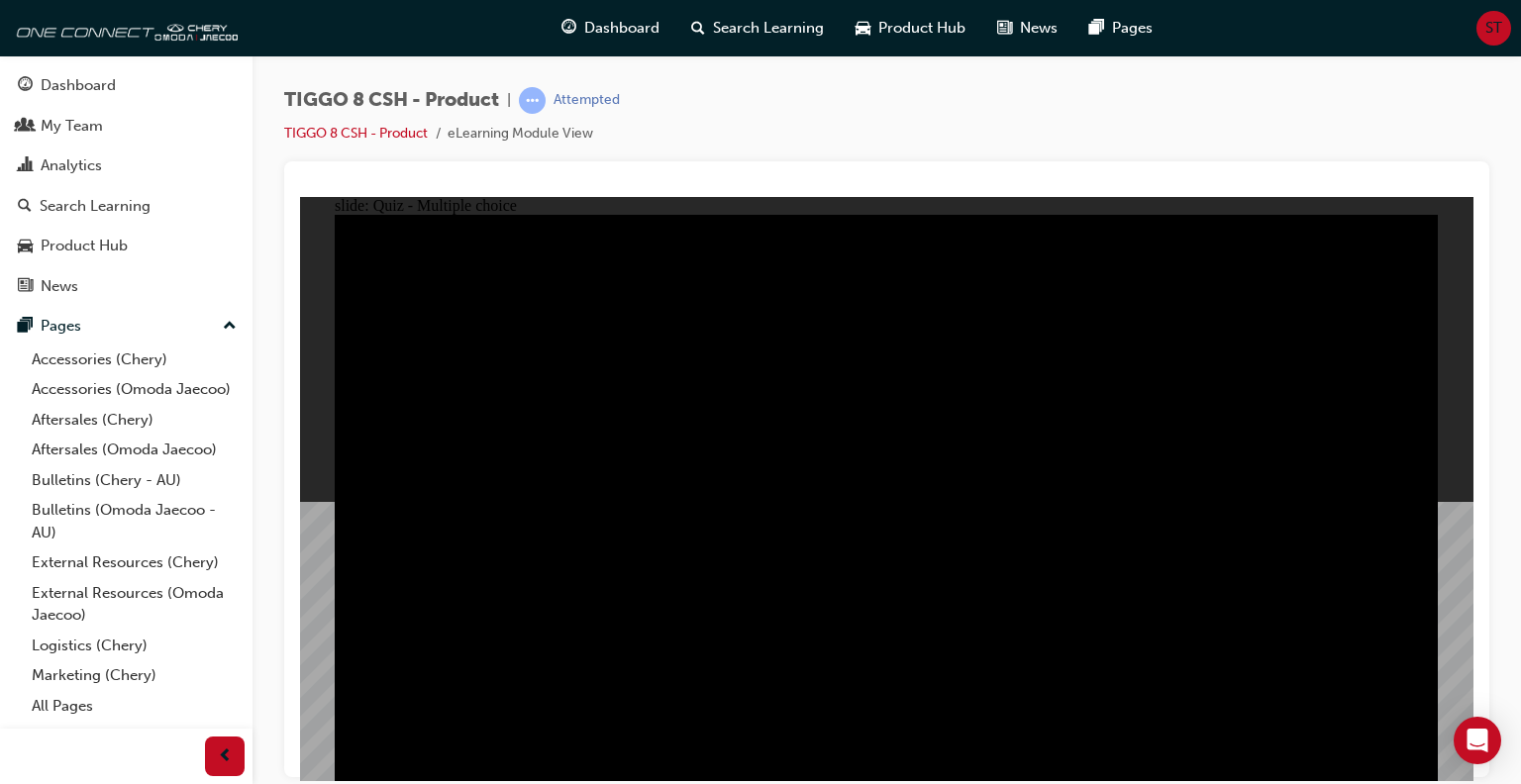 click 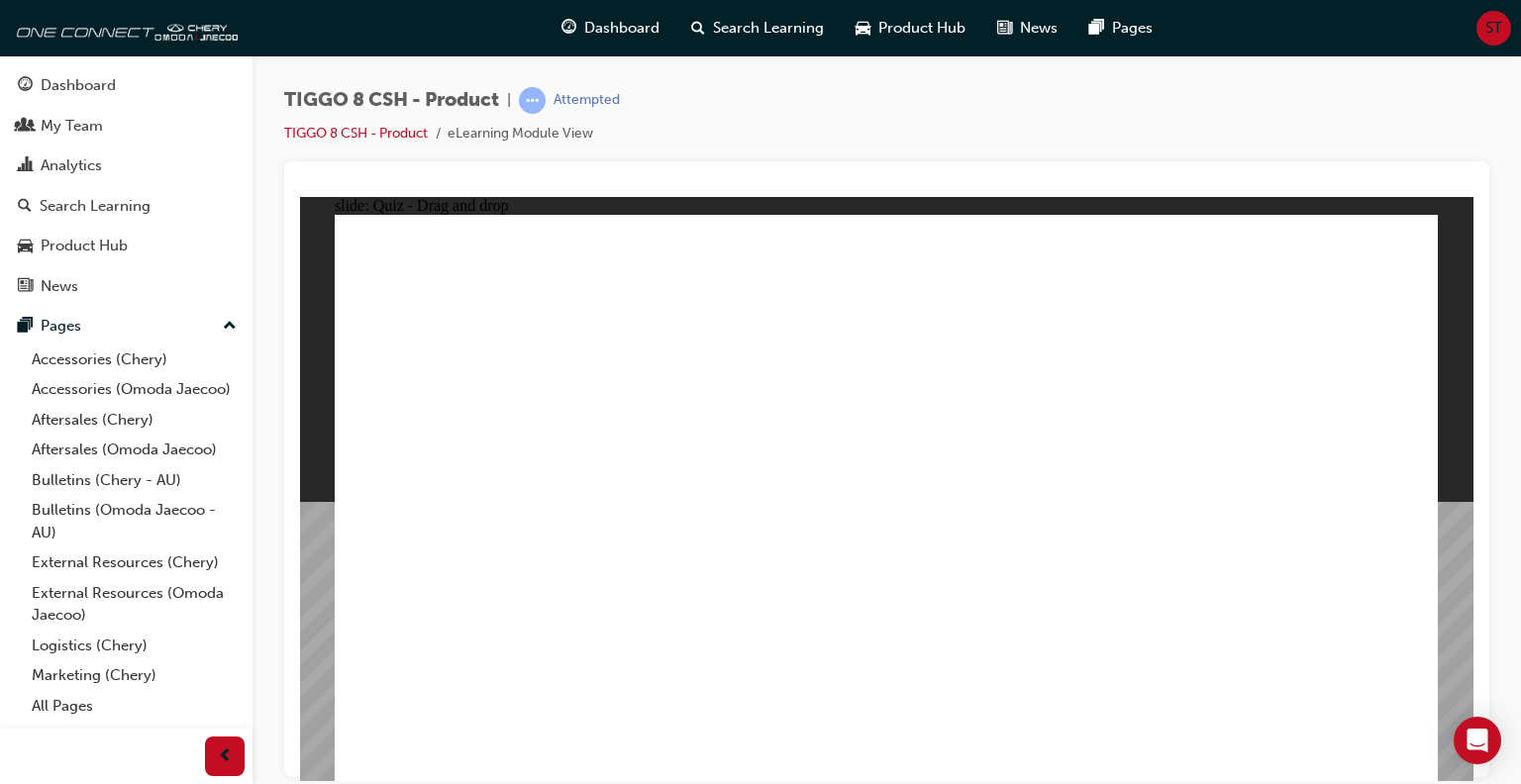 drag, startPoint x: 1072, startPoint y: 278, endPoint x: 691, endPoint y: 532, distance: 457.90501 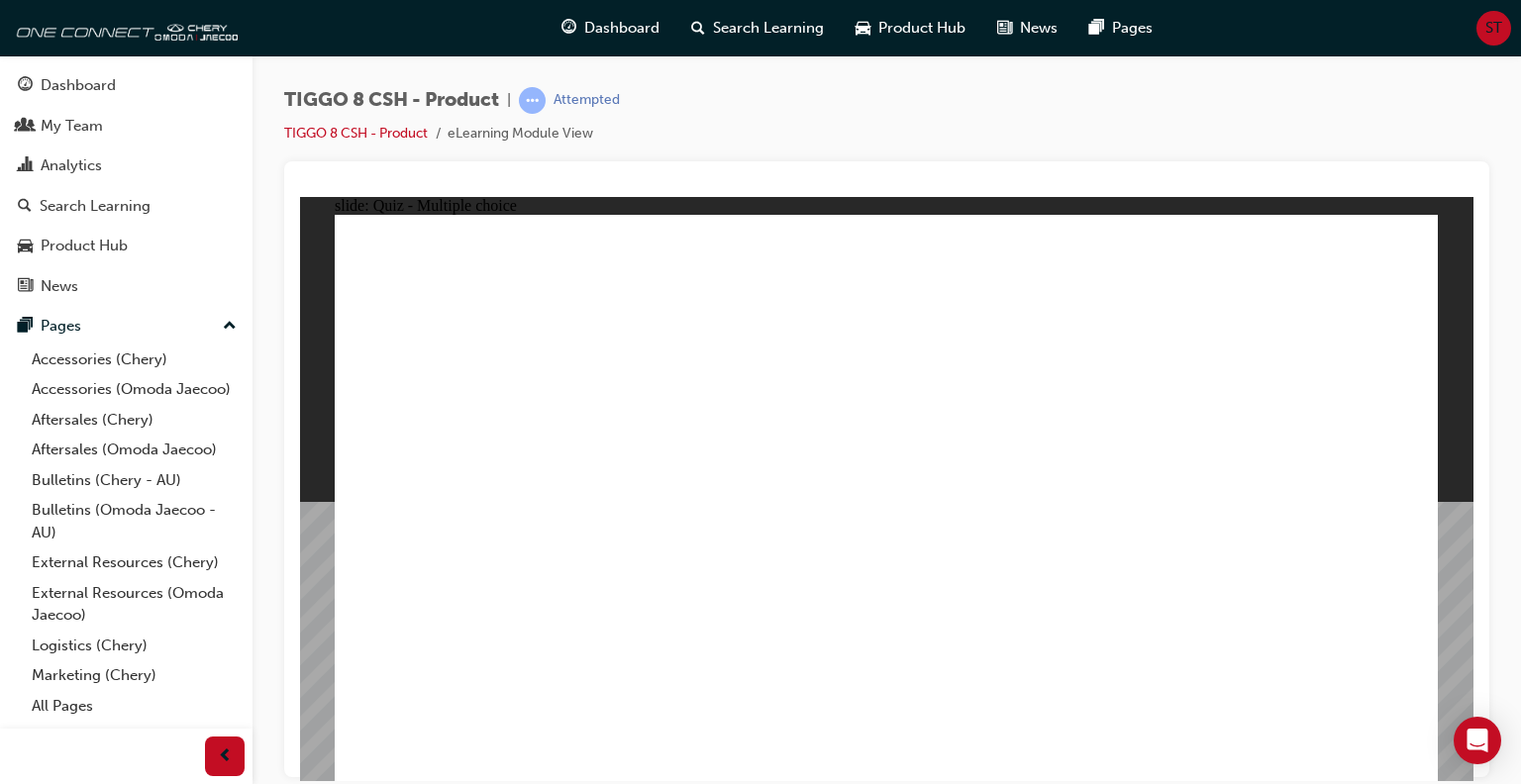 click 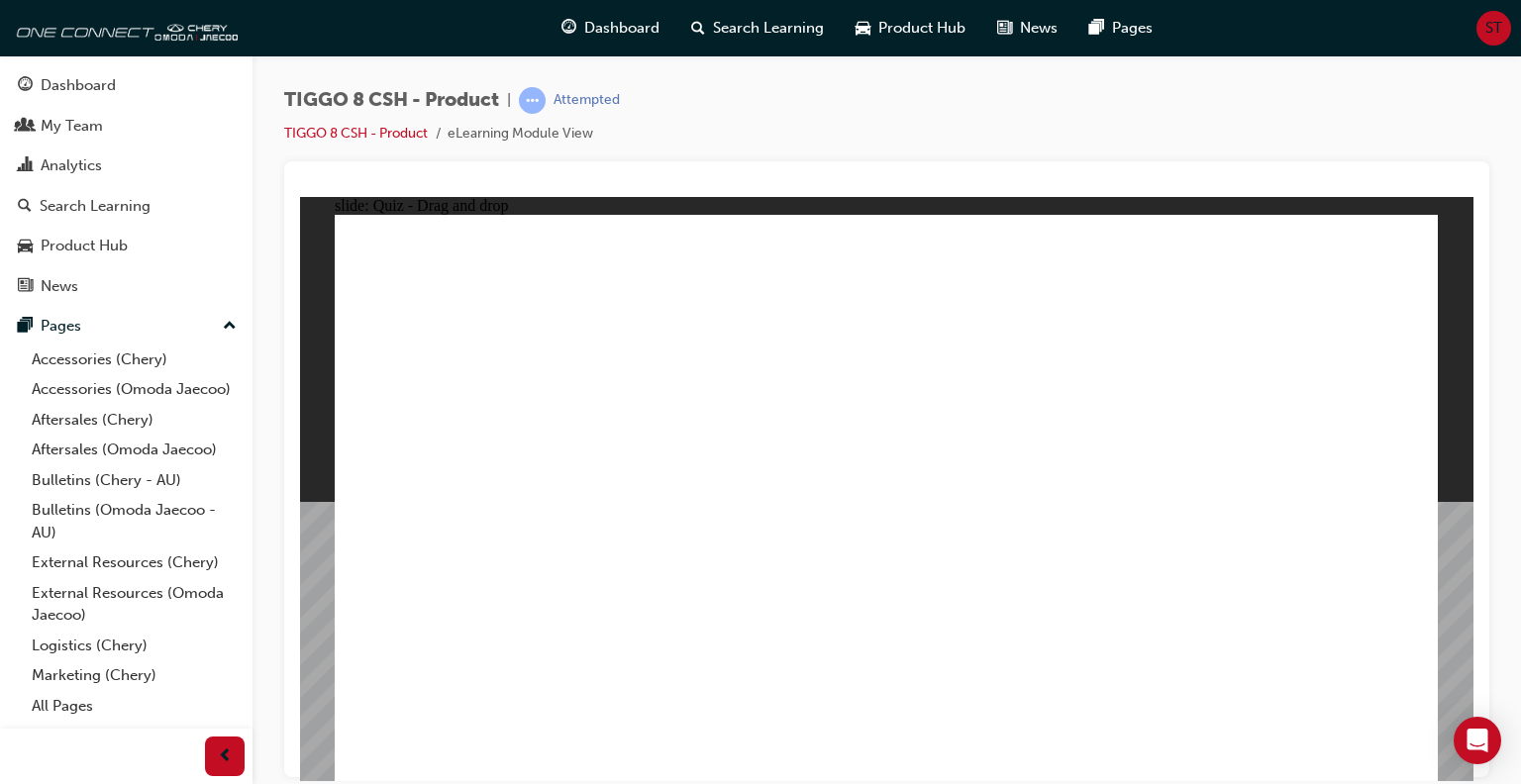 drag, startPoint x: 1065, startPoint y: 312, endPoint x: 917, endPoint y: 541, distance: 272.6628 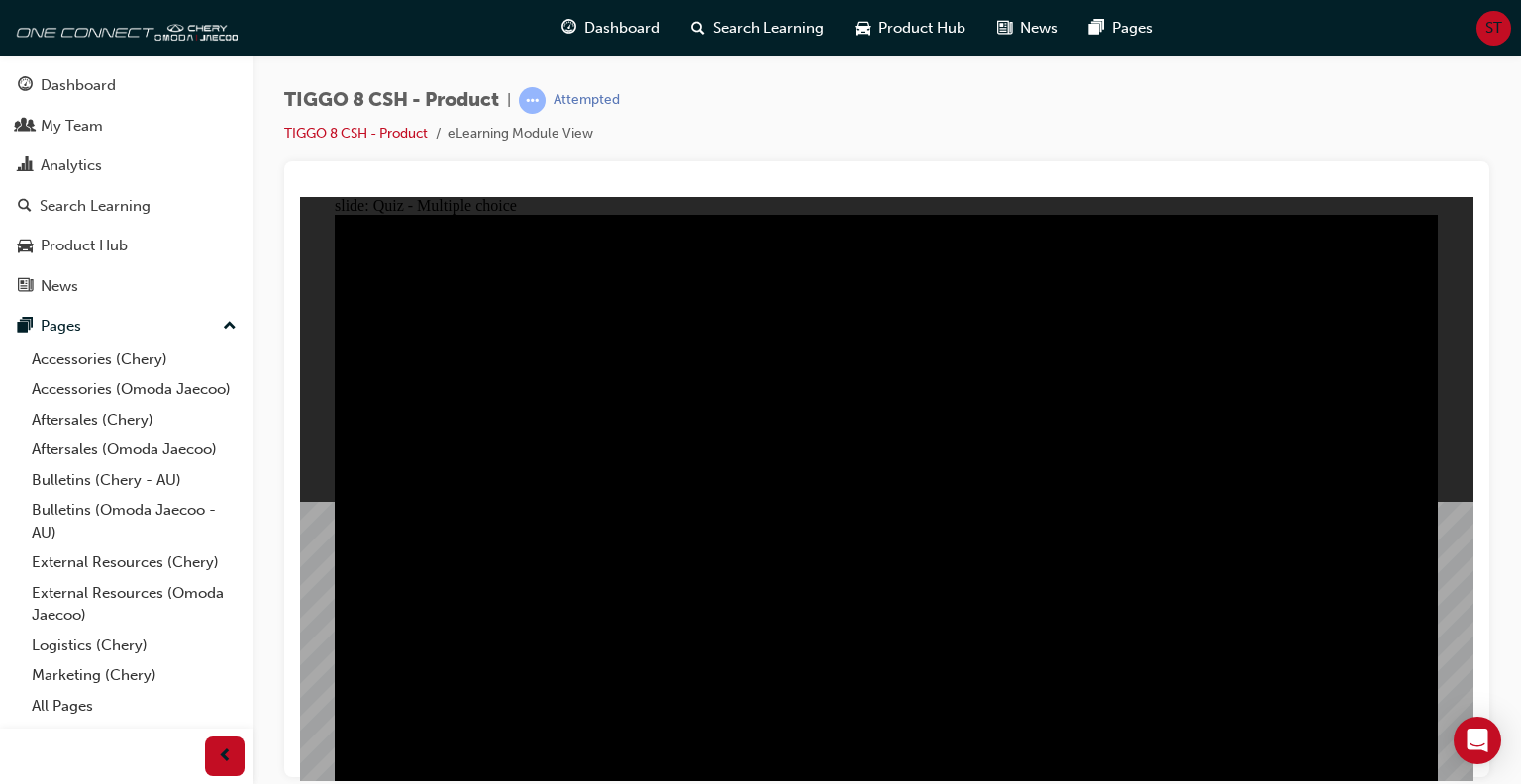 click 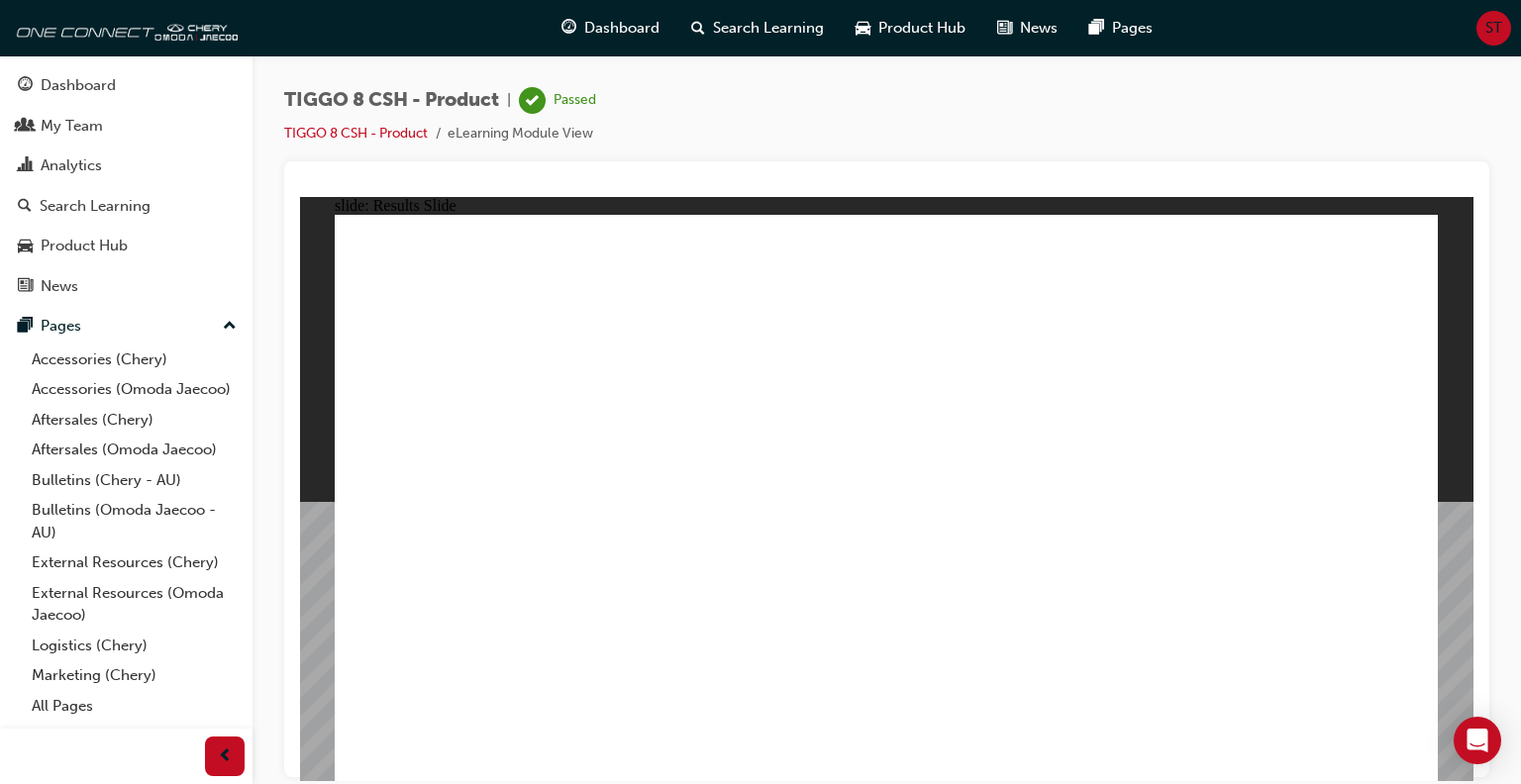 click 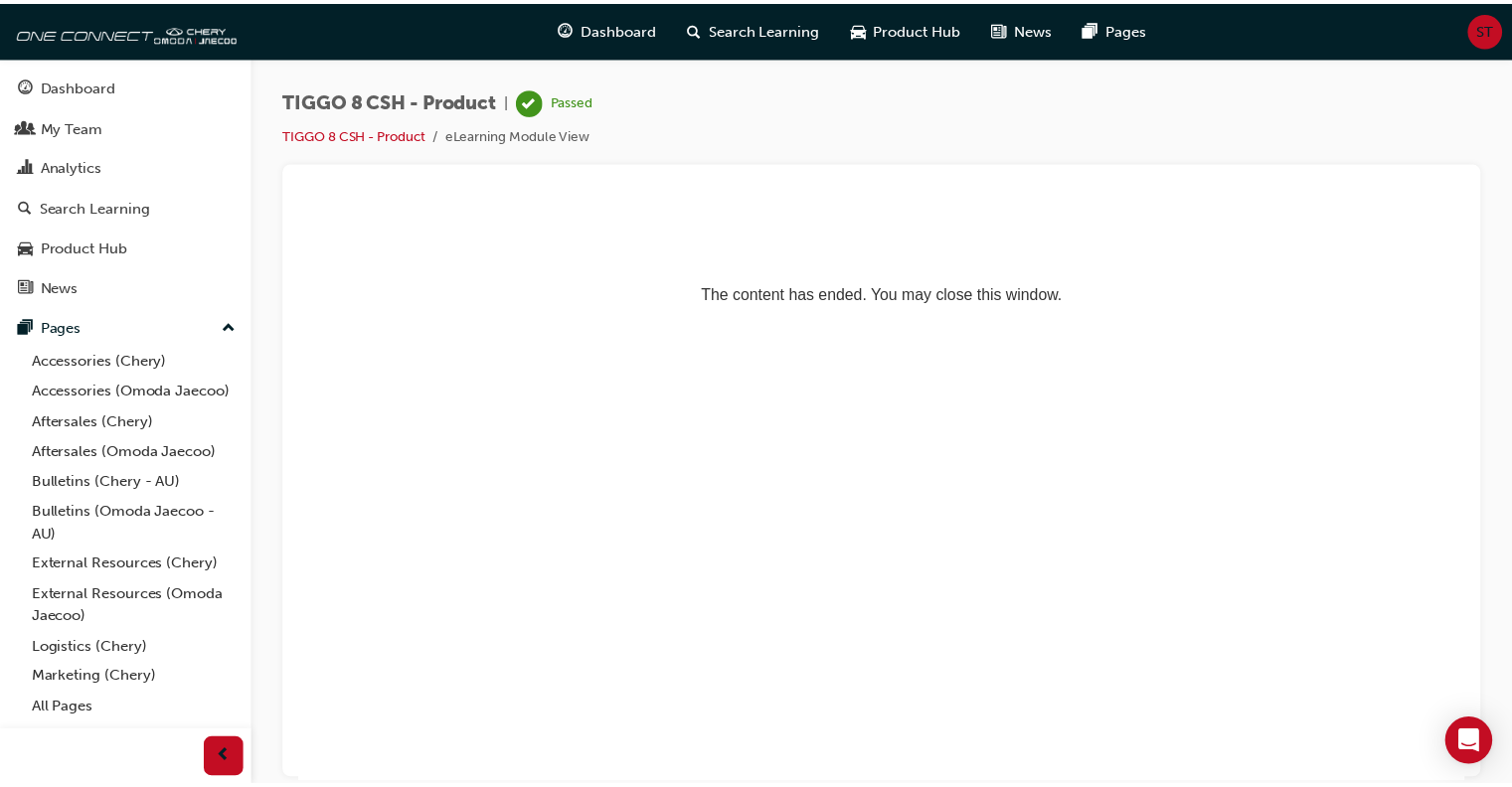 scroll, scrollTop: 0, scrollLeft: 0, axis: both 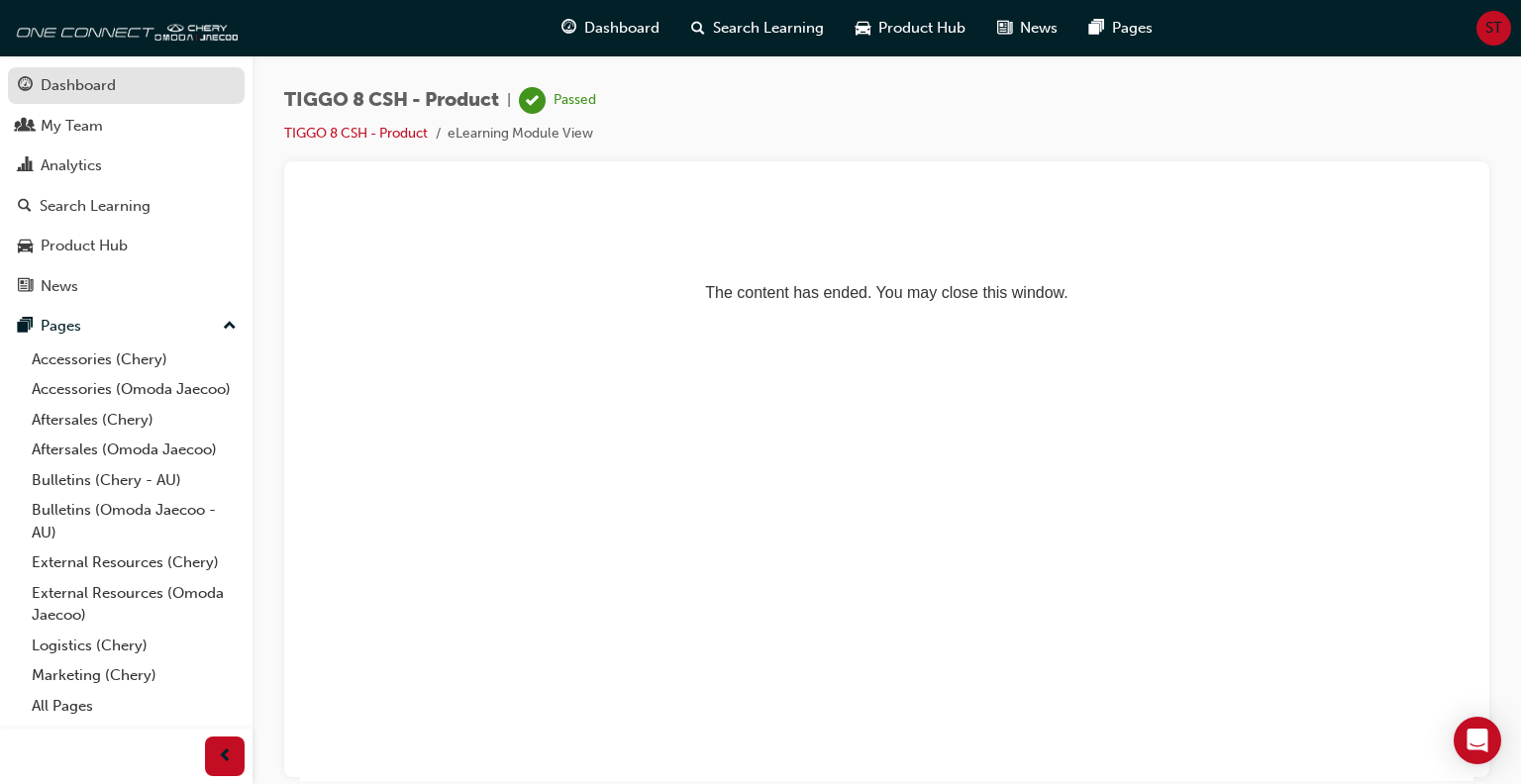 click on "Dashboard" at bounding box center (78, 85) 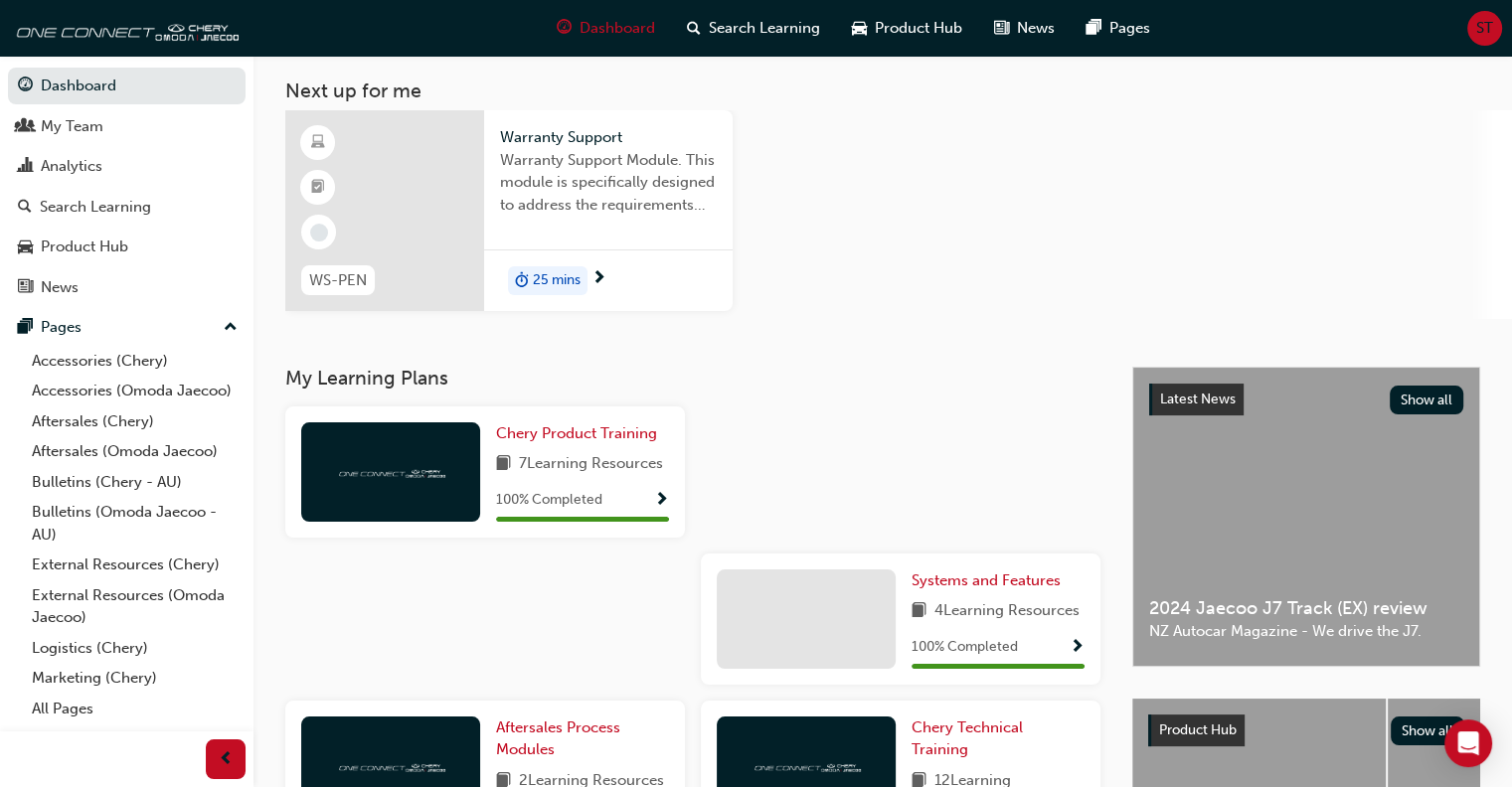 scroll, scrollTop: 0, scrollLeft: 0, axis: both 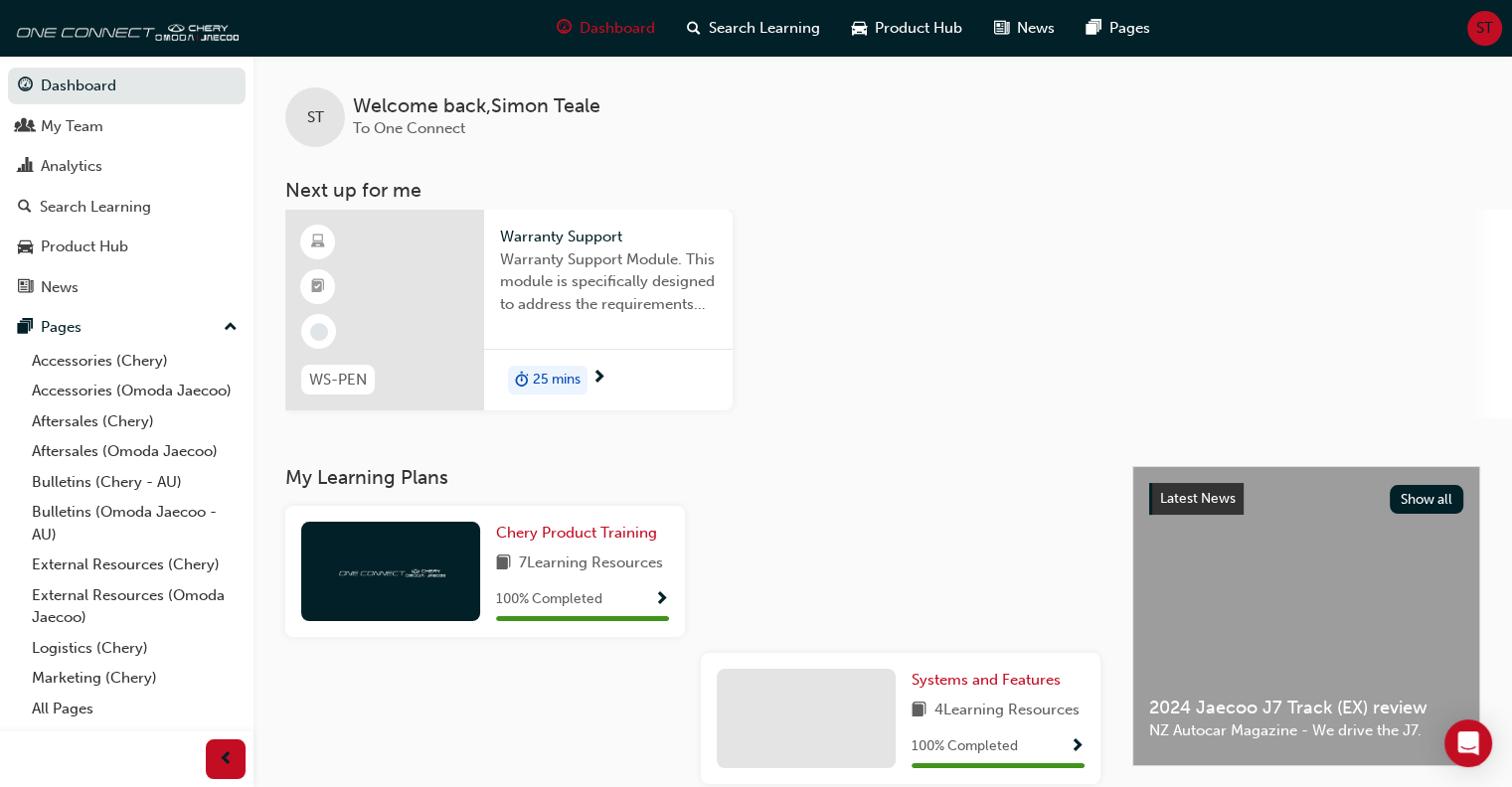 click at bounding box center [385, 310] 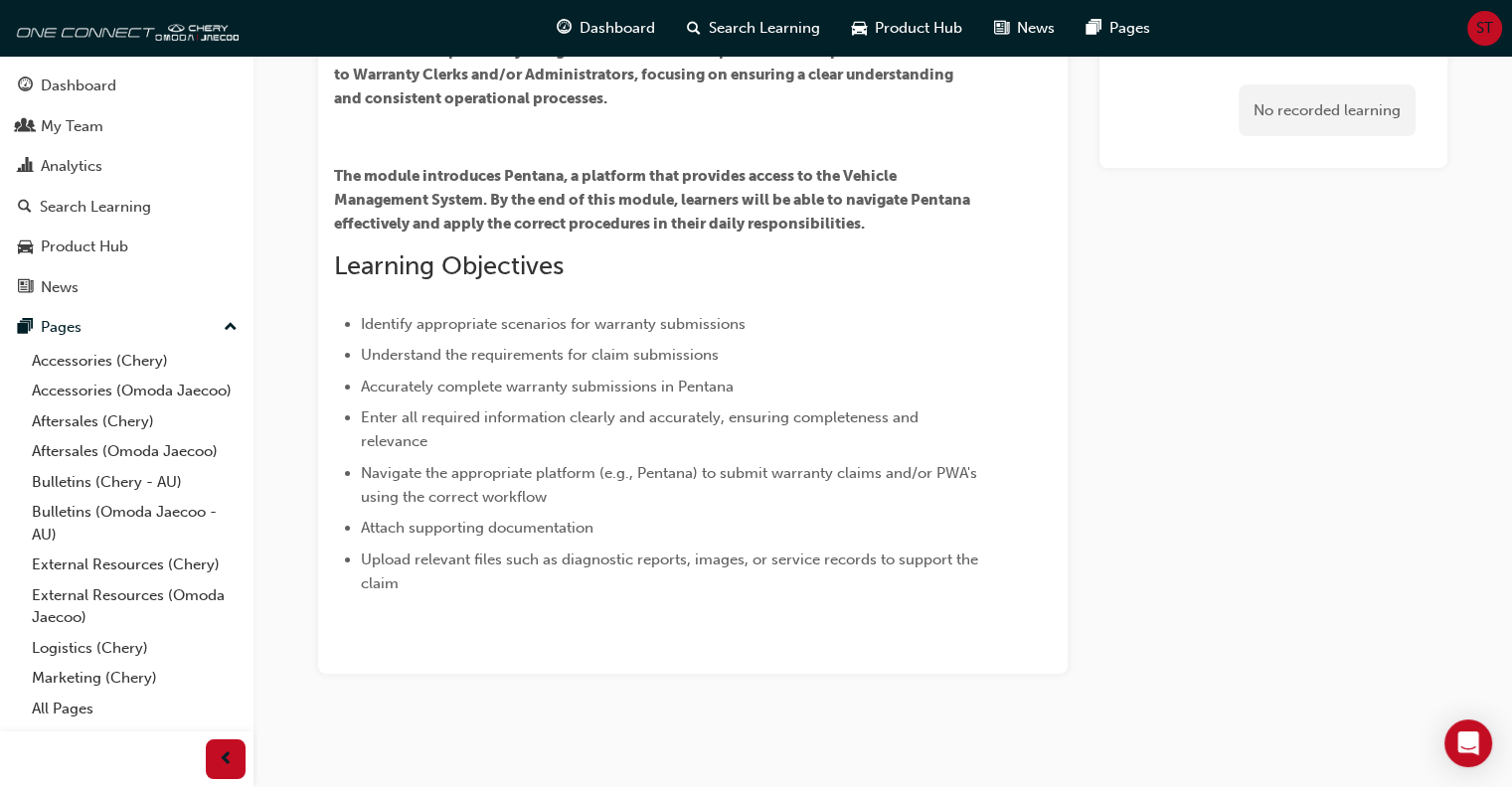 scroll, scrollTop: 0, scrollLeft: 0, axis: both 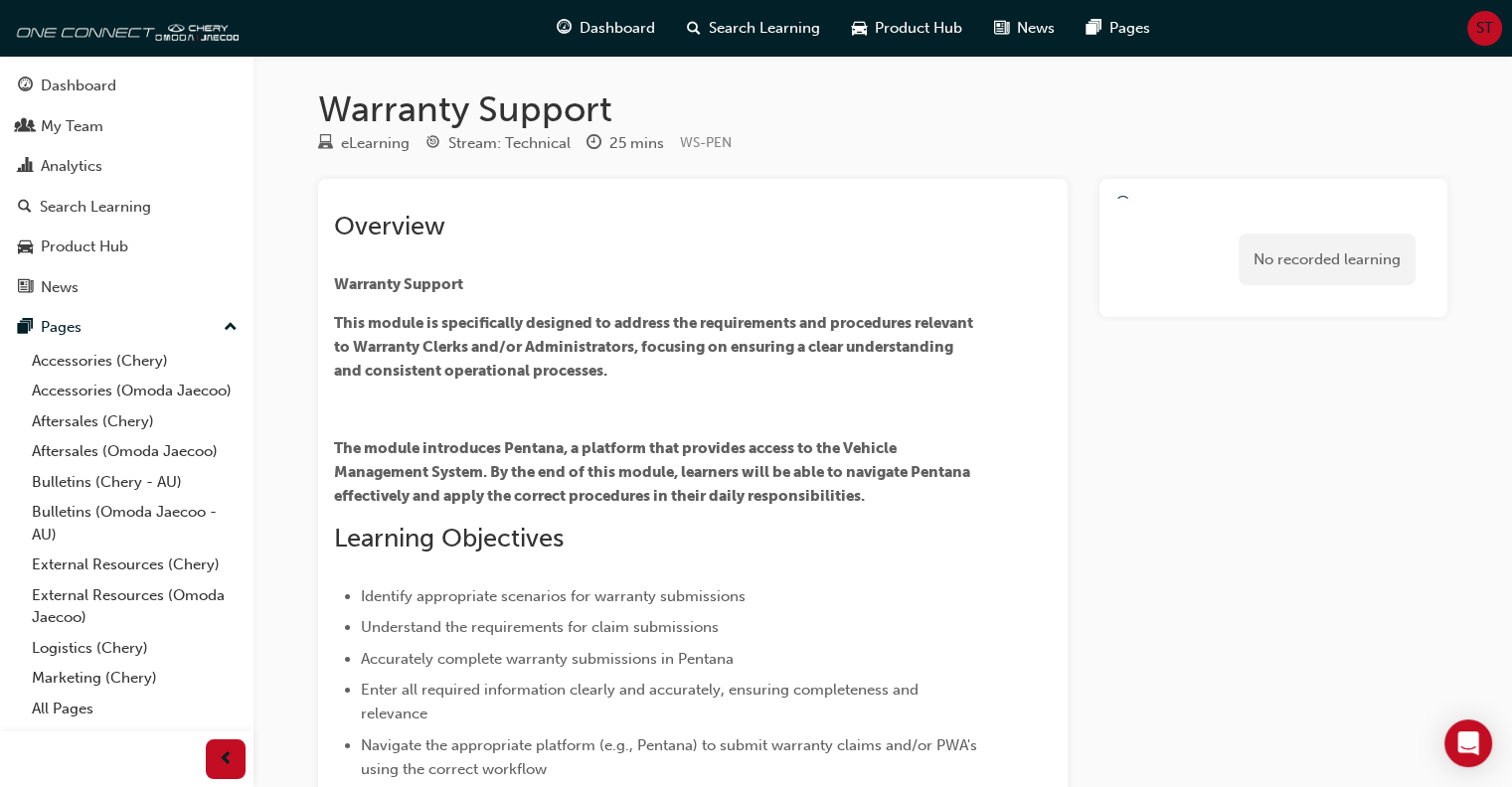 click on "No recorded learning" at bounding box center (1327, 259) 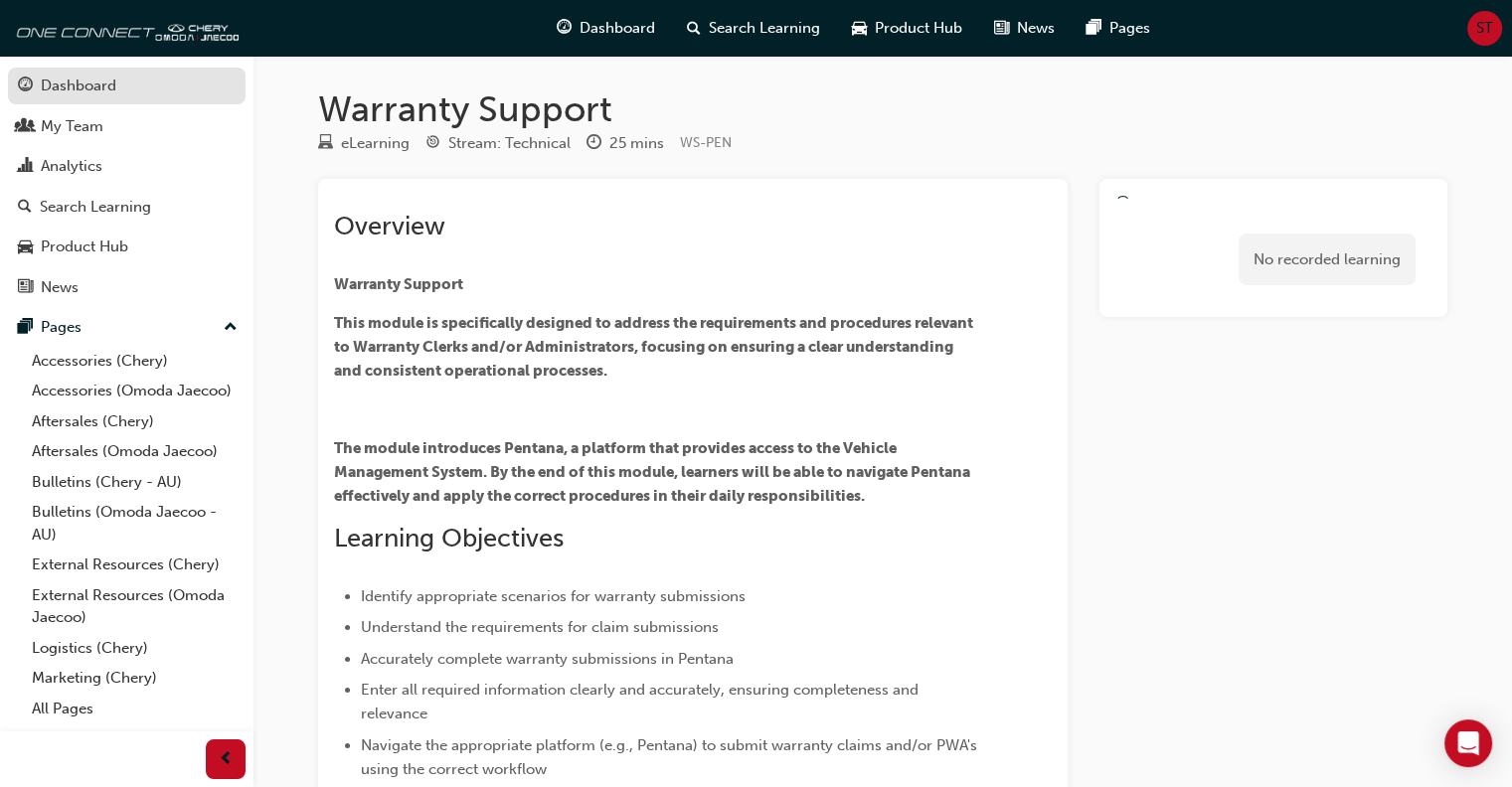 click on "Dashboard" at bounding box center [79, 85] 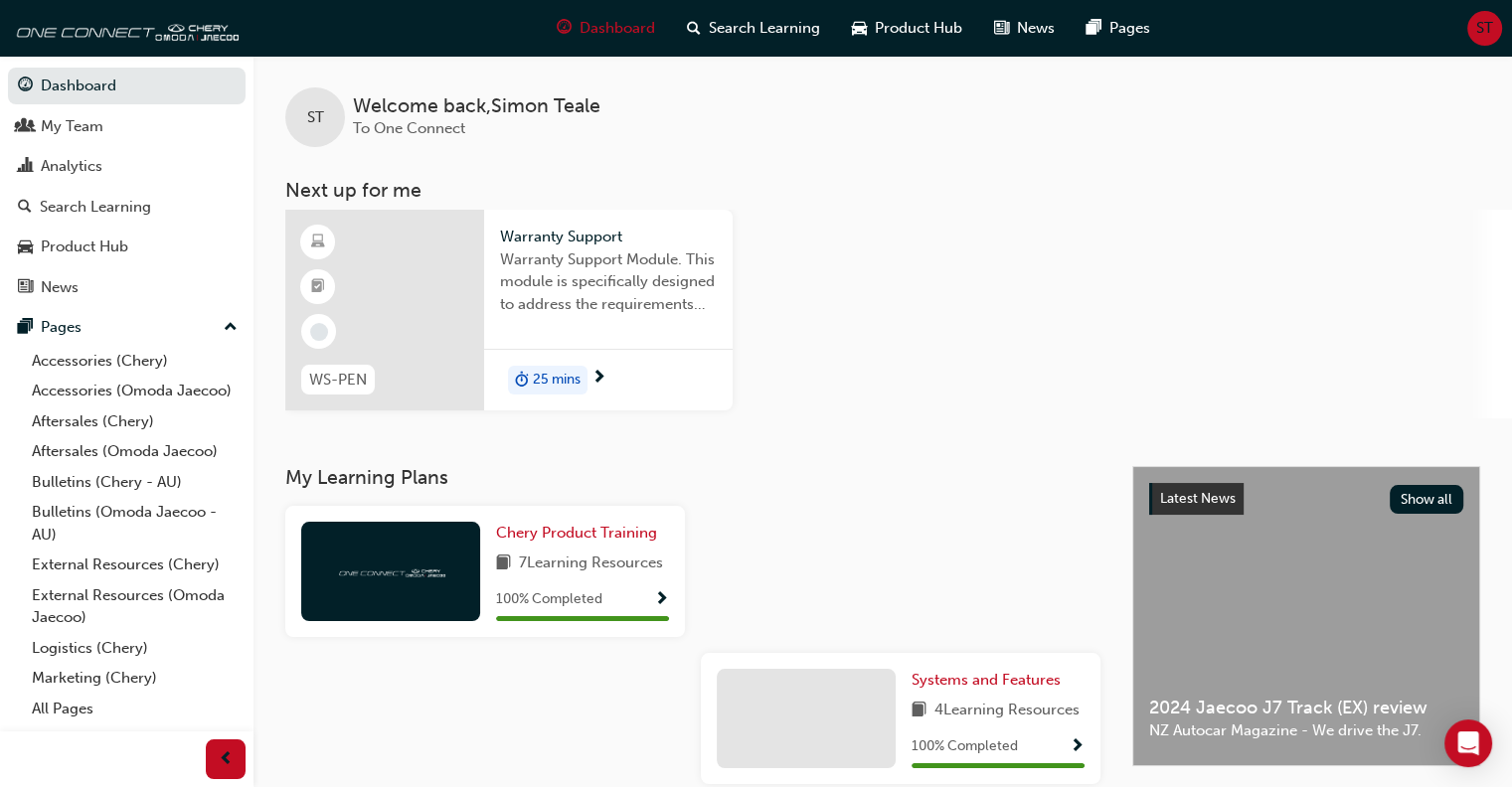 click on "25 mins" at bounding box center (557, 380) 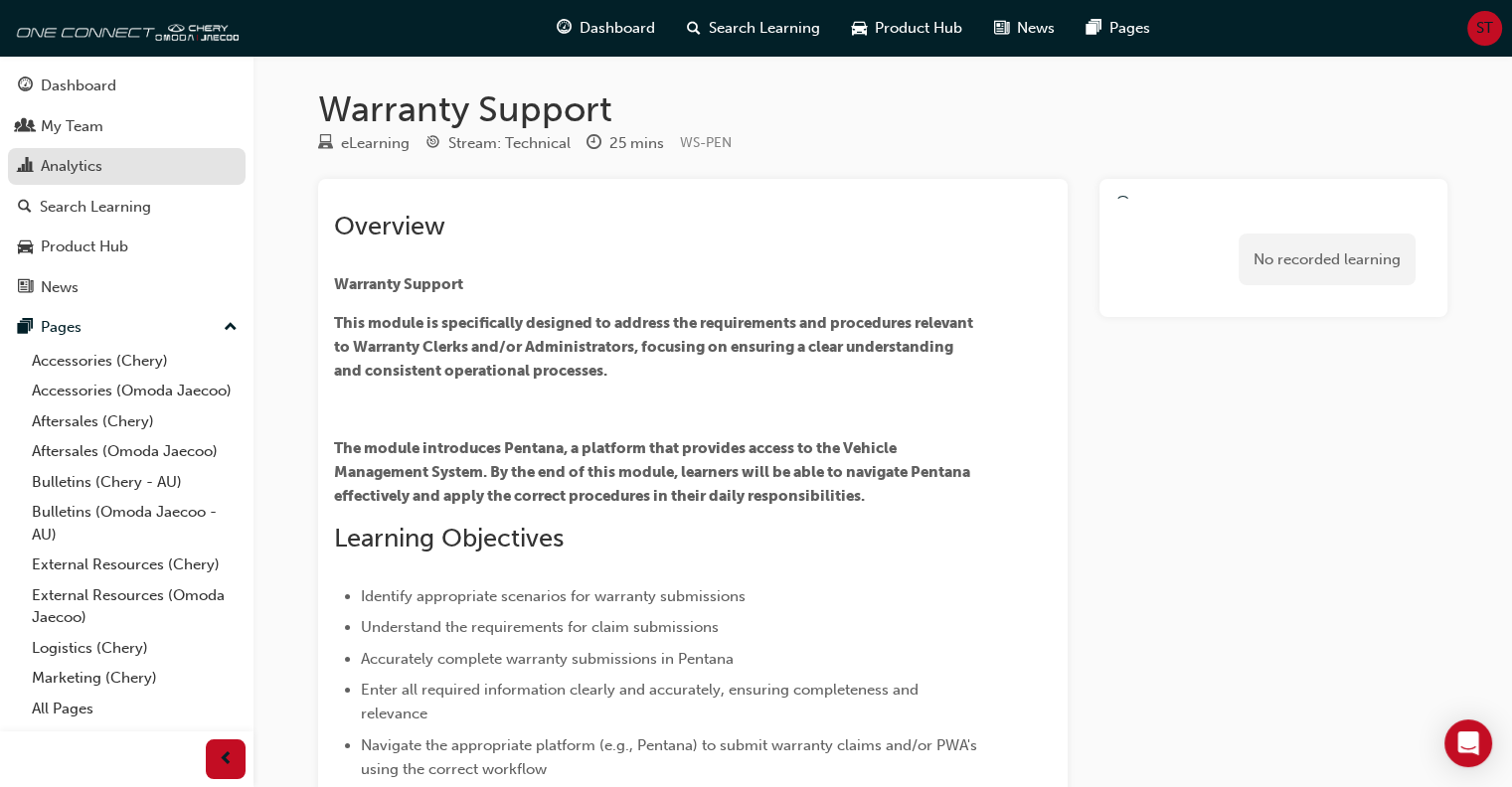 click on "Analytics" at bounding box center (72, 166) 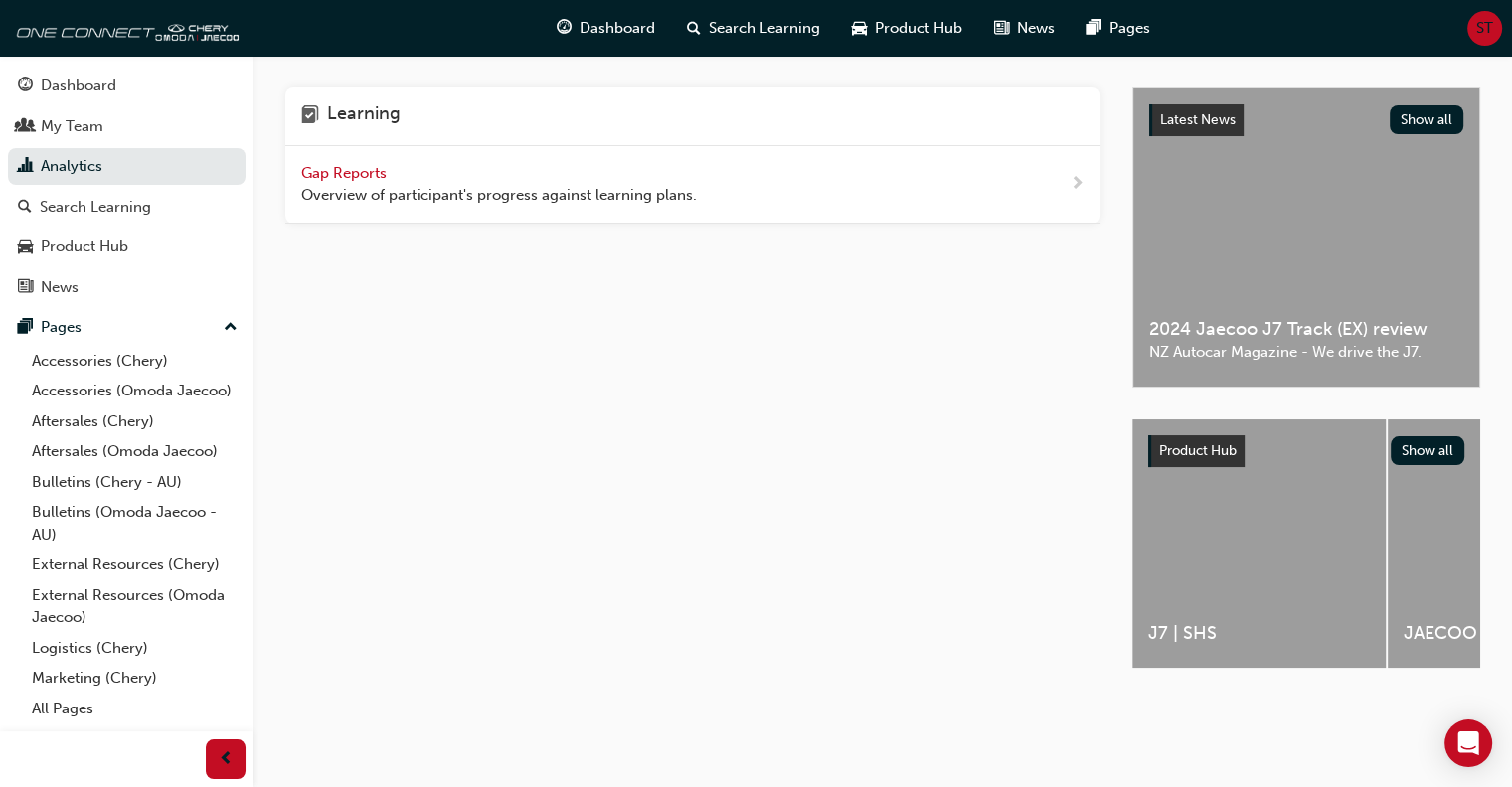 click on "Gap Reports" at bounding box center [346, 173] 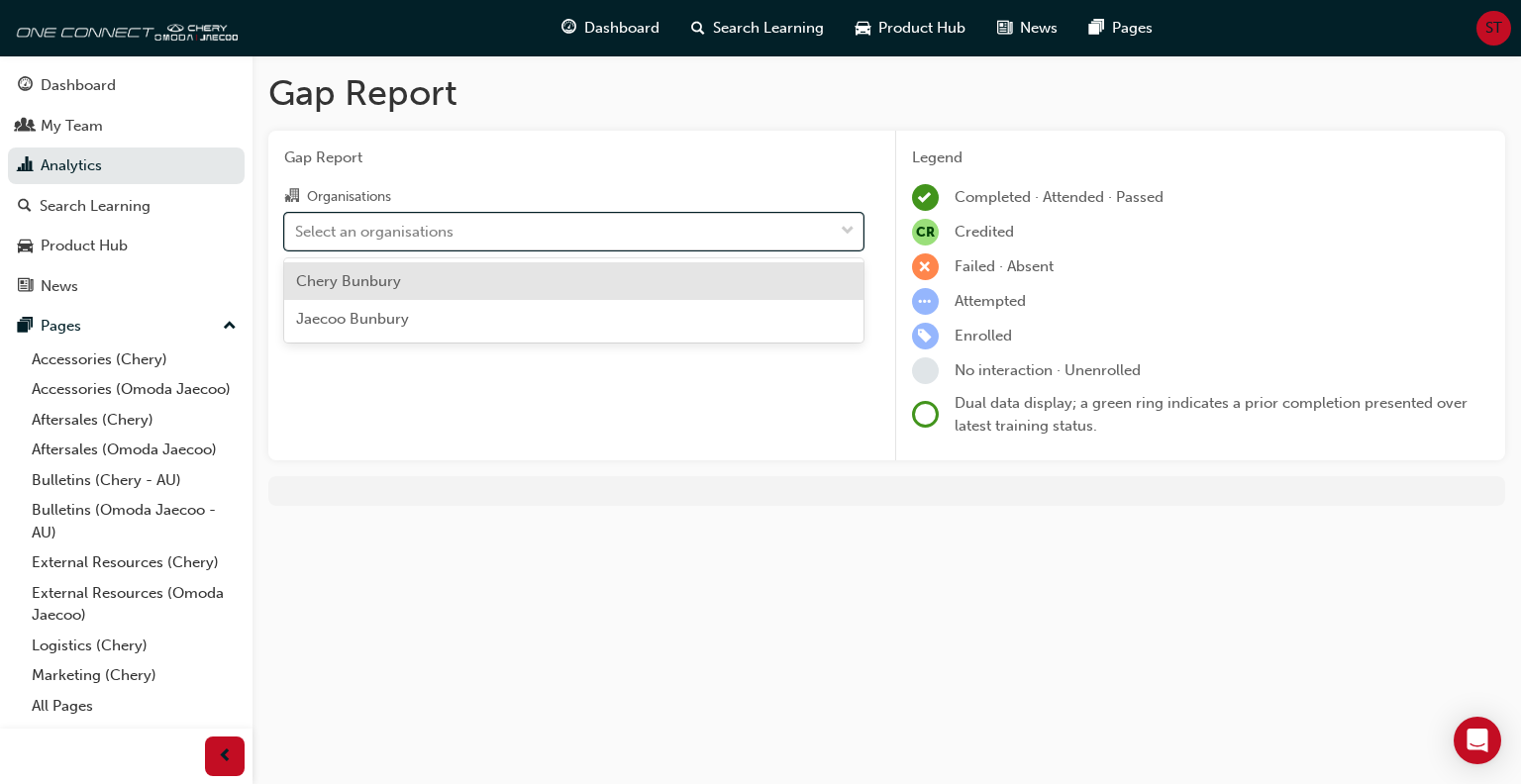 click on "Select an organisations" at bounding box center (374, 231) 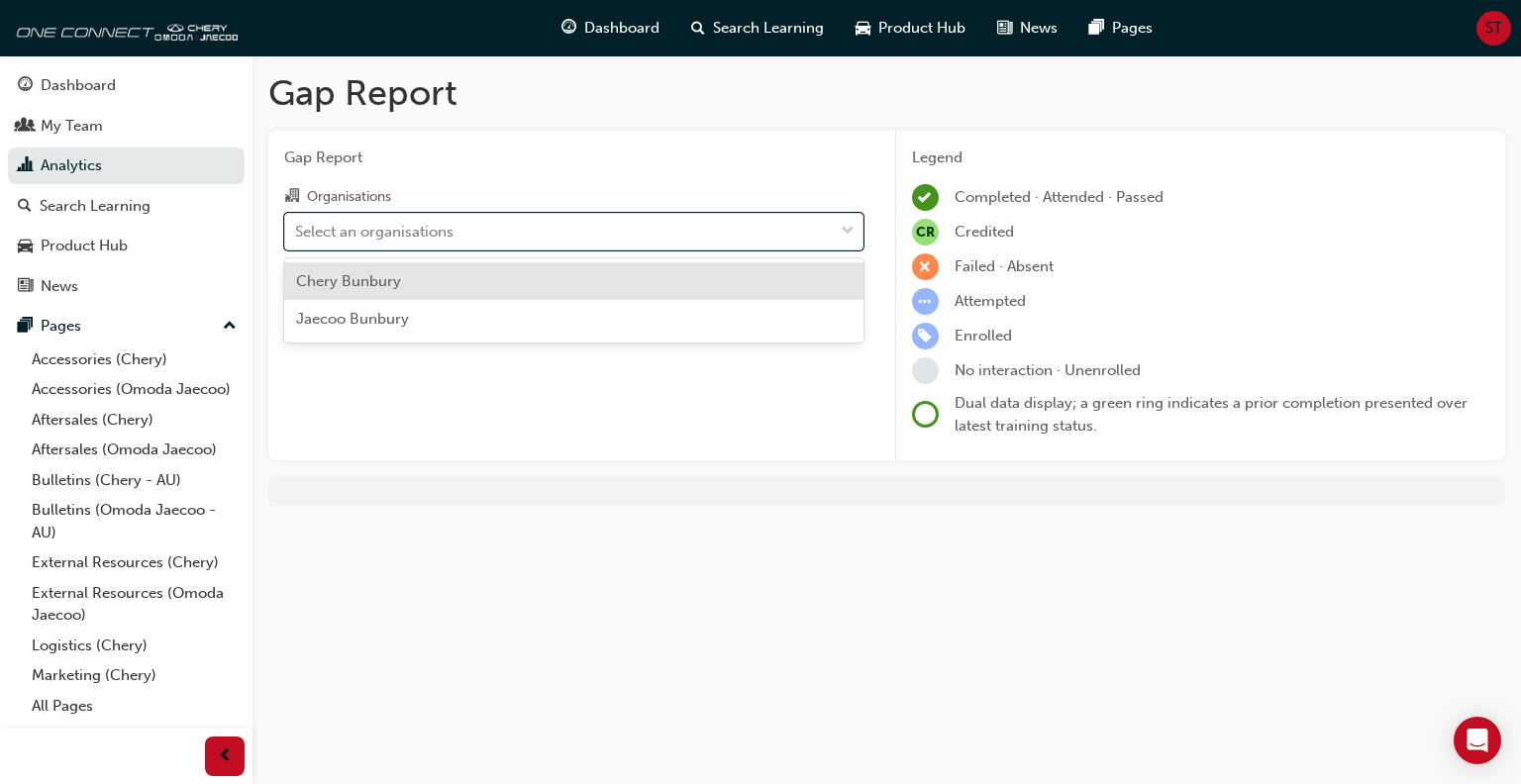 click on "Chery Bunbury" at bounding box center (573, 281) 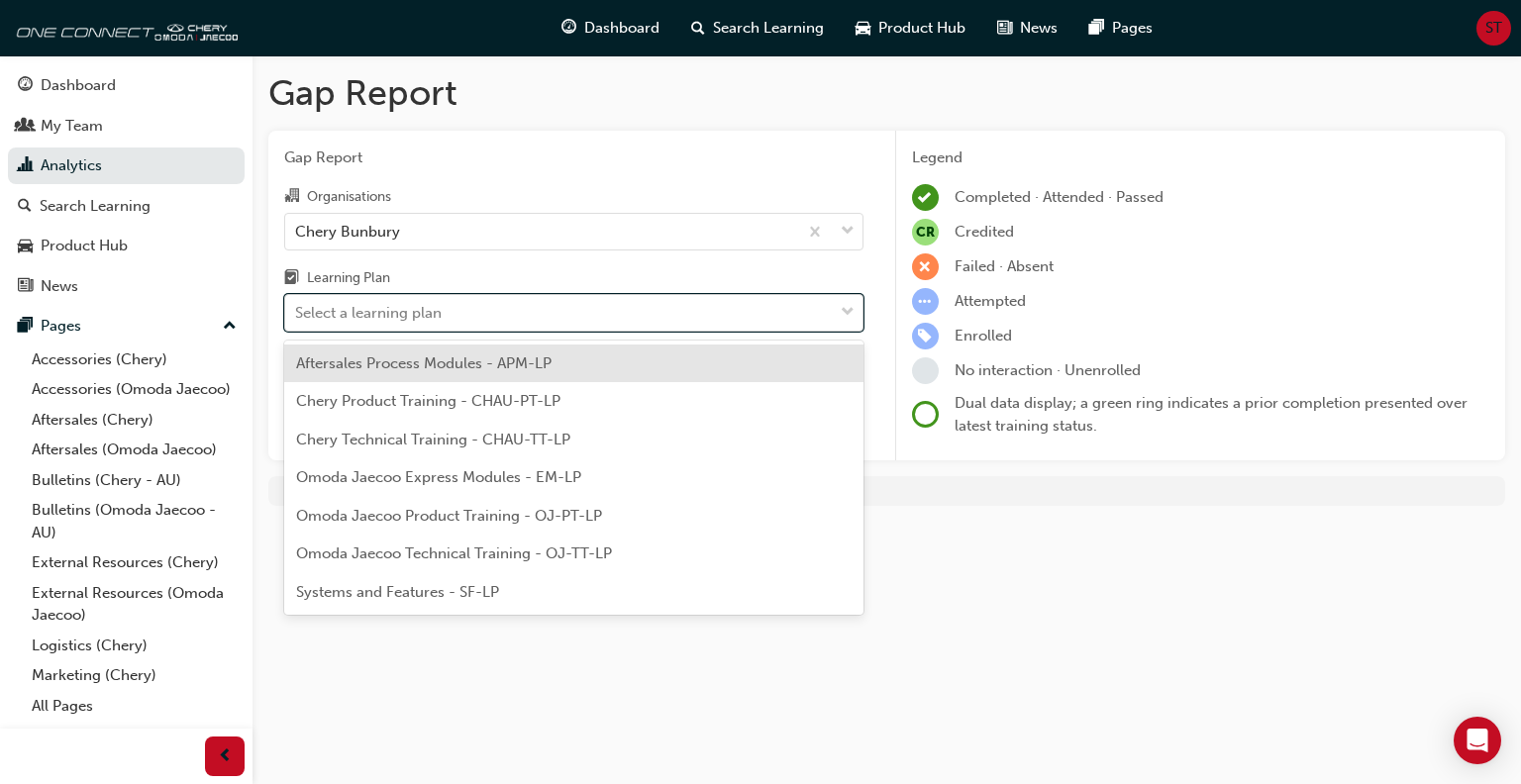 click on "Select a learning plan" at bounding box center [368, 313] 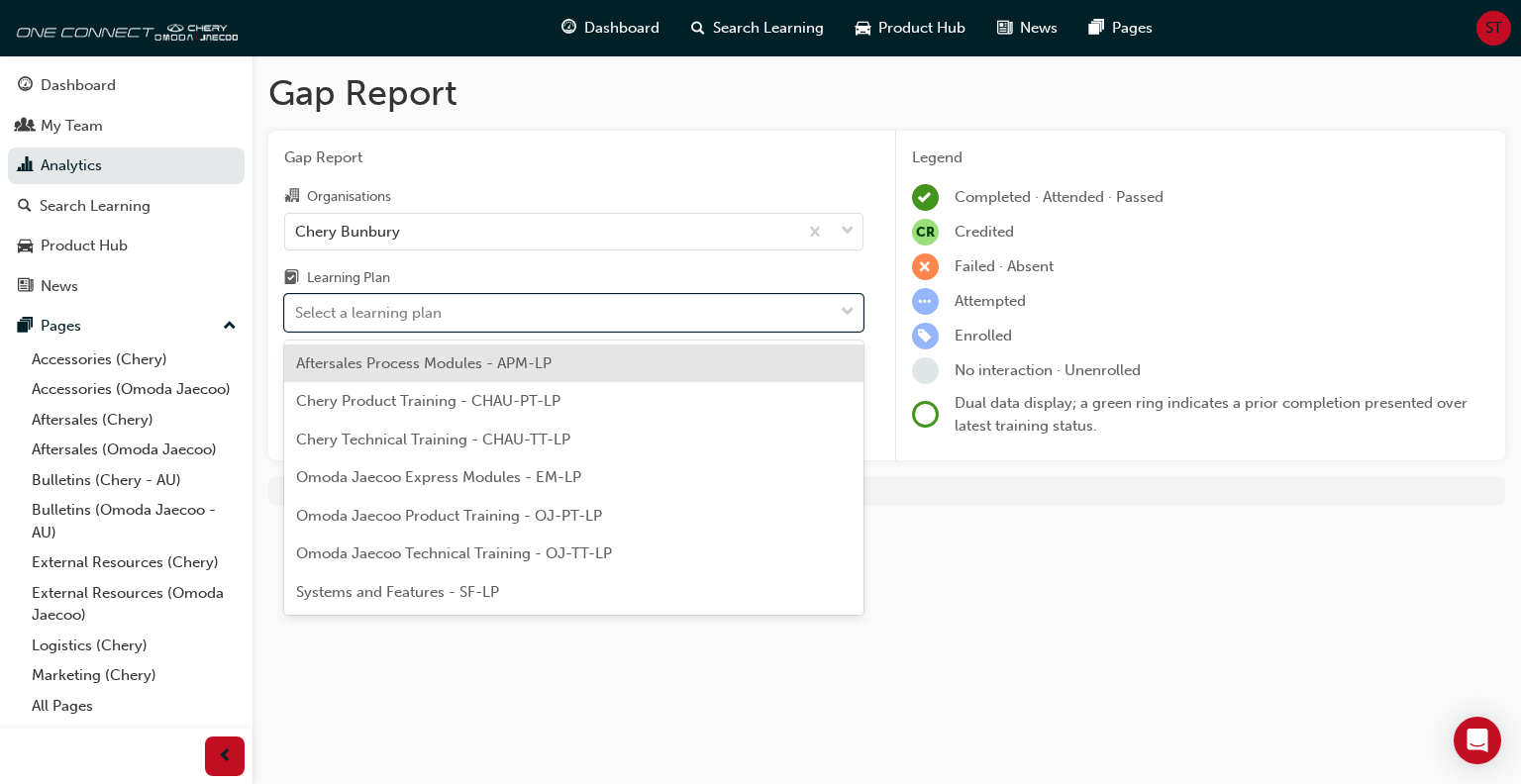 click on "Aftersales Process Modules - APM-LP" at bounding box center [424, 363] 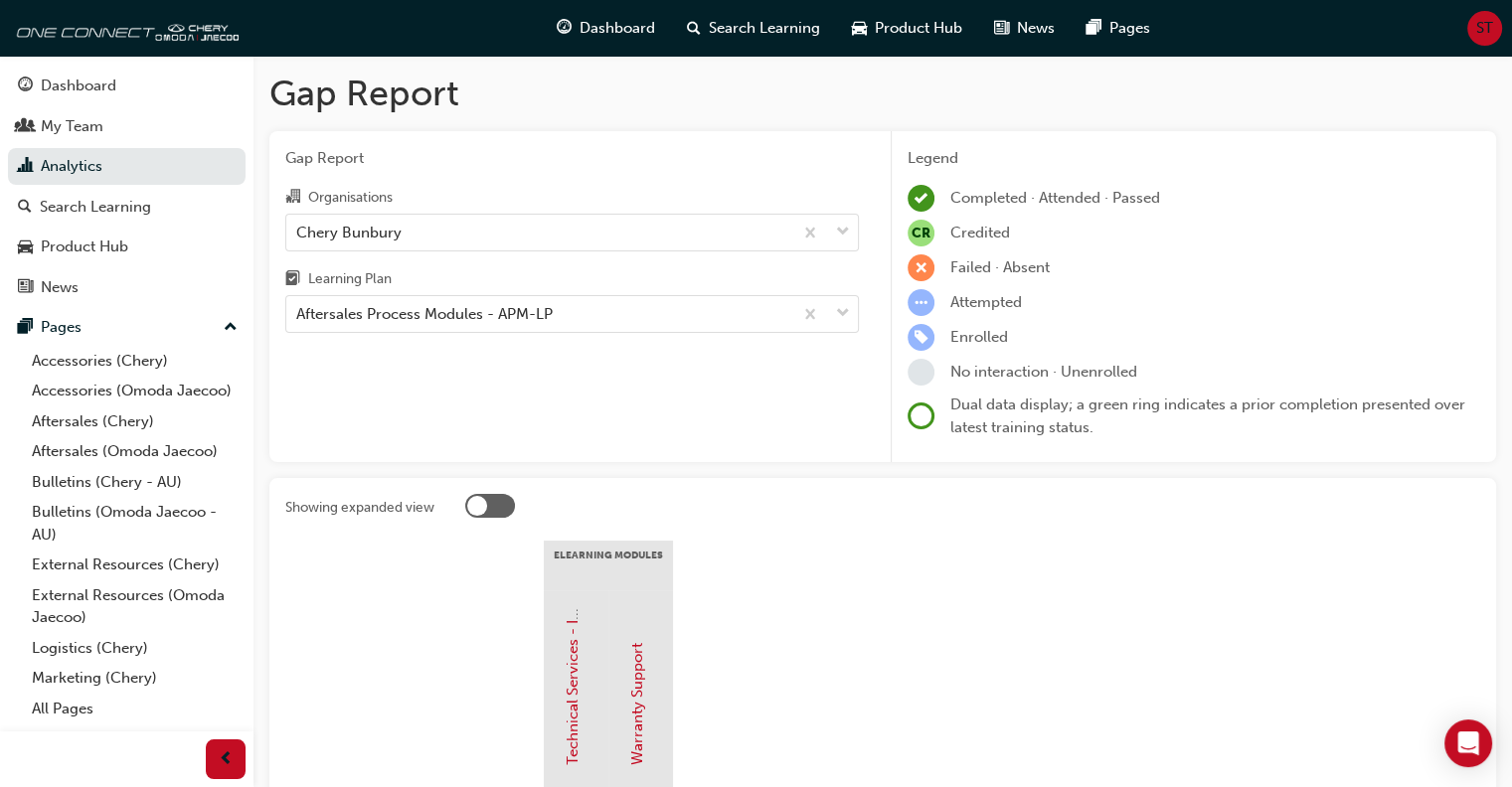 click on "eLearning Modules Technical Services - InfoHub Warranty Support Jack Sanderson Kyle Meredith Sam Riachi Simon Teale" at bounding box center [883, 764] 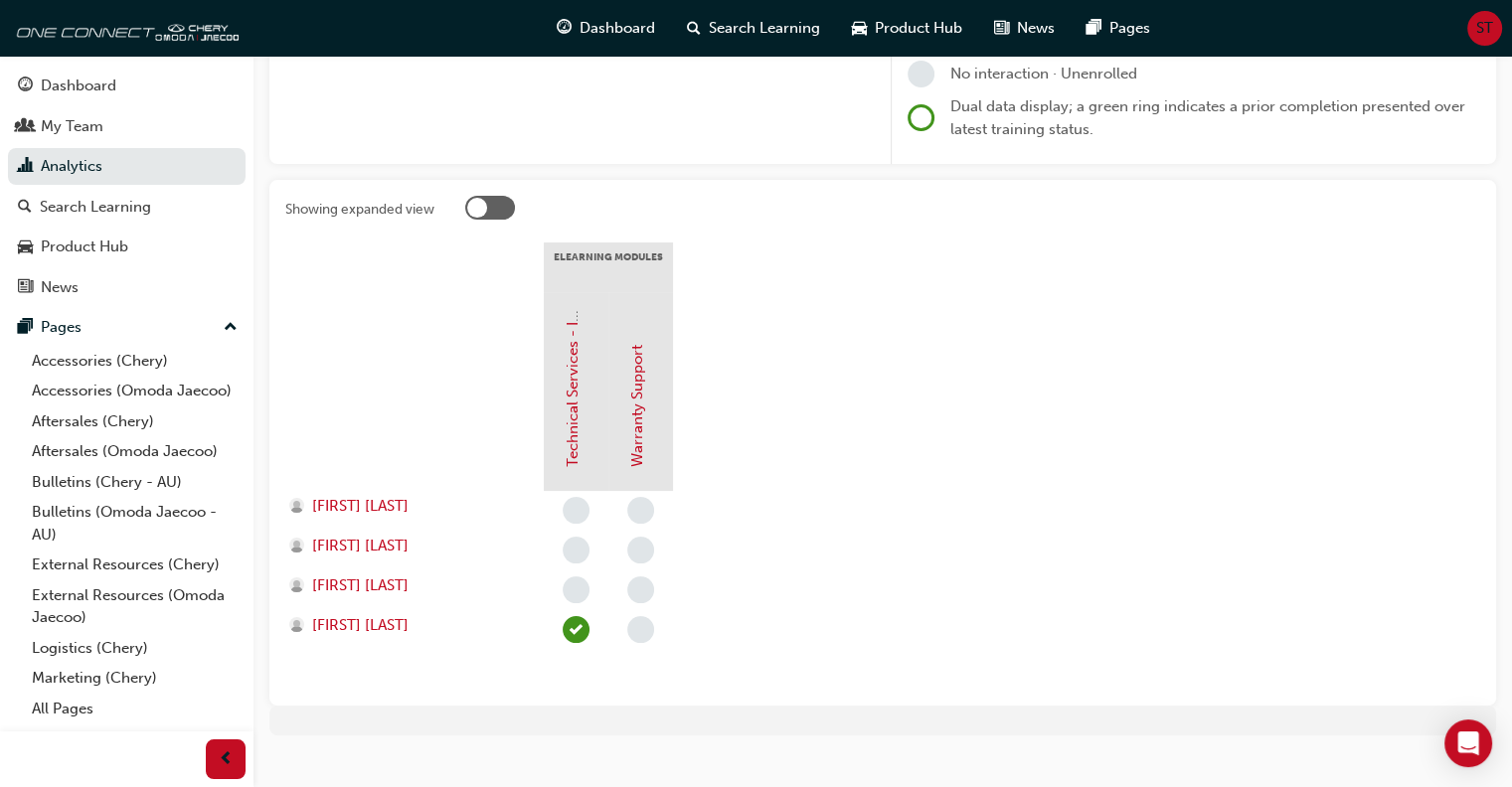 scroll, scrollTop: 0, scrollLeft: 0, axis: both 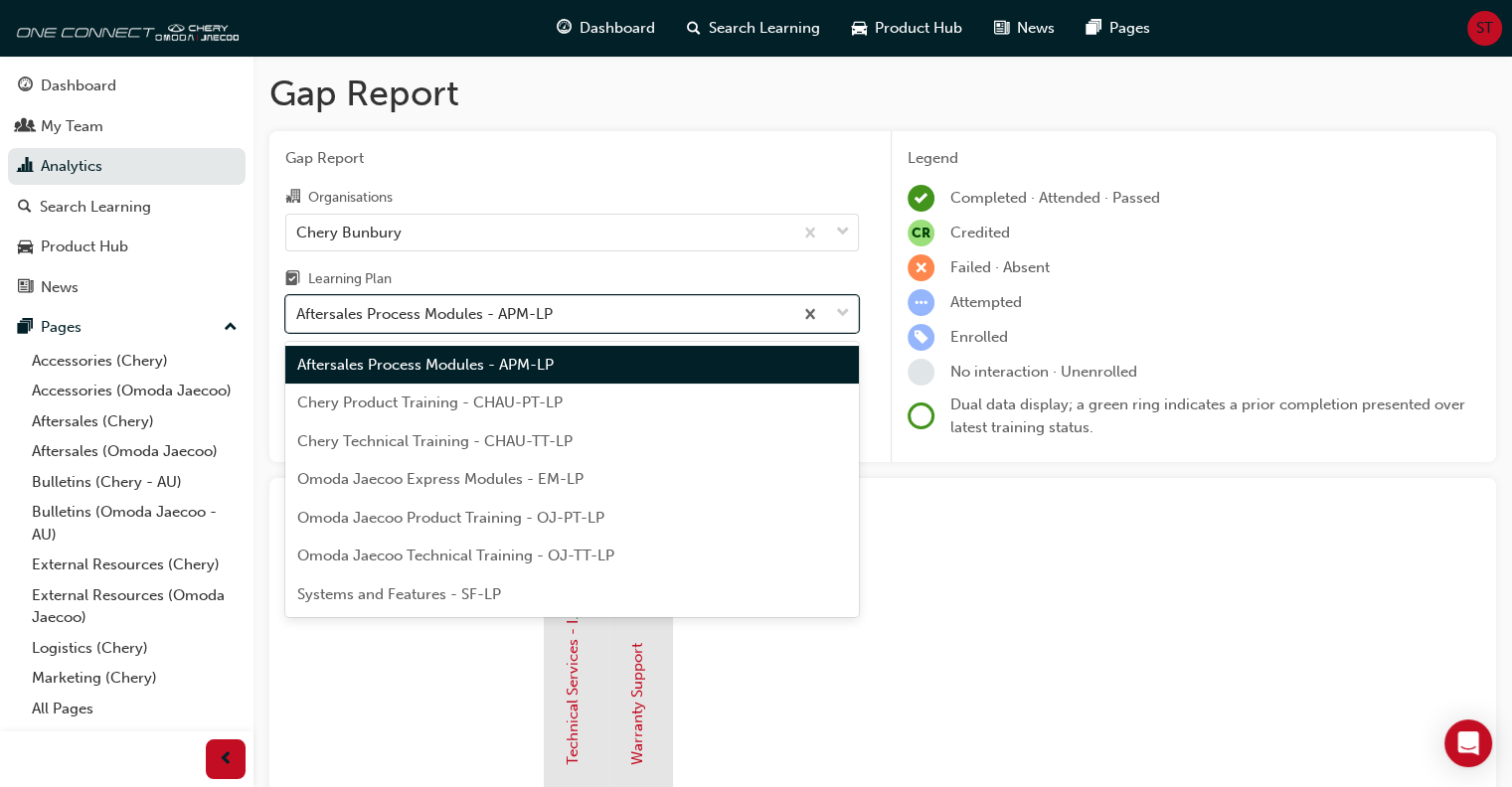 click on "Aftersales Process Modules - APM-LP" at bounding box center [424, 314] 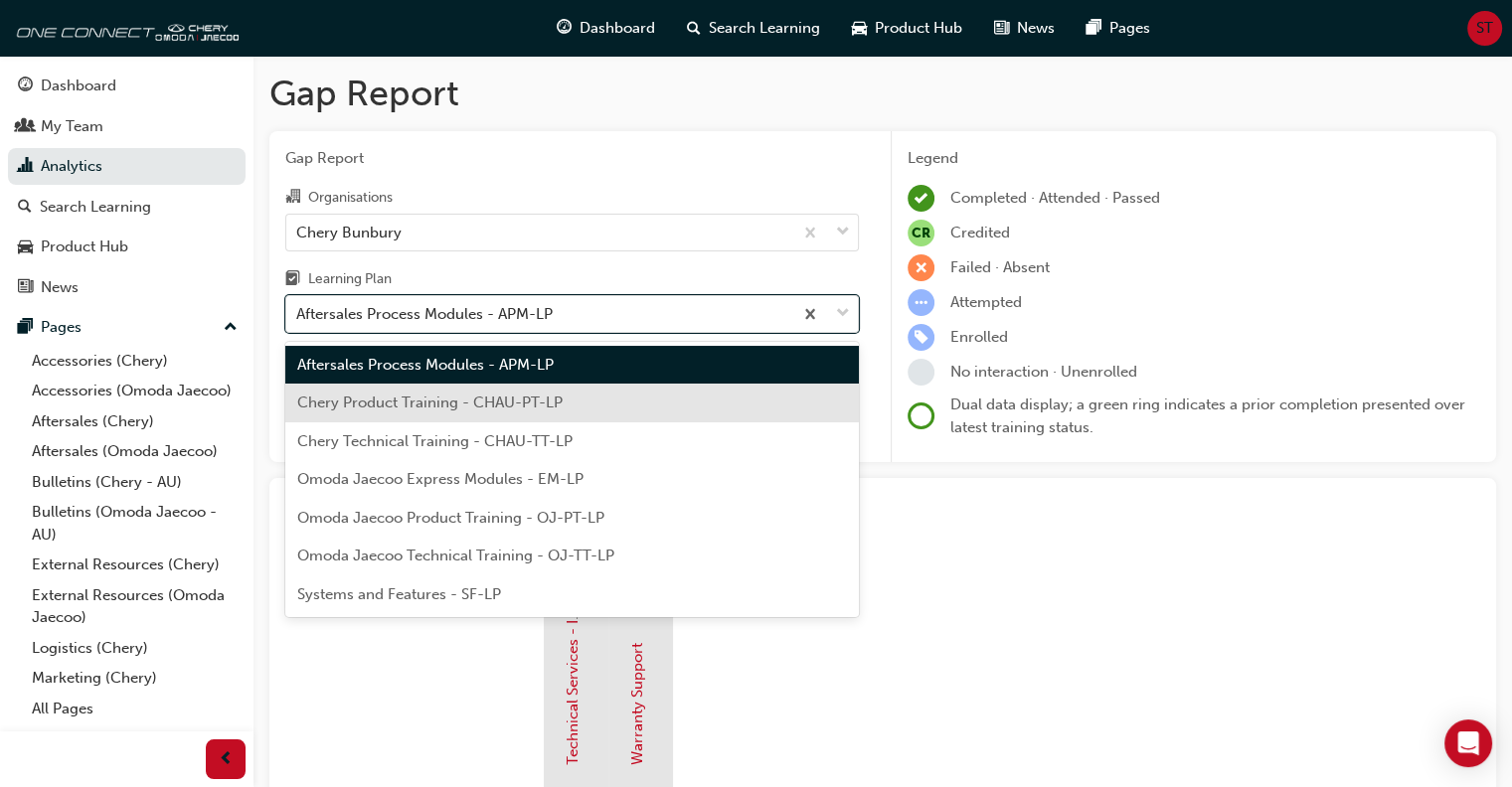 click on "Chery Product Training - CHAU-PT-LP" at bounding box center (429, 402) 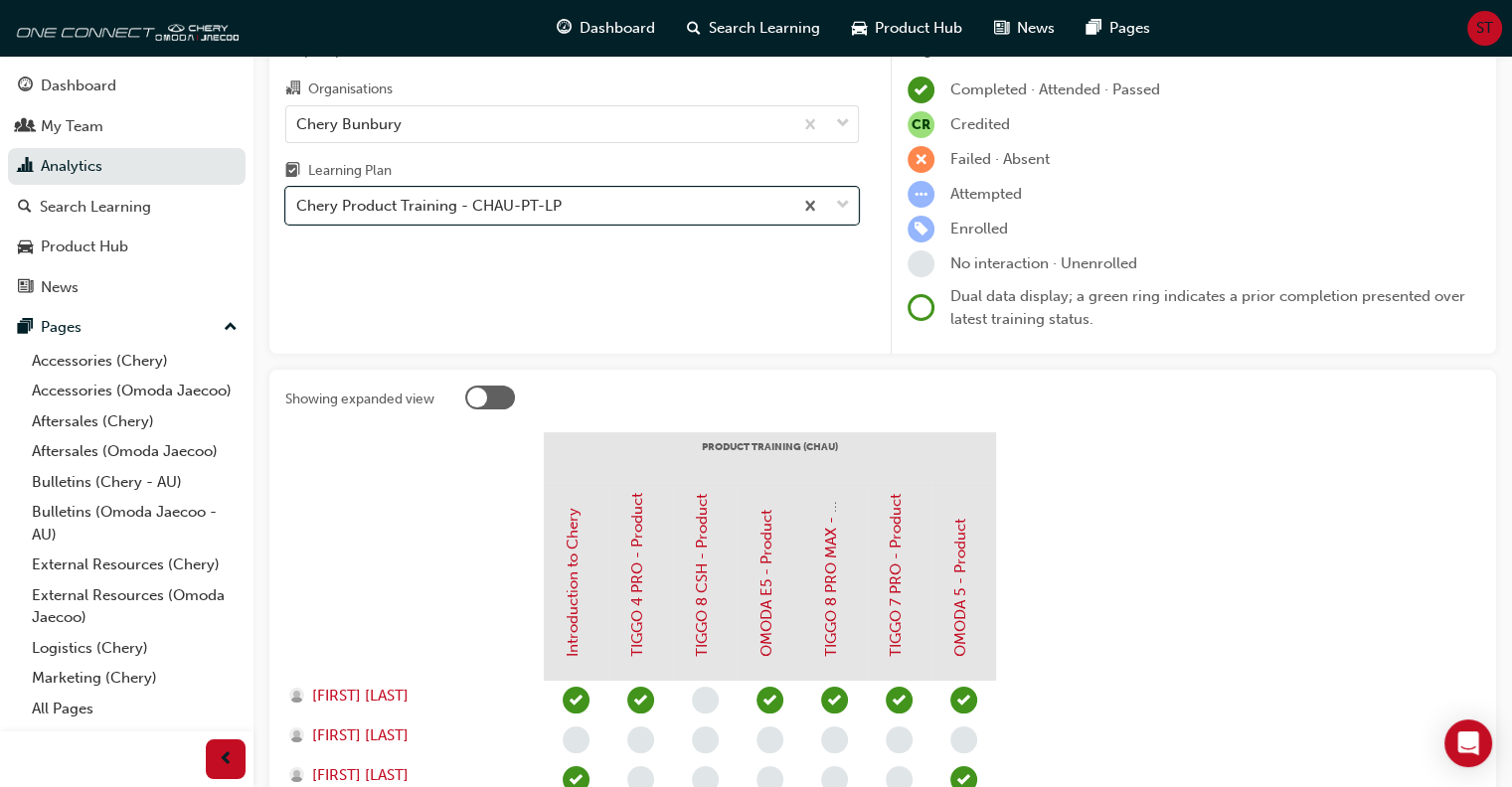 scroll, scrollTop: 9, scrollLeft: 0, axis: vertical 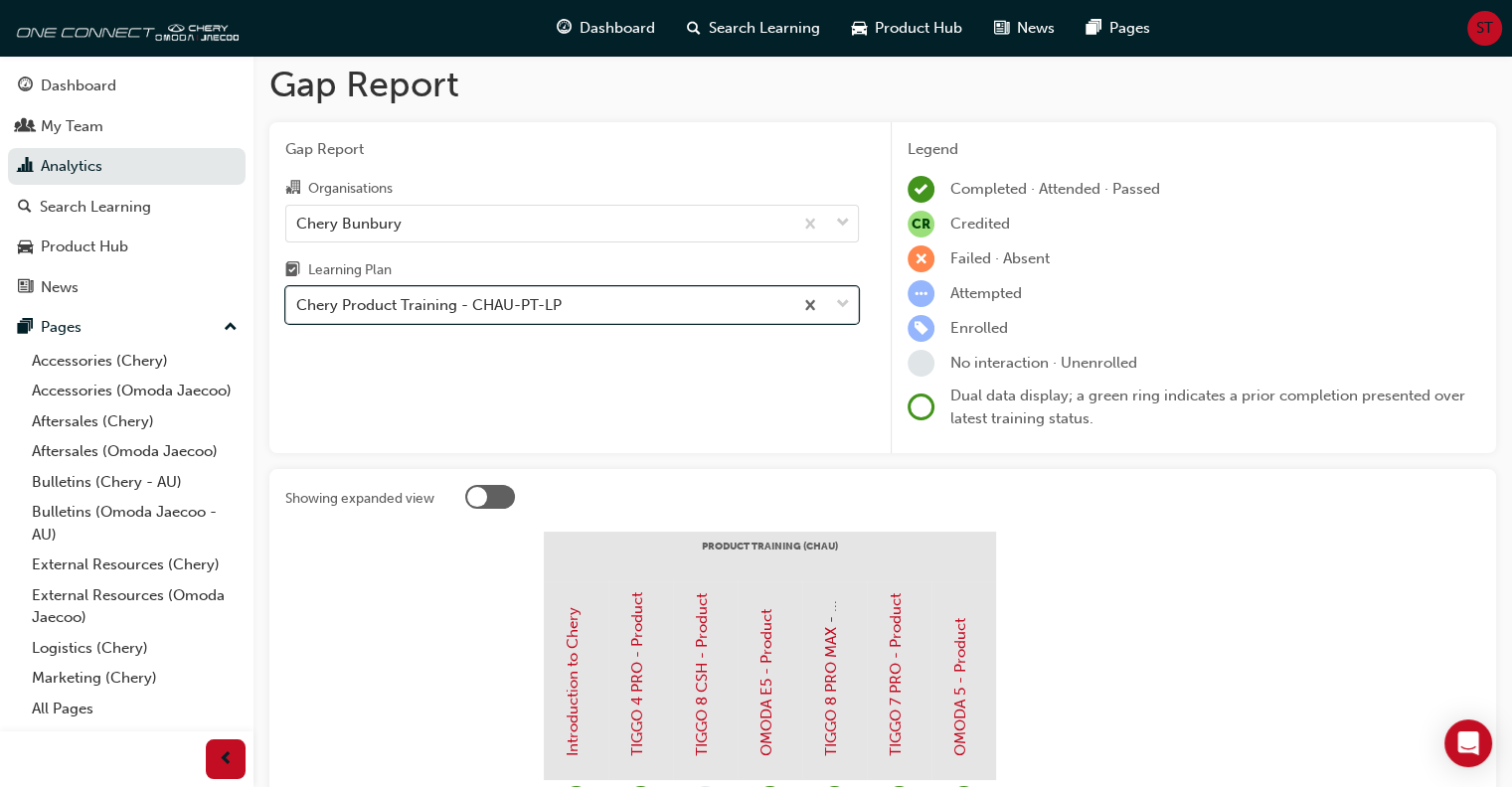 click on "Chery Product Training - CHAU-PT-LP" at bounding box center [428, 305] 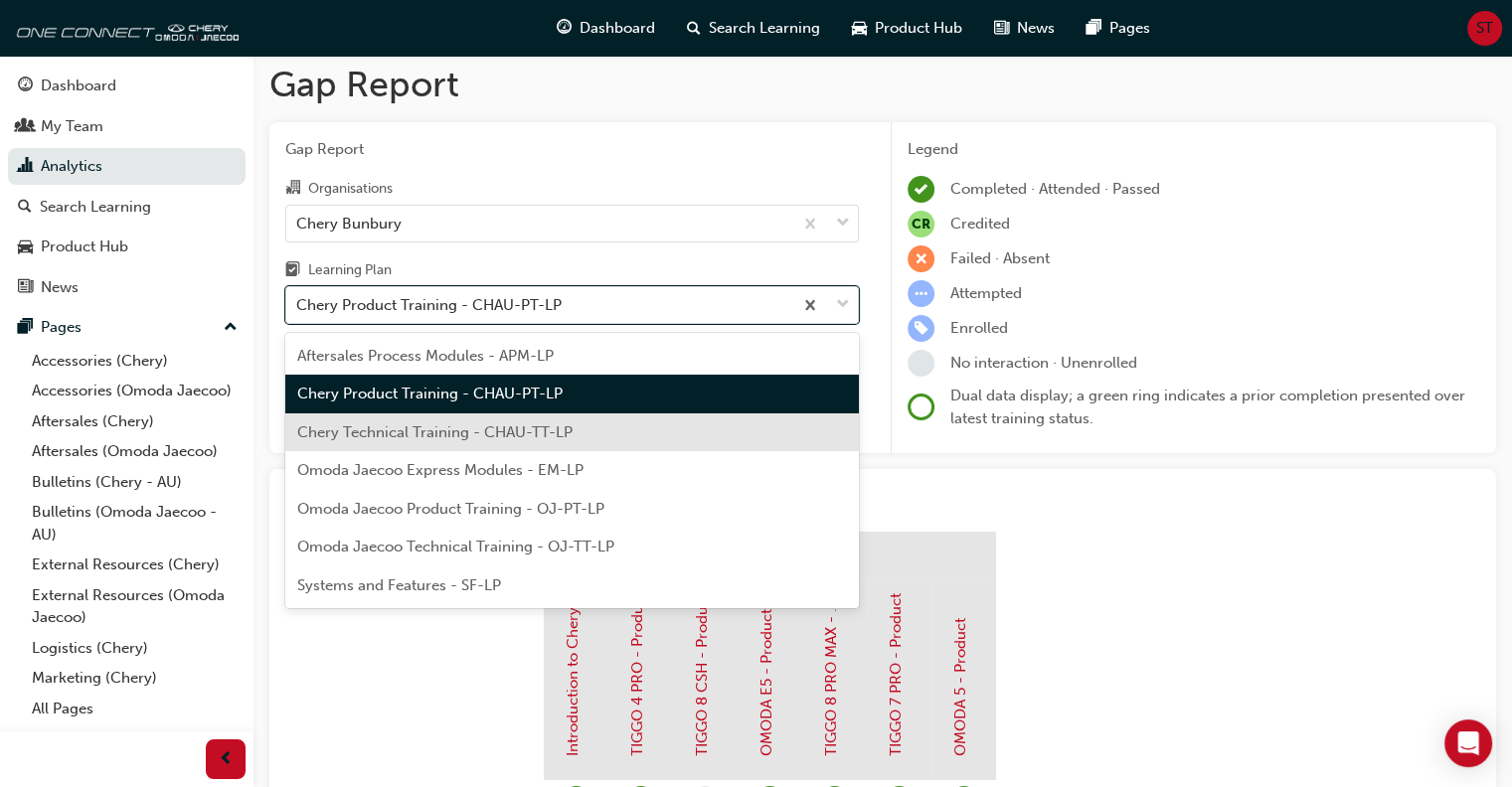 click on "Chery Technical Training - CHAU-TT-LP" at bounding box center (434, 432) 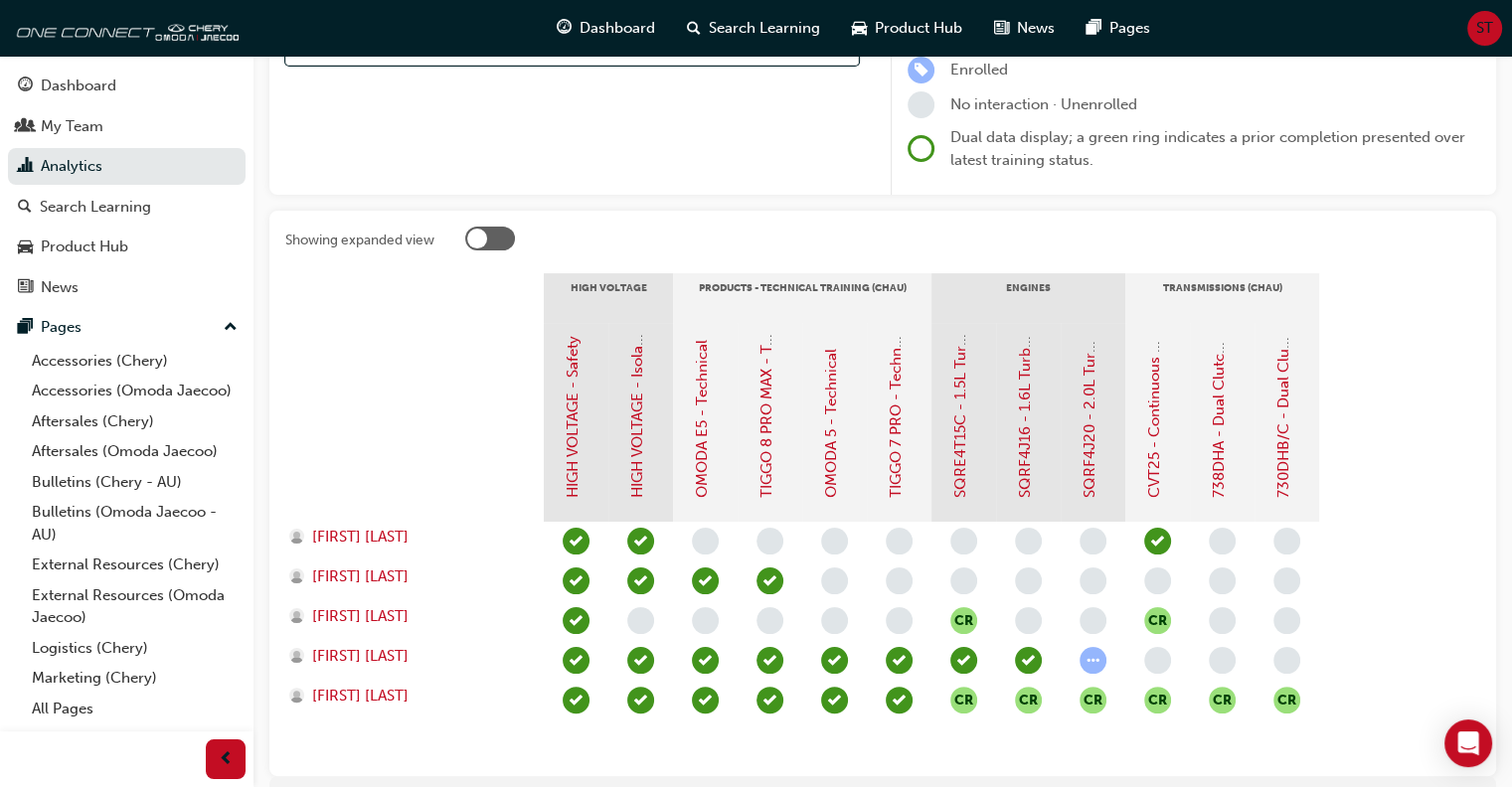 scroll, scrollTop: 0, scrollLeft: 0, axis: both 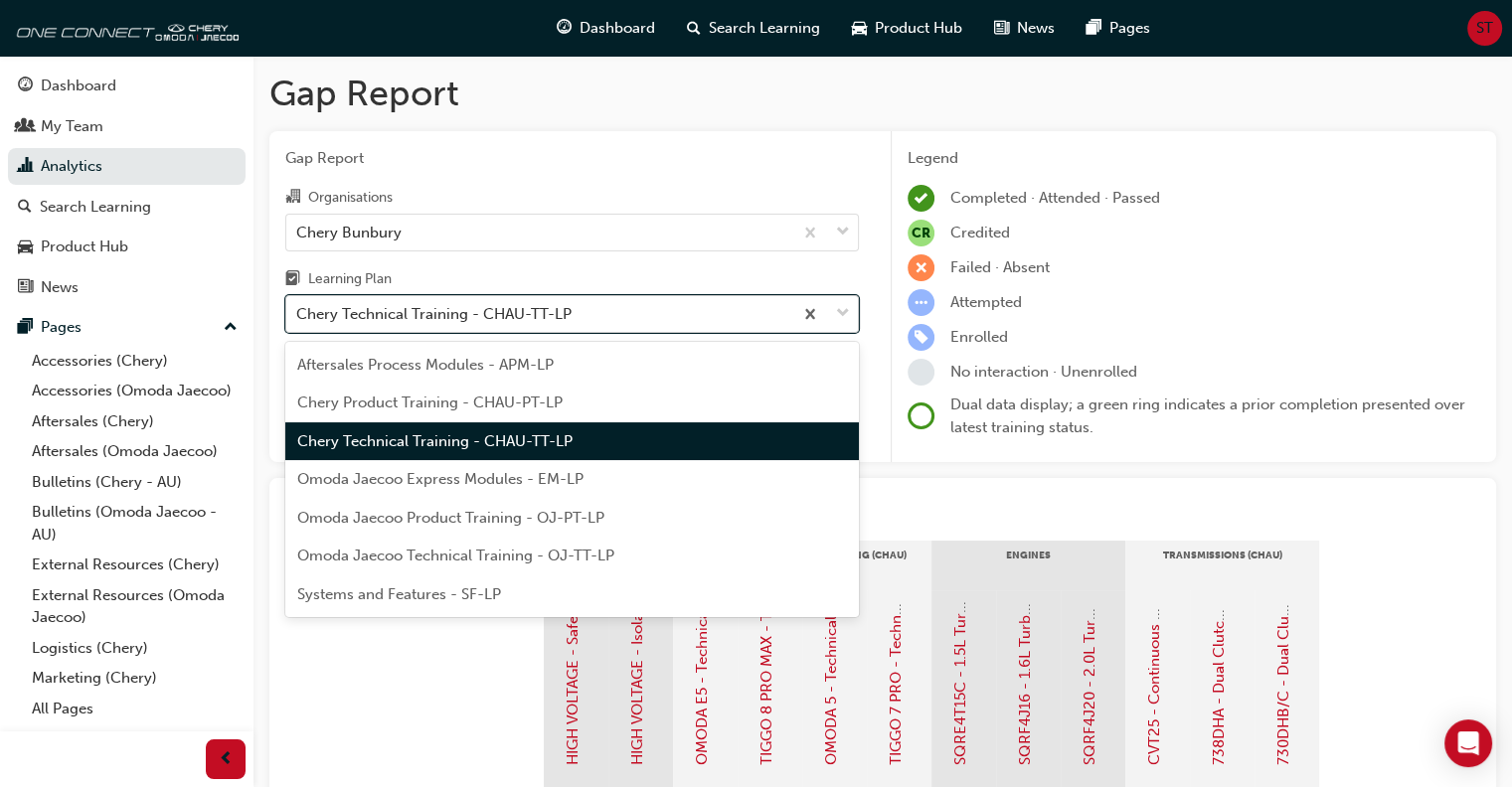 click on "Chery Technical Training - CHAU-TT-LP" at bounding box center [433, 314] 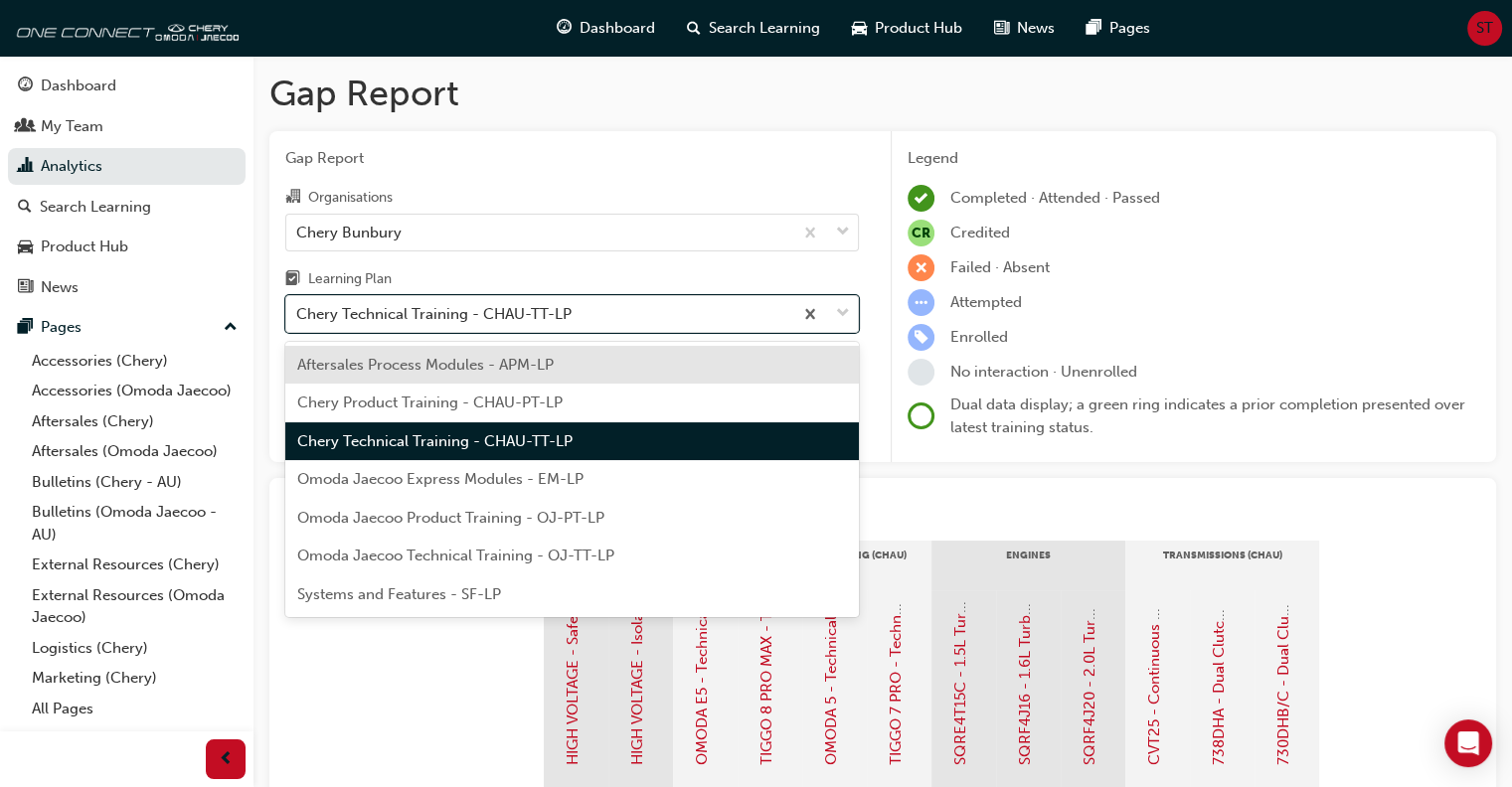 click on "Omoda Jaecoo Express Modules - EM-LP" at bounding box center (440, 479) 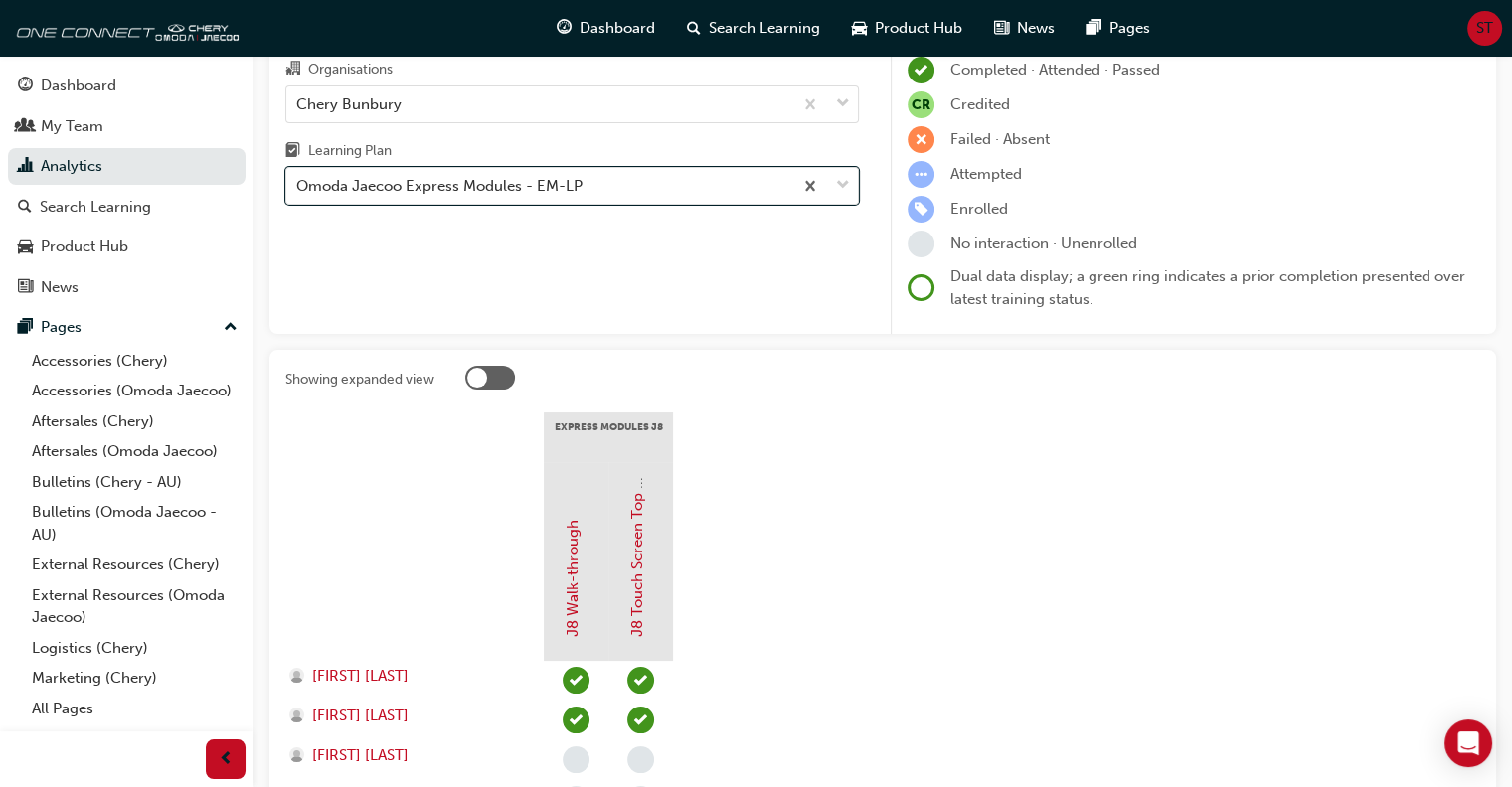 scroll, scrollTop: 0, scrollLeft: 0, axis: both 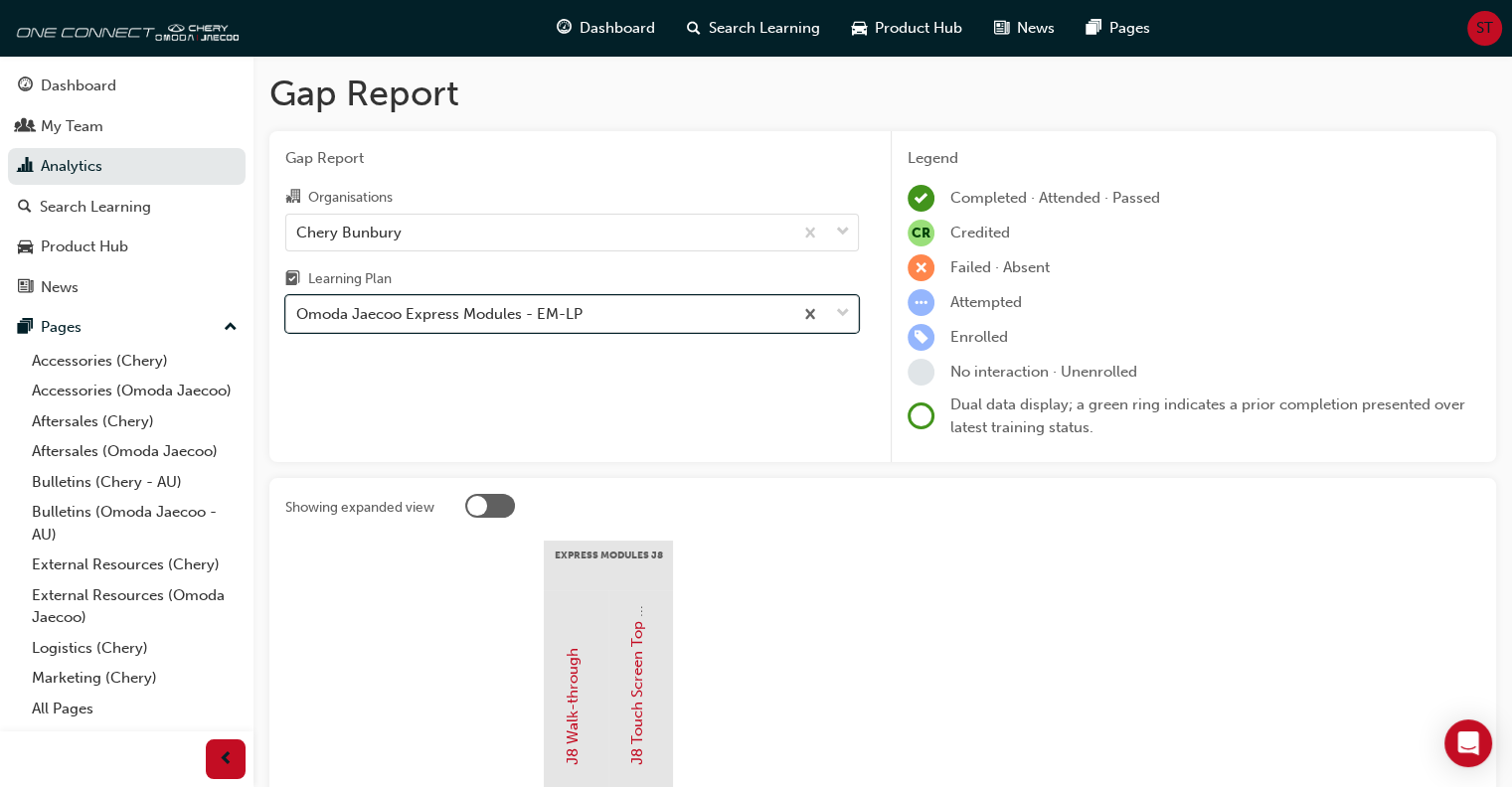 click on "Omoda Jaecoo Express Modules - EM-LP" at bounding box center [439, 314] 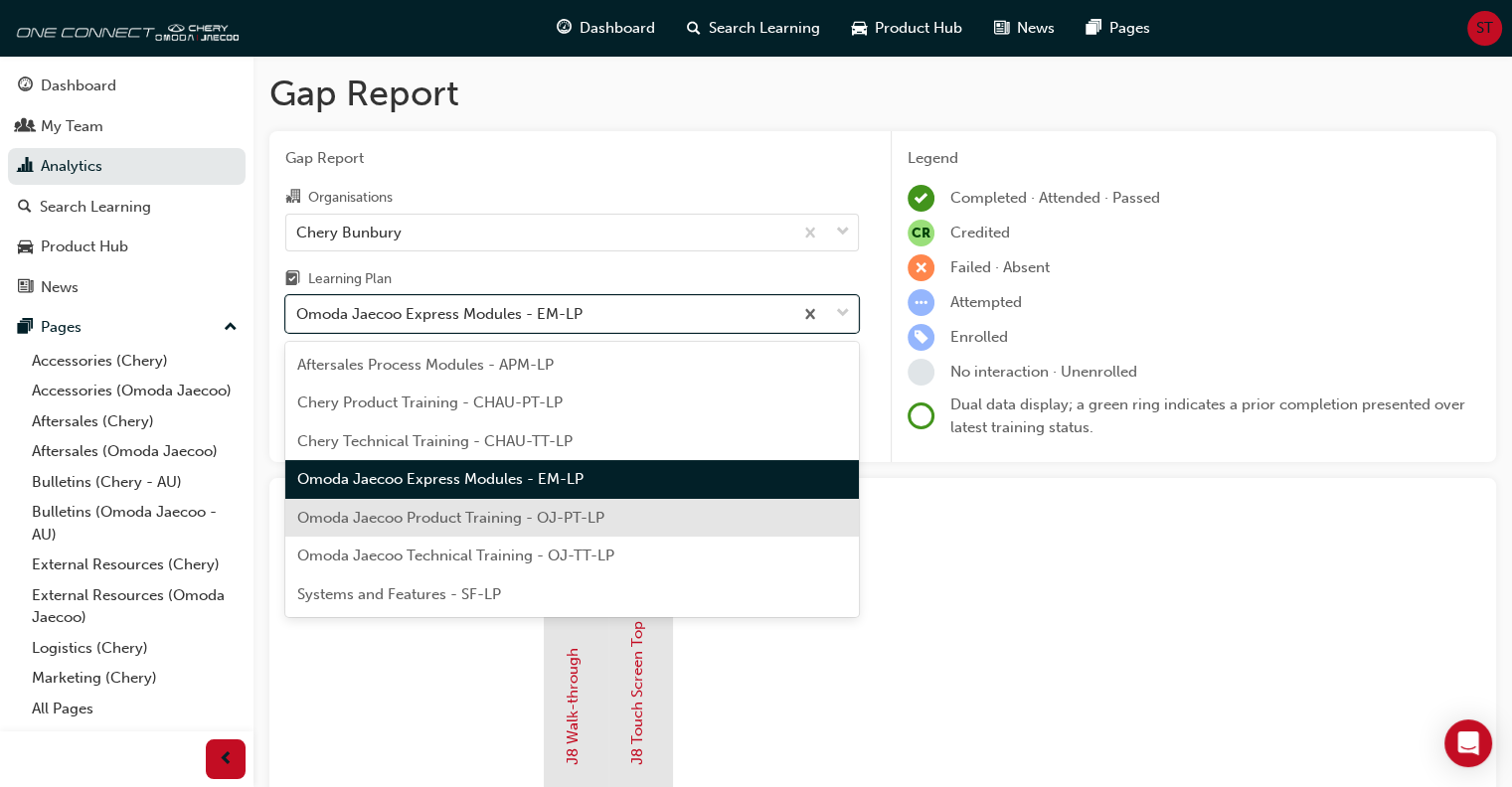 click on "Omoda Jaecoo Product Training - OJ-PT-LP" at bounding box center [450, 518] 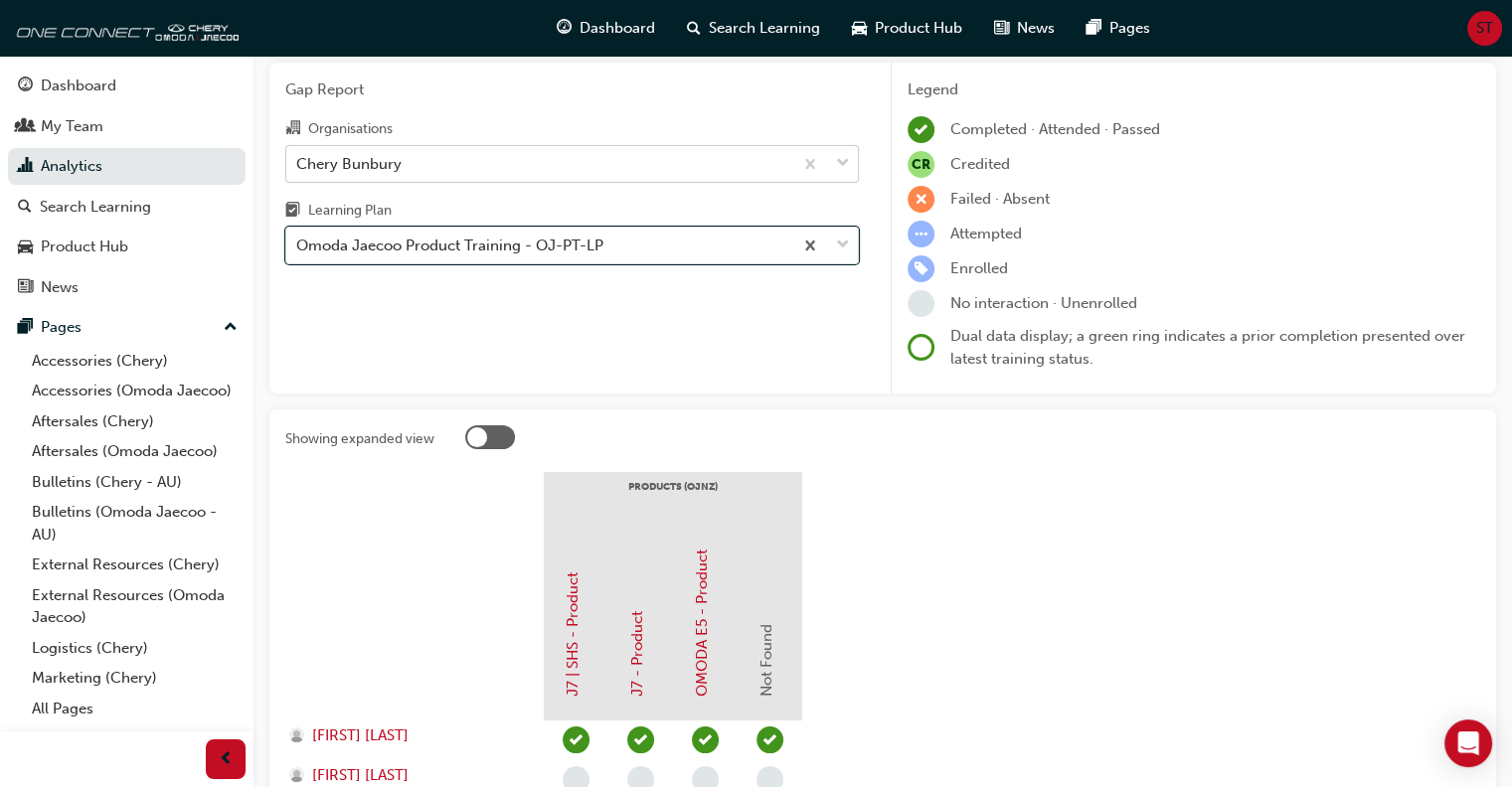 scroll, scrollTop: 0, scrollLeft: 0, axis: both 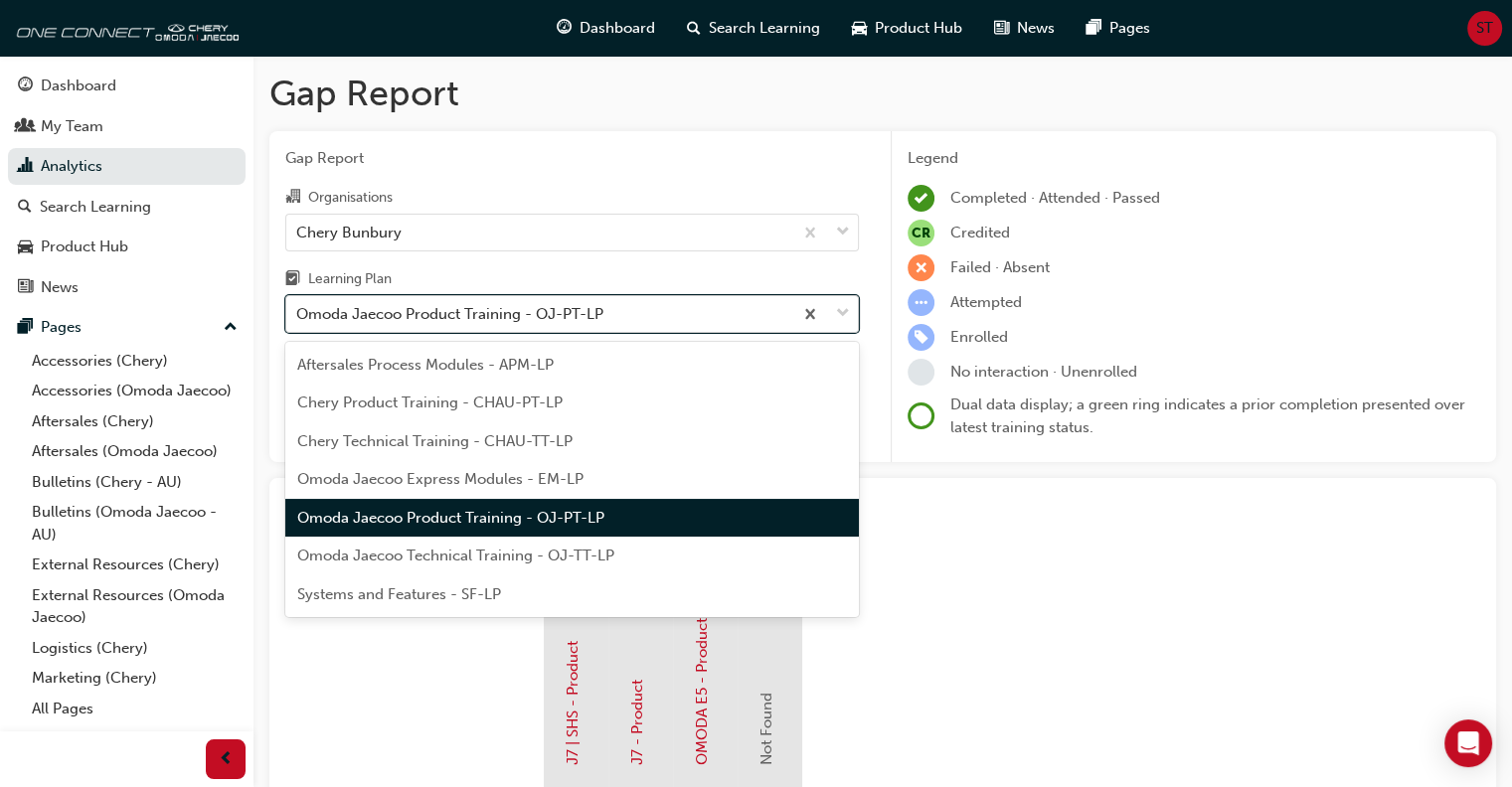 click on "Omoda Jaecoo Product Training - OJ-PT-LP" at bounding box center (449, 314) 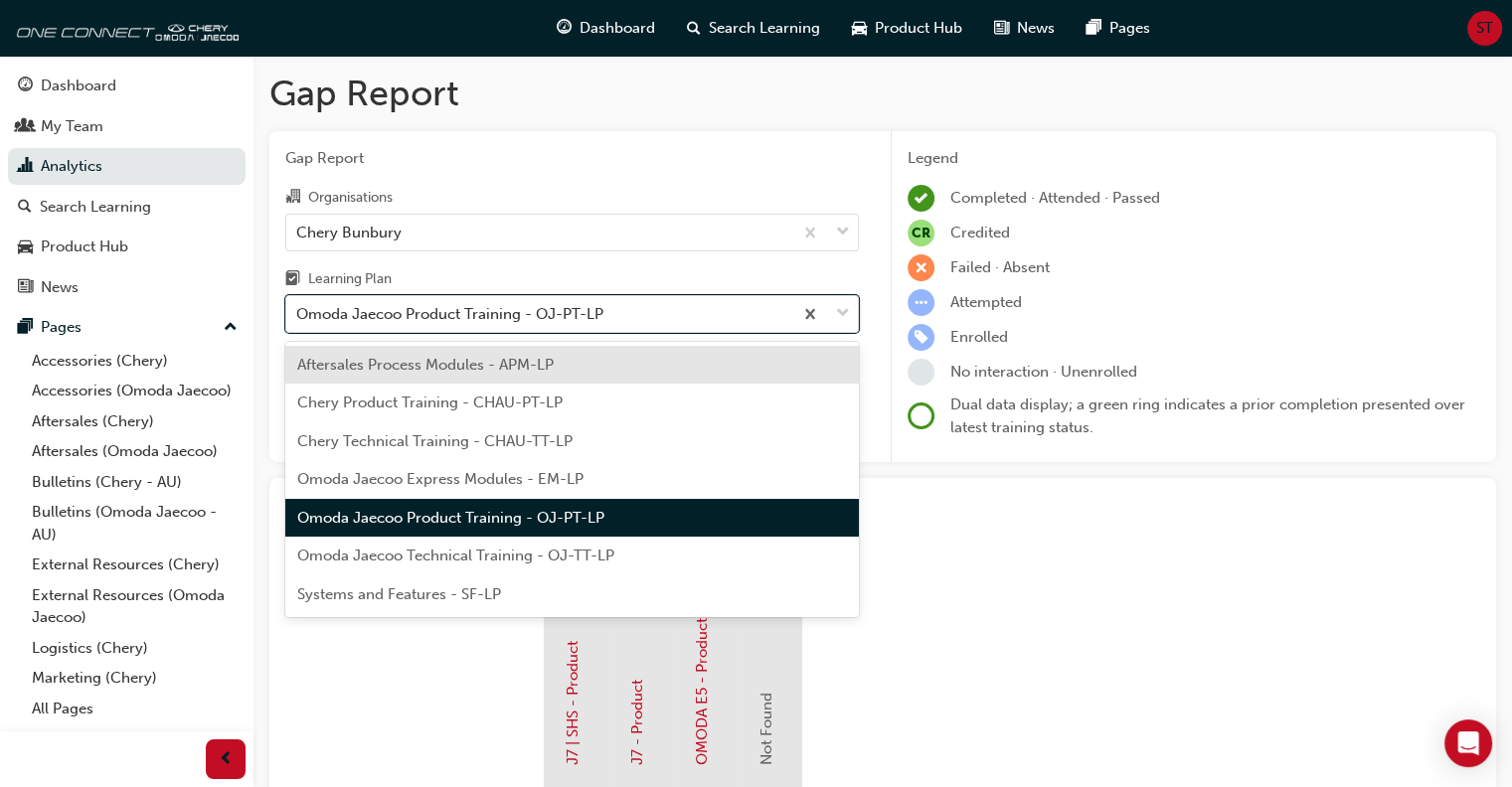 click on "Omoda Jaecoo Technical Training - OJ-TT-LP" at bounding box center (455, 555) 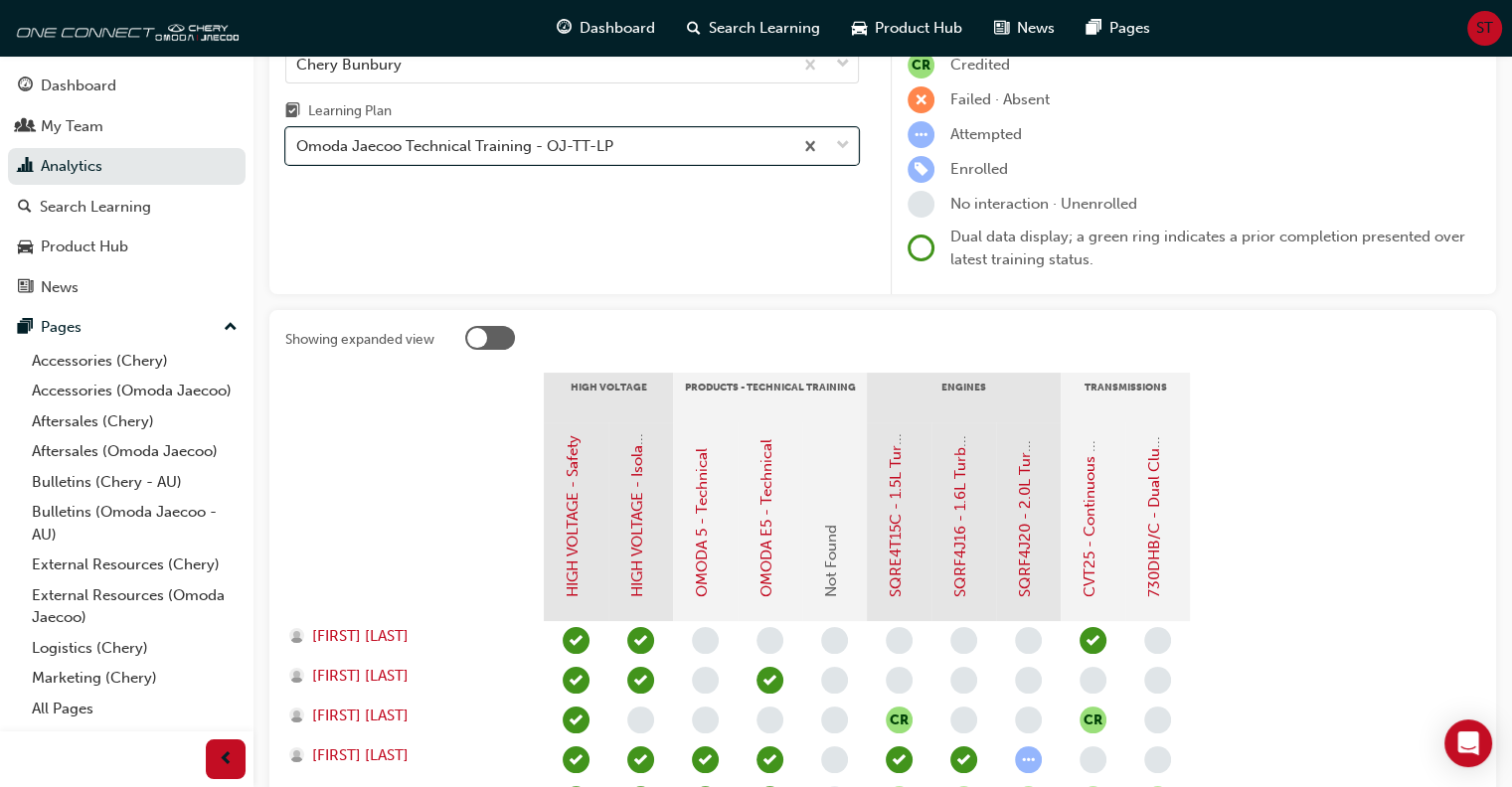 scroll, scrollTop: 0, scrollLeft: 0, axis: both 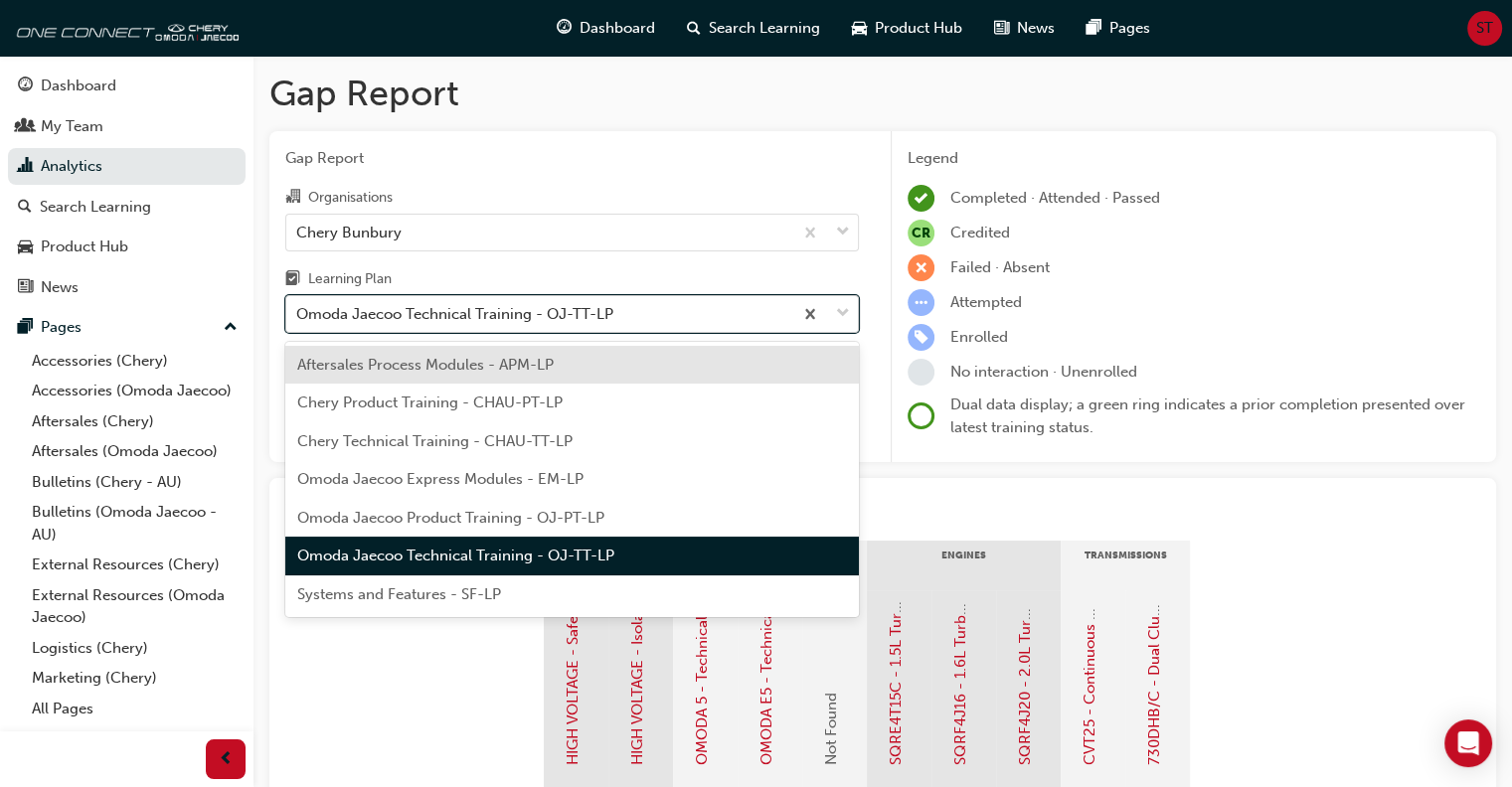 click on "Omoda Jaecoo Technical Training - OJ-TT-LP" at bounding box center [454, 314] 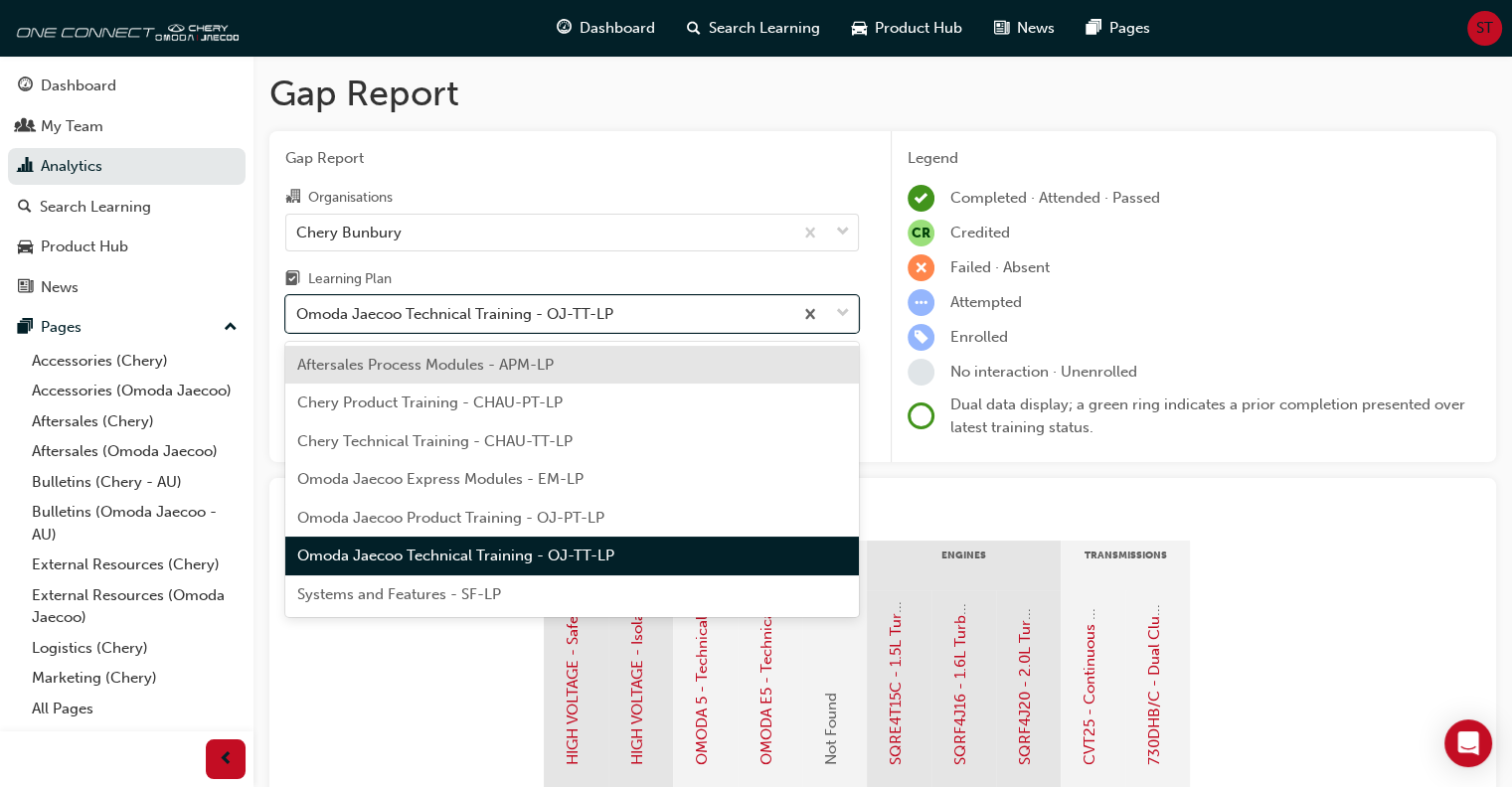 click on "Systems and Features - SF-LP" at bounding box center (399, 594) 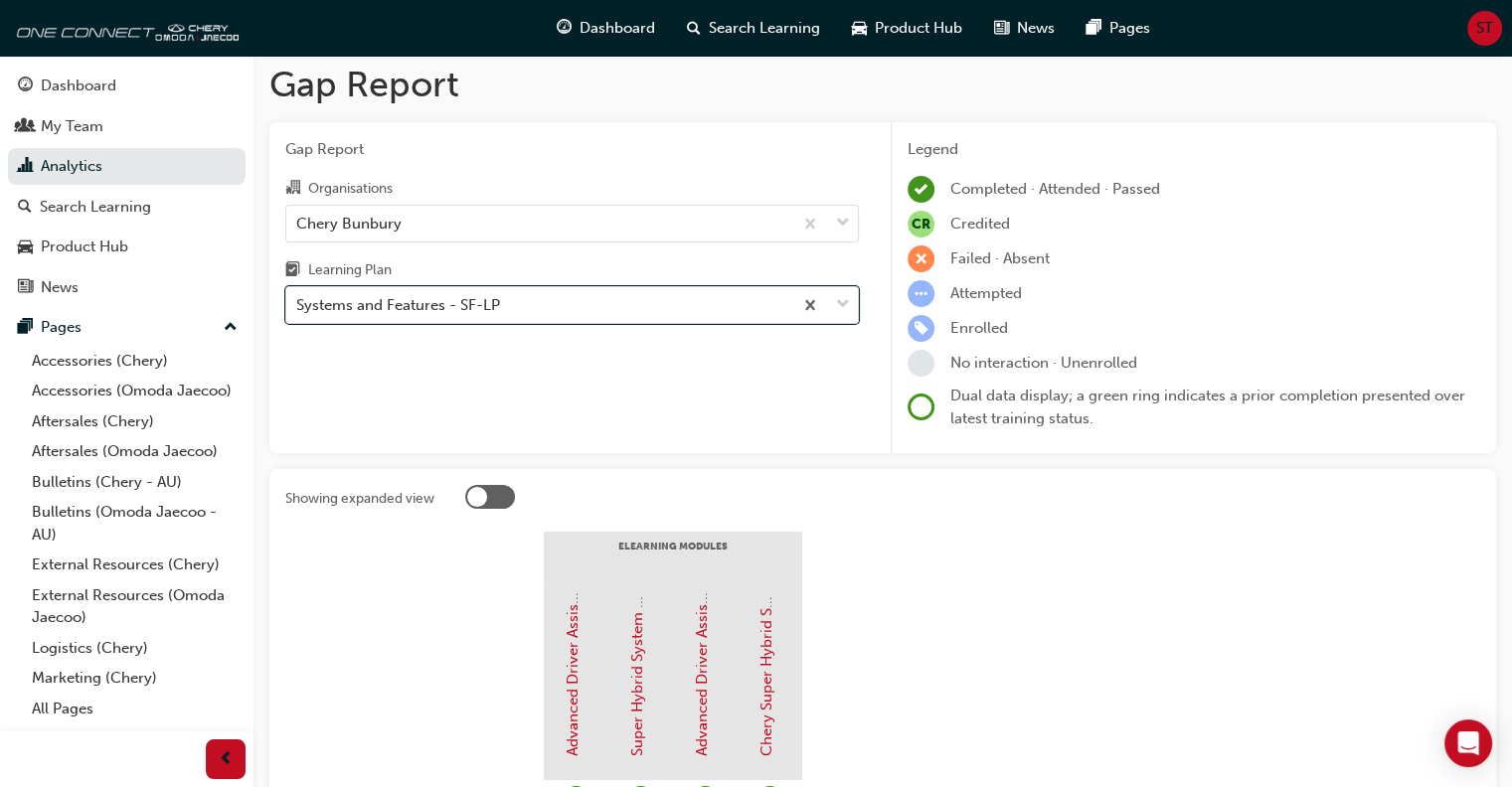 scroll, scrollTop: 0, scrollLeft: 0, axis: both 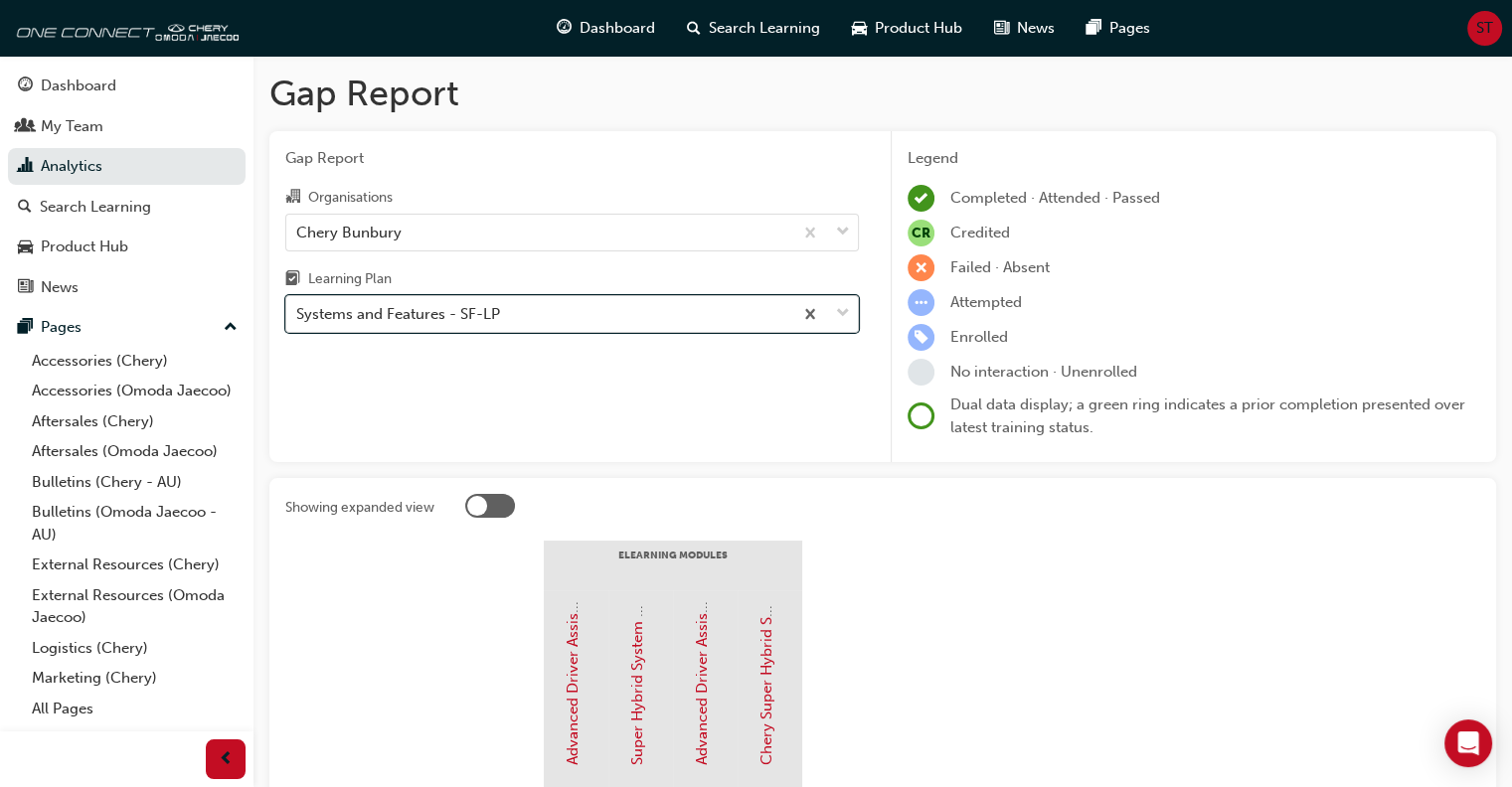 click on "Systems and Features - SF-LP" at bounding box center [398, 314] 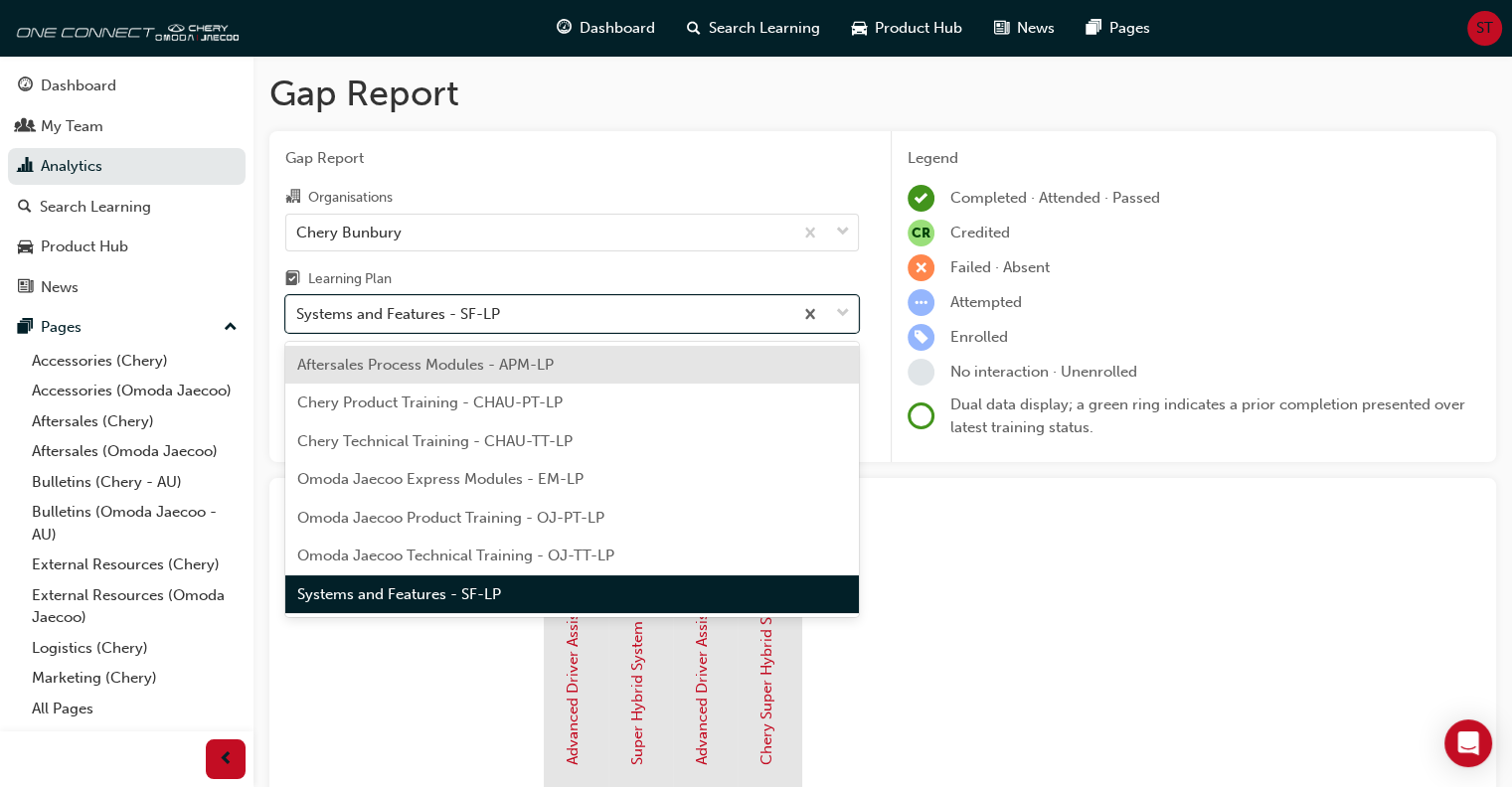 click on "Aftersales Process Modules - APM-LP" at bounding box center [425, 365] 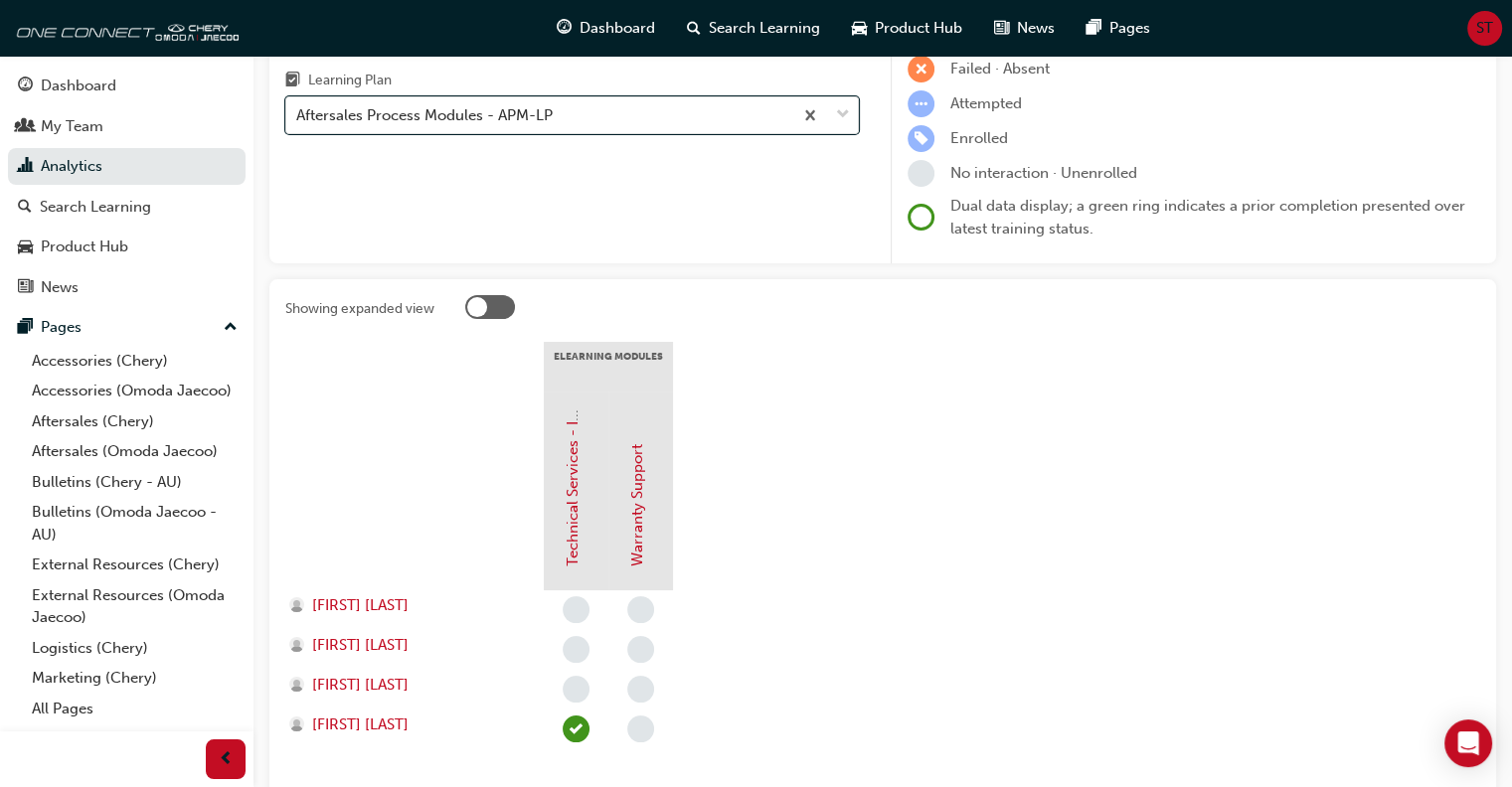 scroll, scrollTop: 327, scrollLeft: 0, axis: vertical 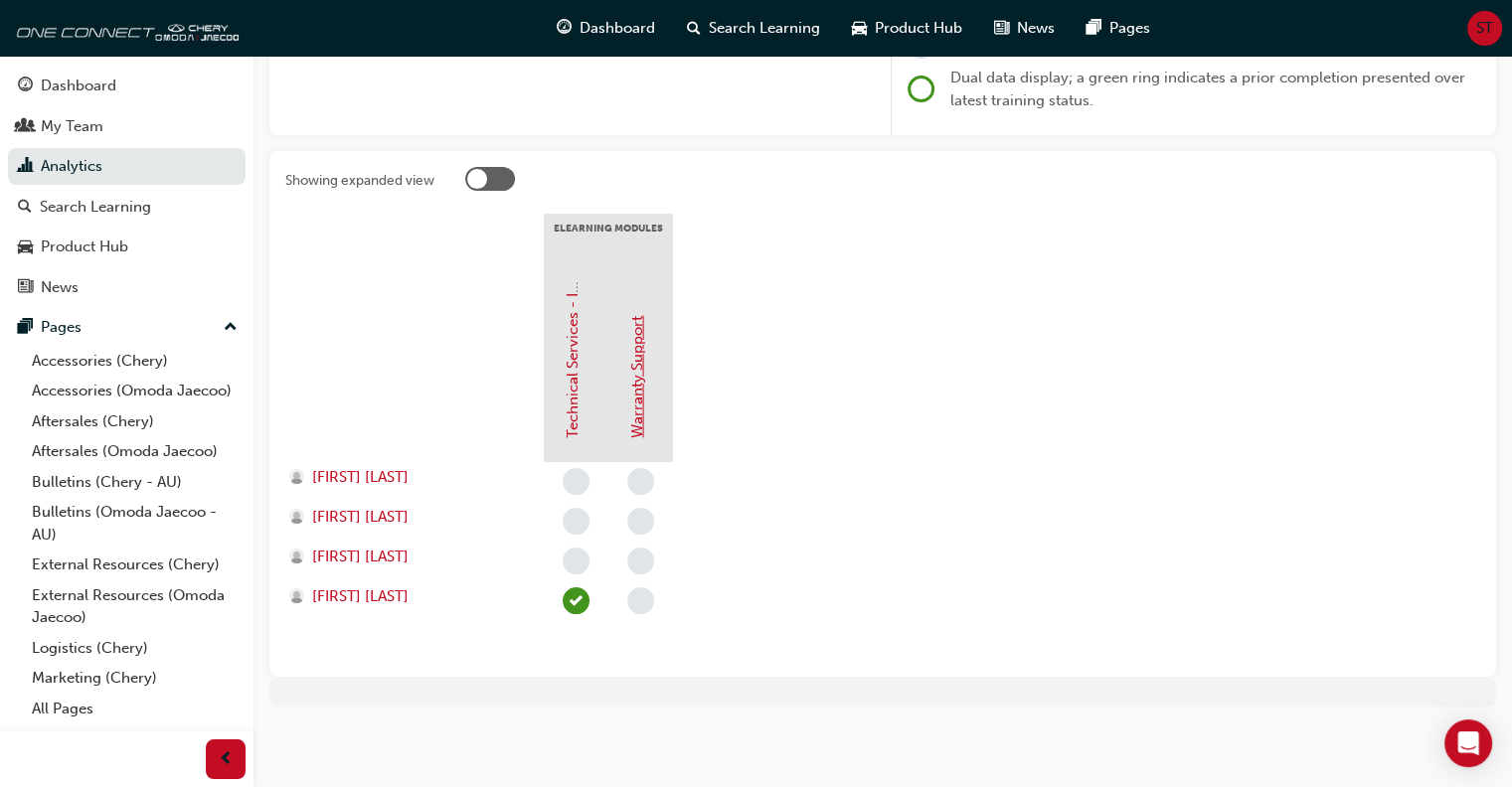 click on "Warranty Support" at bounding box center [637, 377] 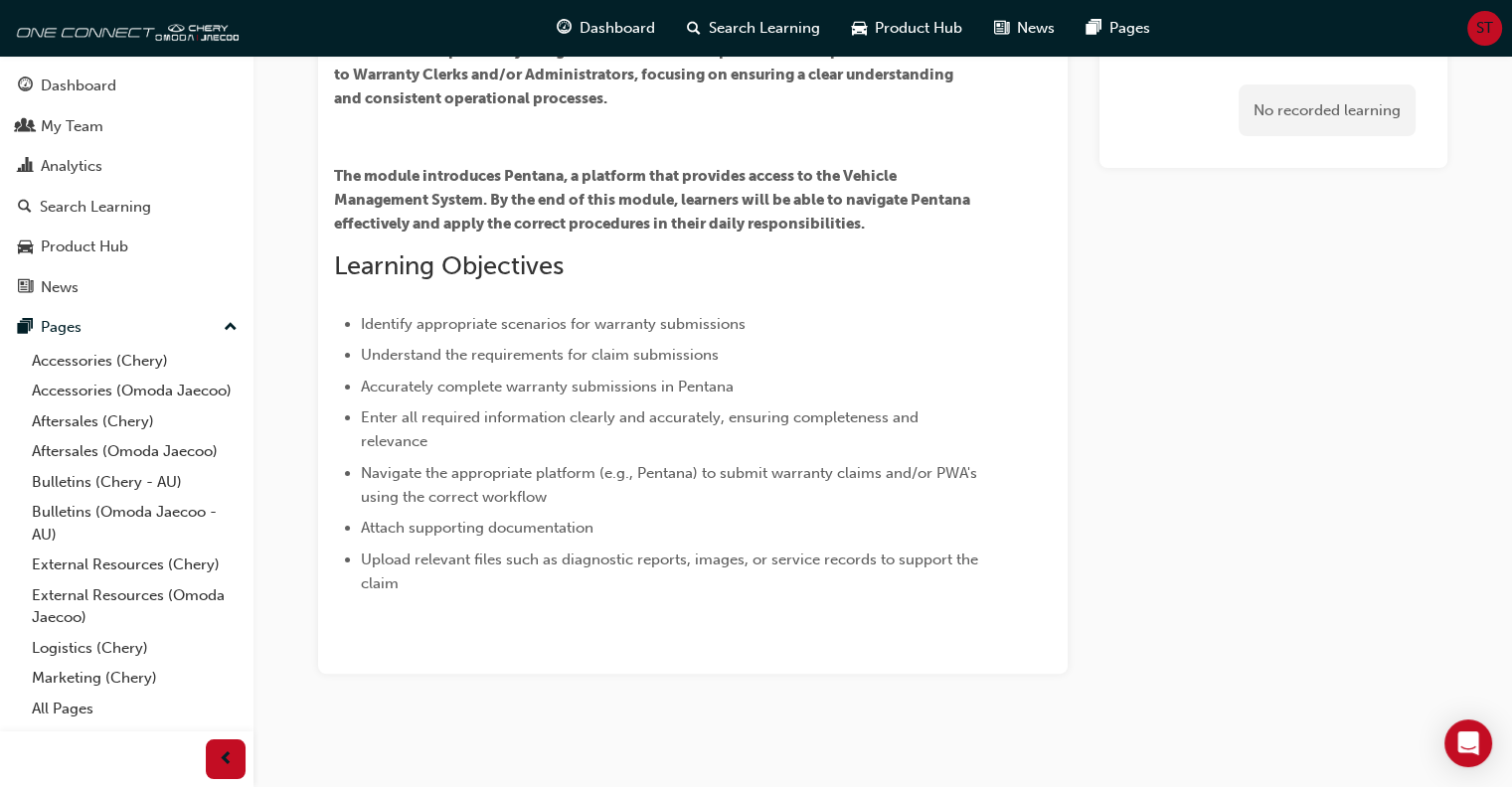 scroll, scrollTop: 0, scrollLeft: 0, axis: both 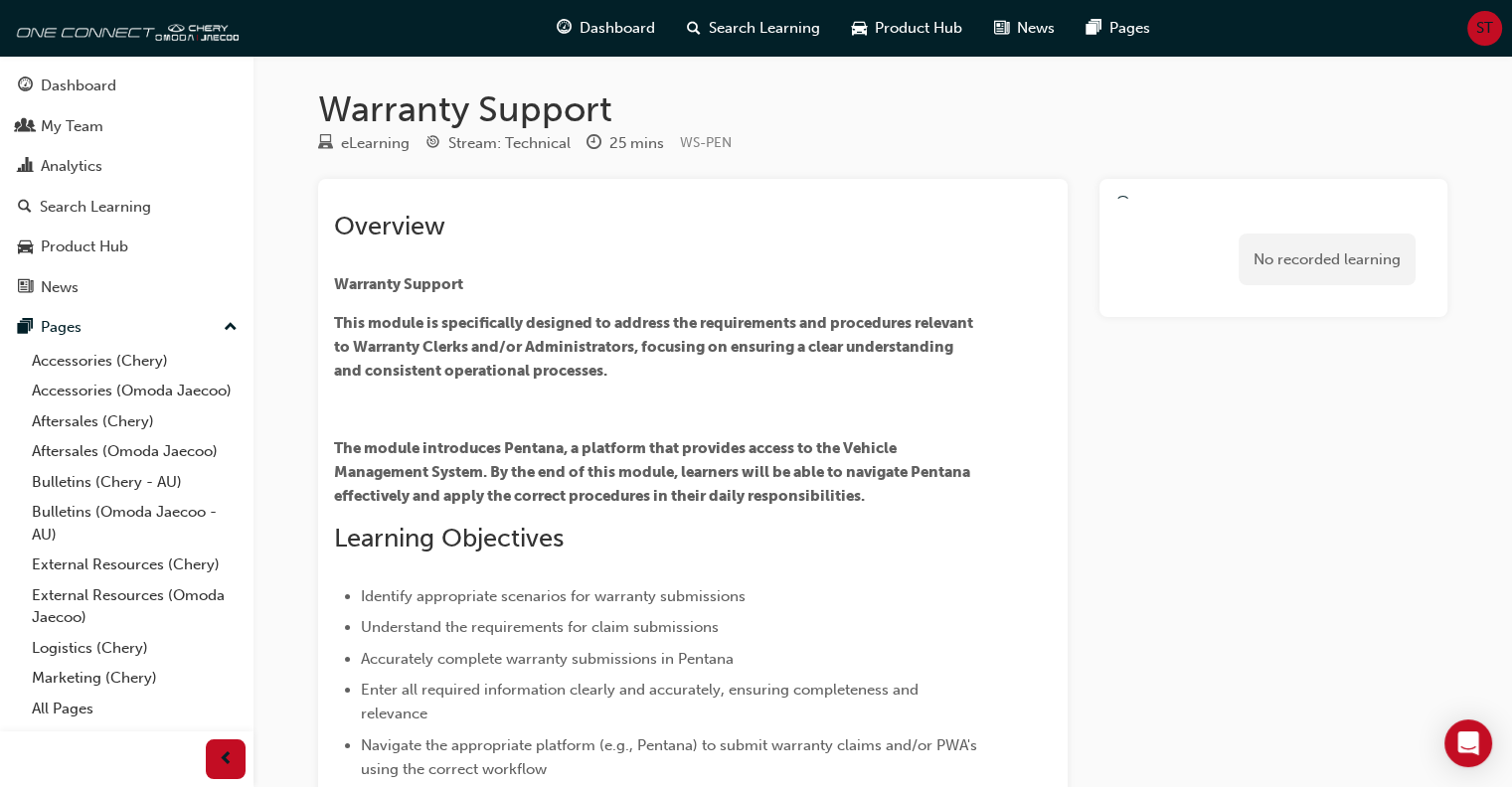click on "No recorded learning" at bounding box center (1273, 247) 